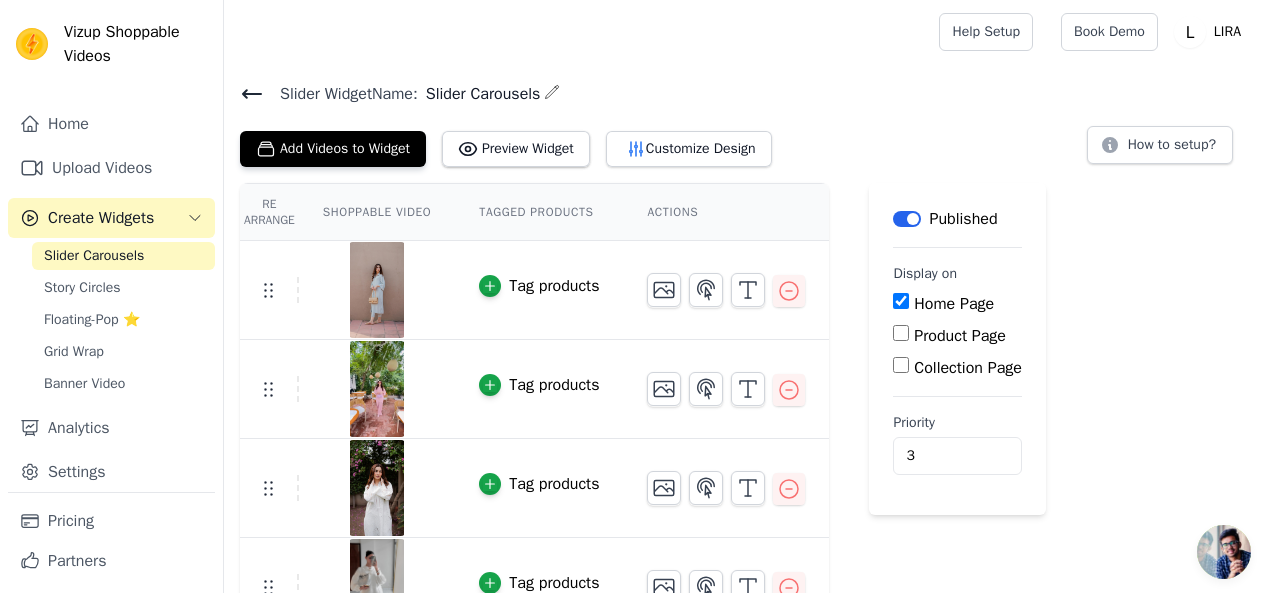scroll, scrollTop: 0, scrollLeft: 0, axis: both 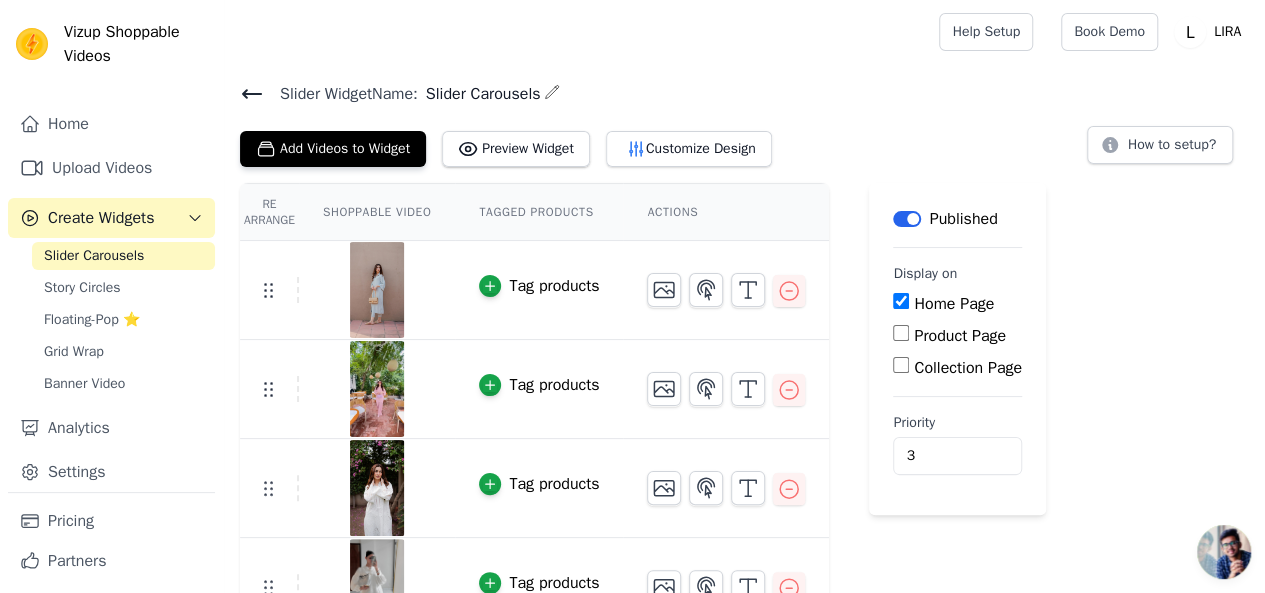 click on "Re Arrange   Shoppable Video   Tagged Products   Actions             Tag products                             Tag products                             Tag products                             Tag products                             Tag products                             Tag products                             Tag products                       Save Videos In This New Order   Save   Dismiss     Label     Published     Display on     Home Page     Product Page       Collection Page       Priority   3" at bounding box center (744, 558) 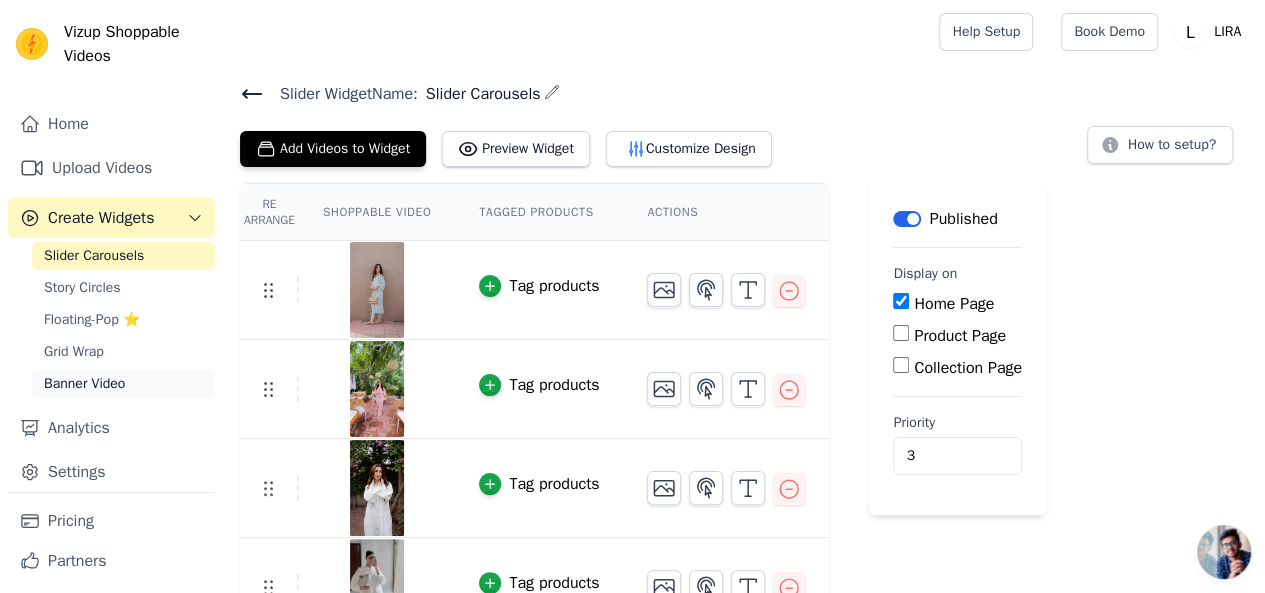 click on "Banner Video" at bounding box center (84, 384) 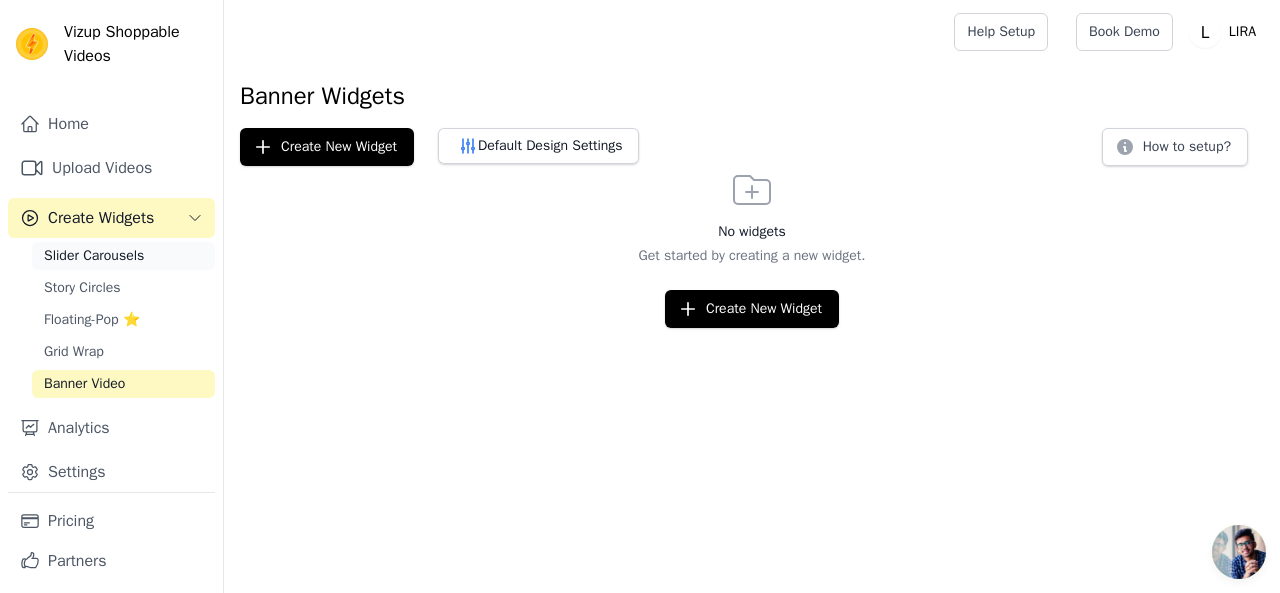 click on "Slider Carousels" at bounding box center [94, 256] 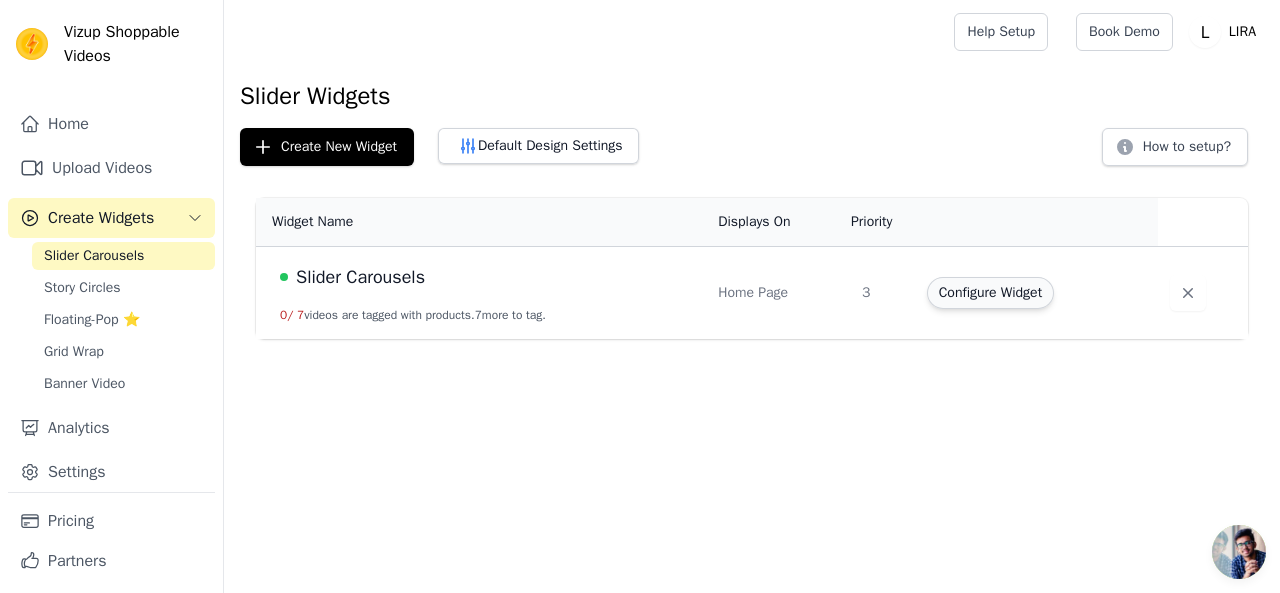 click on "Configure Widget" at bounding box center (990, 293) 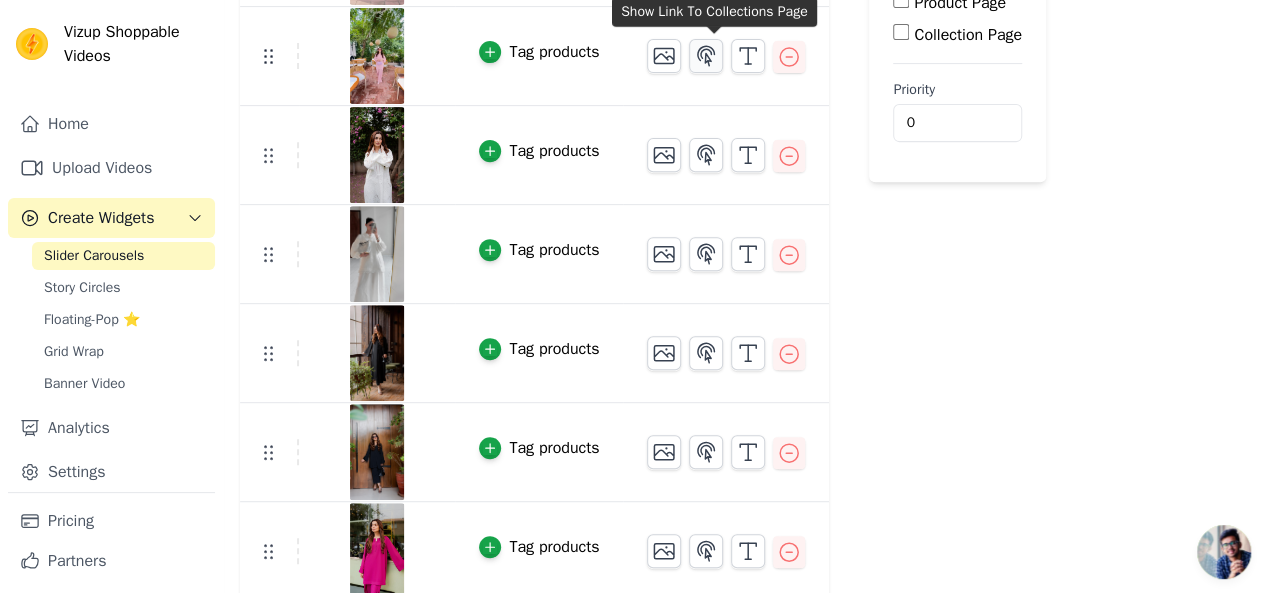 scroll, scrollTop: 336, scrollLeft: 0, axis: vertical 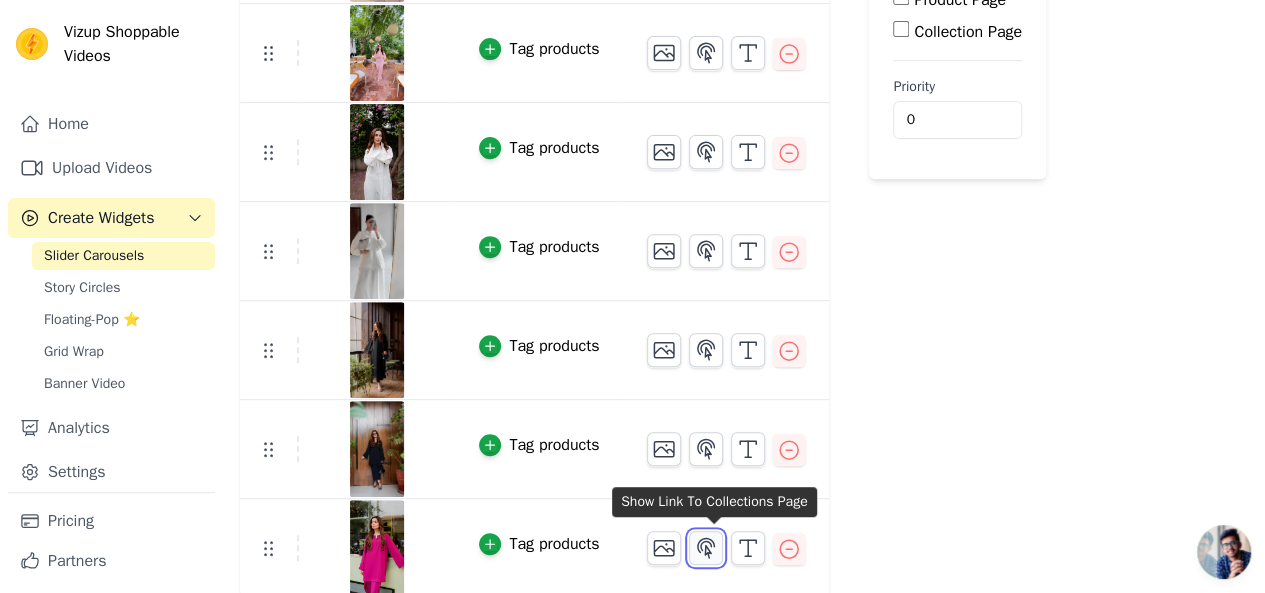 click 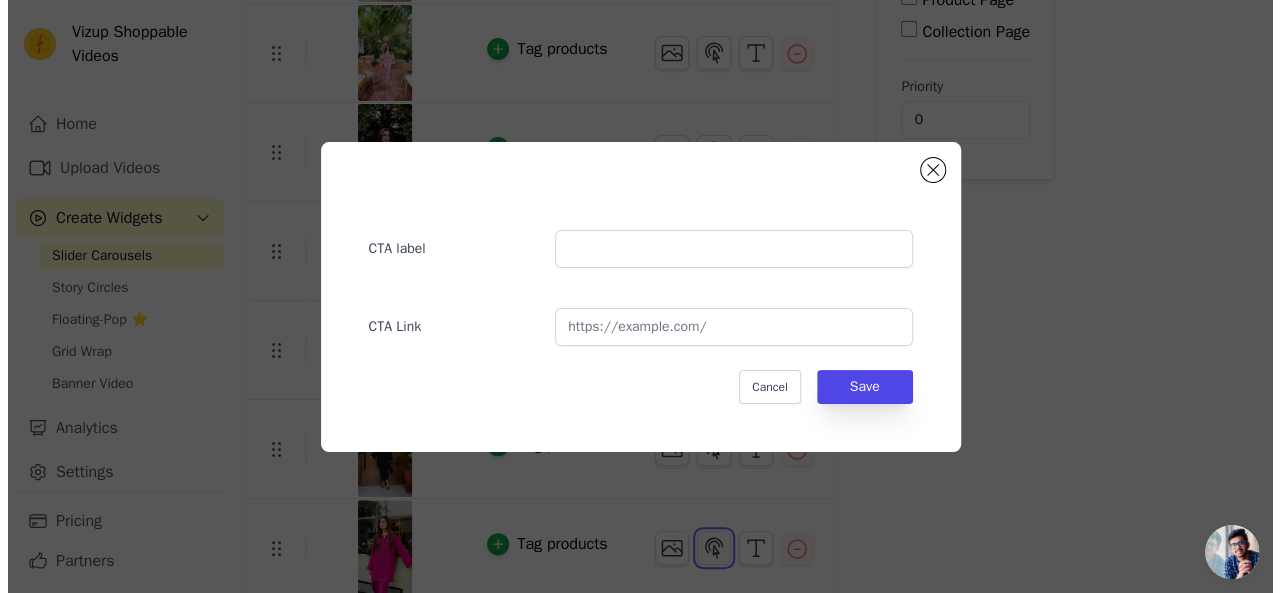 scroll, scrollTop: 0, scrollLeft: 0, axis: both 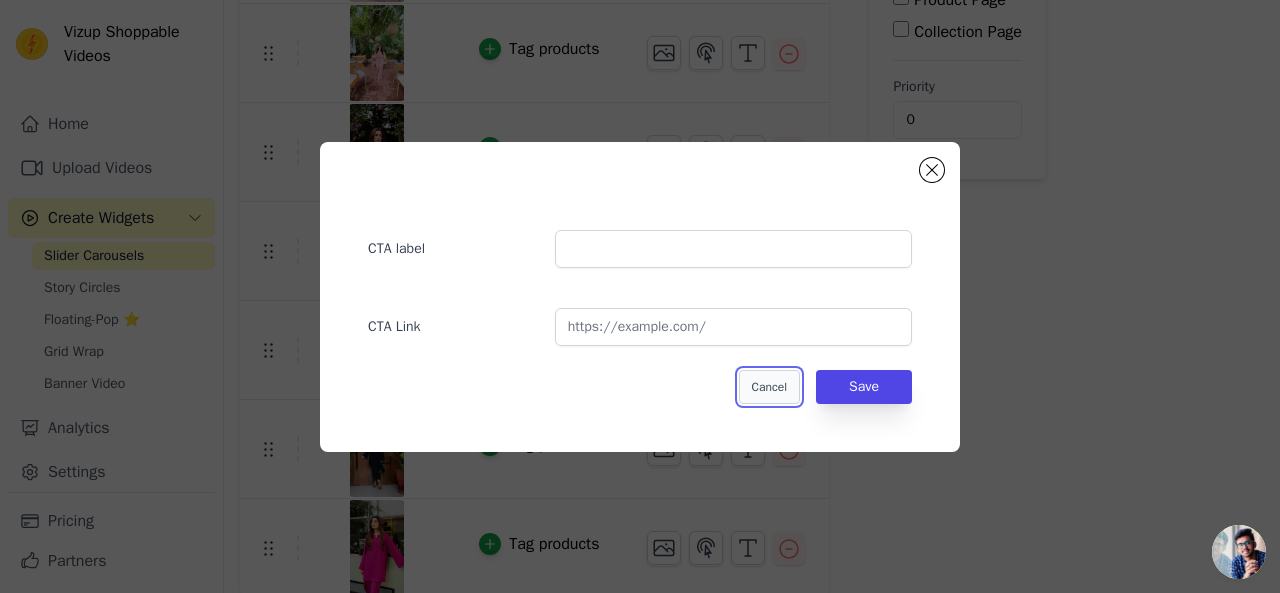 click on "Cancel" at bounding box center [769, 387] 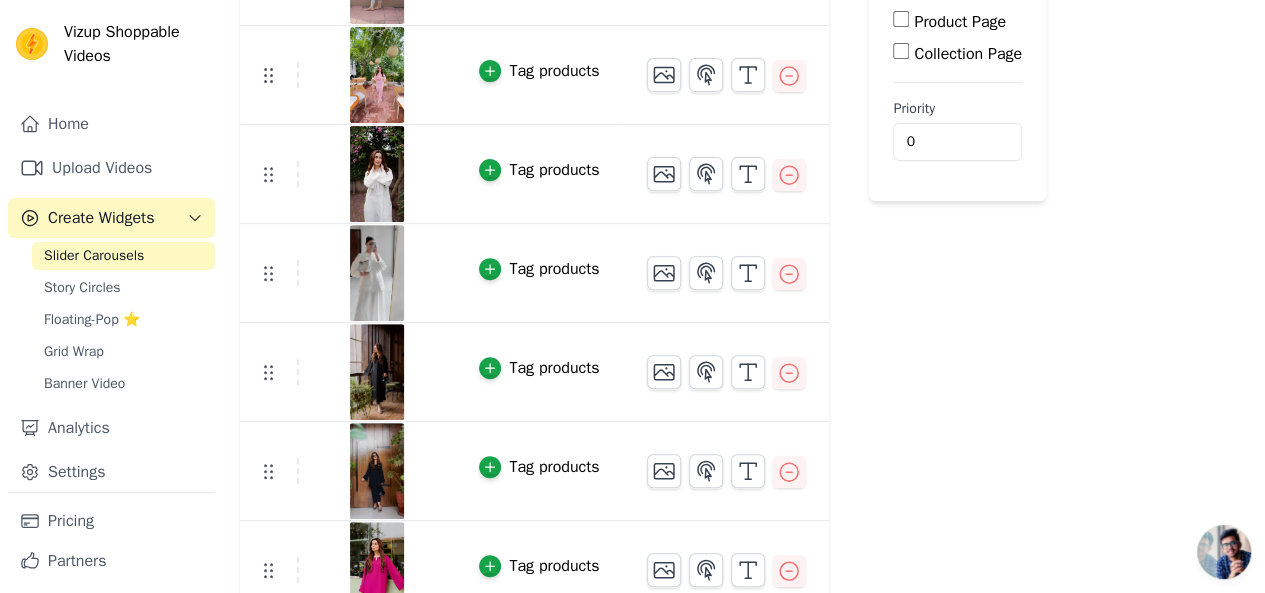 scroll, scrollTop: 36, scrollLeft: 0, axis: vertical 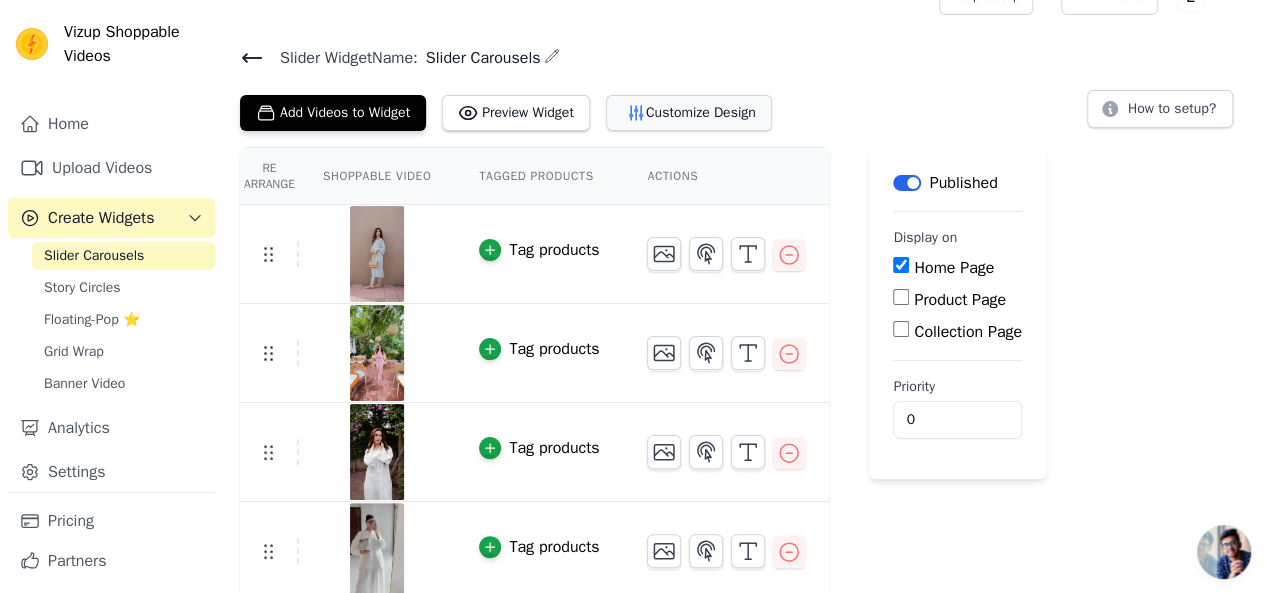 click on "Customize Design" at bounding box center [689, 113] 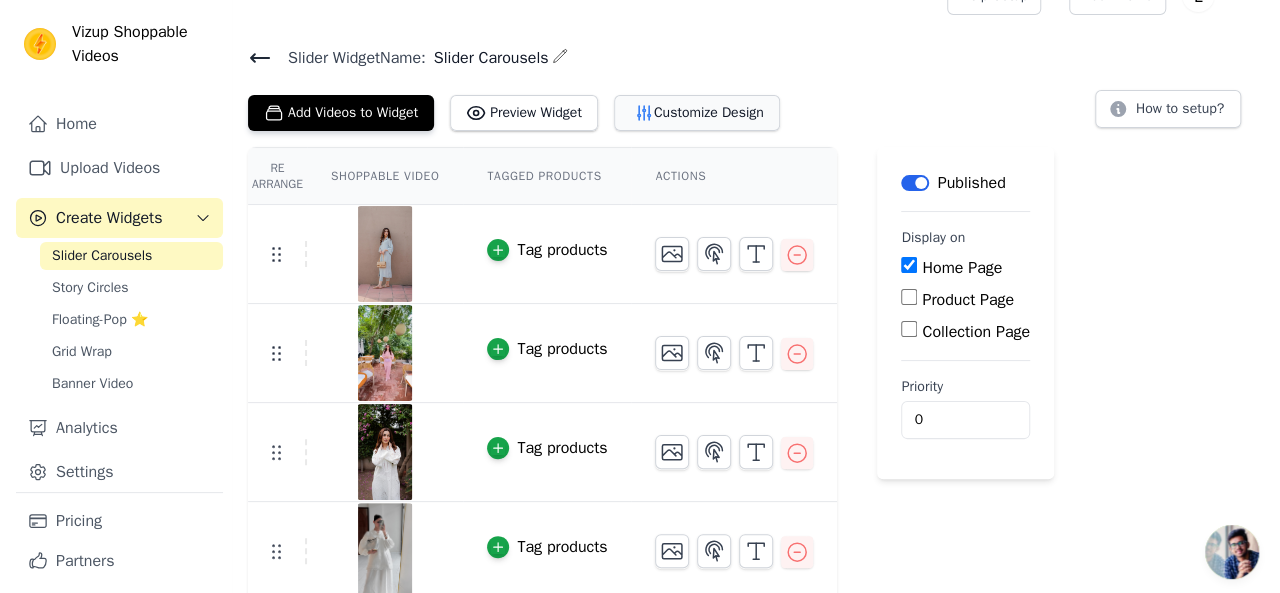 scroll, scrollTop: 0, scrollLeft: 0, axis: both 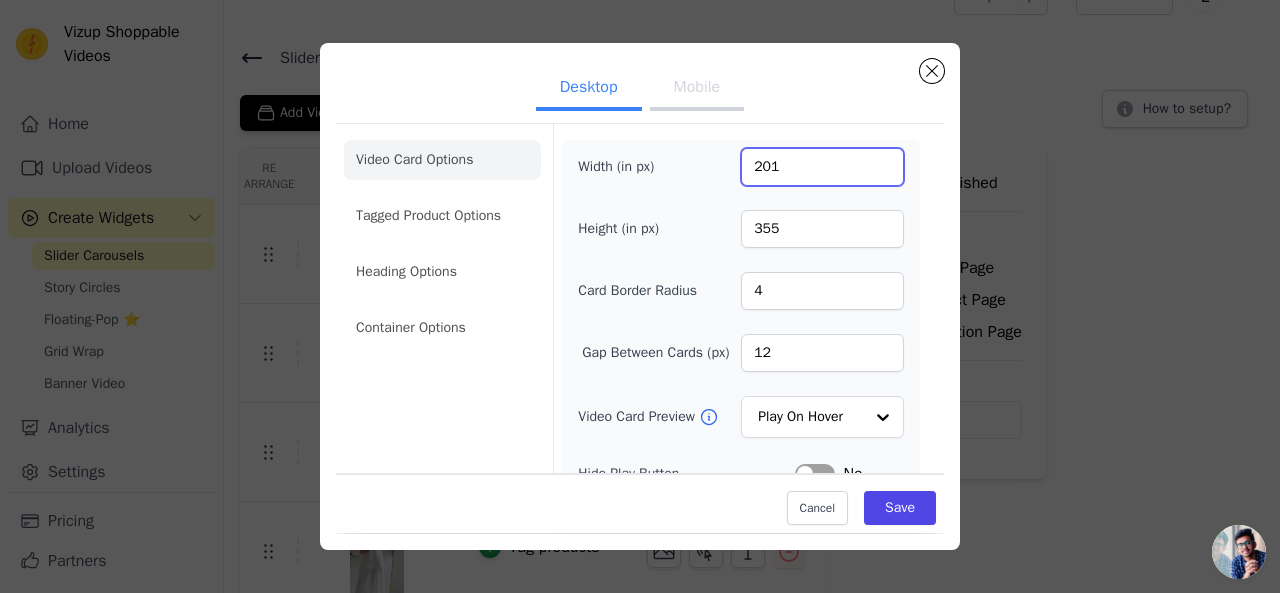 click on "201" at bounding box center [822, 167] 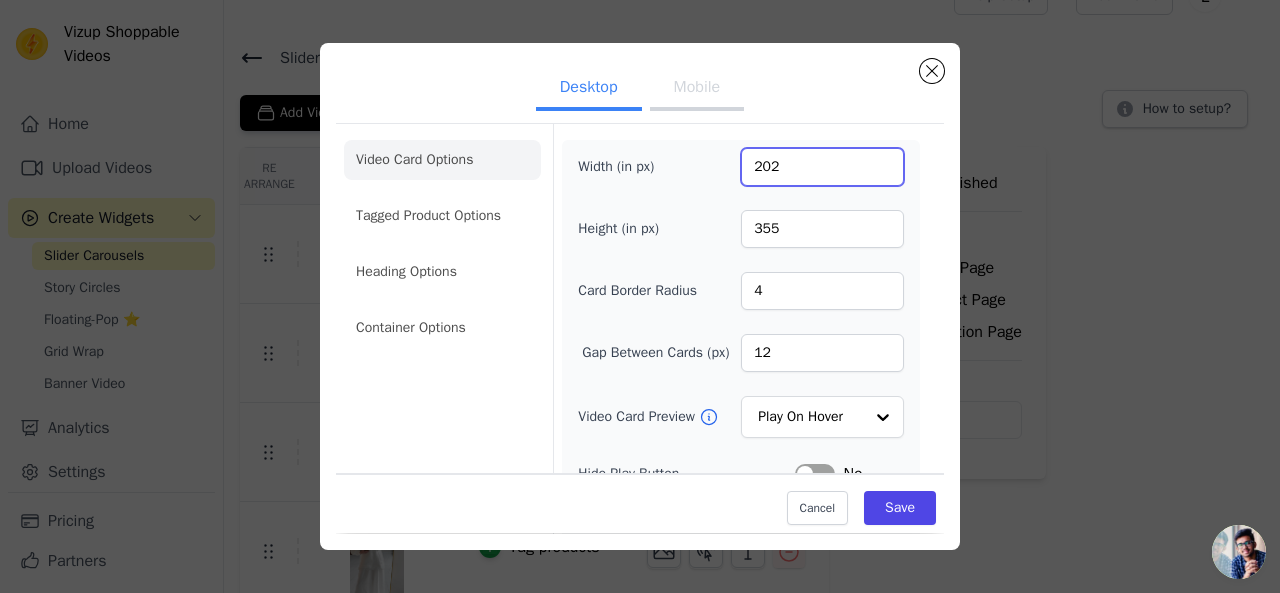 click on "202" at bounding box center (822, 167) 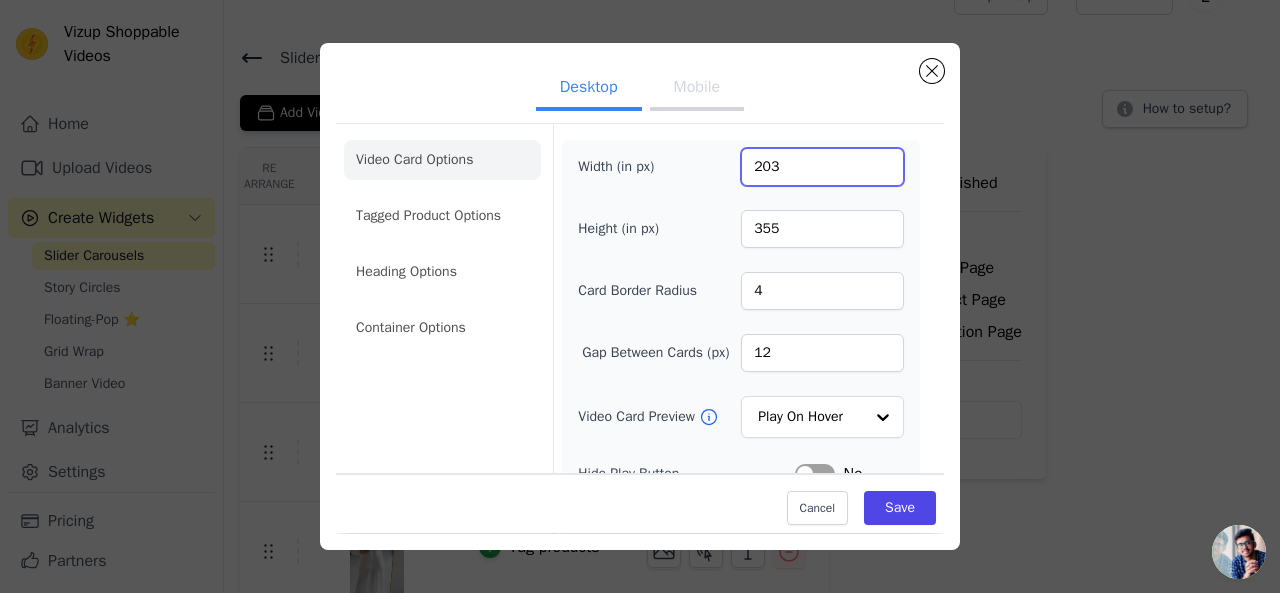 click on "203" at bounding box center [822, 167] 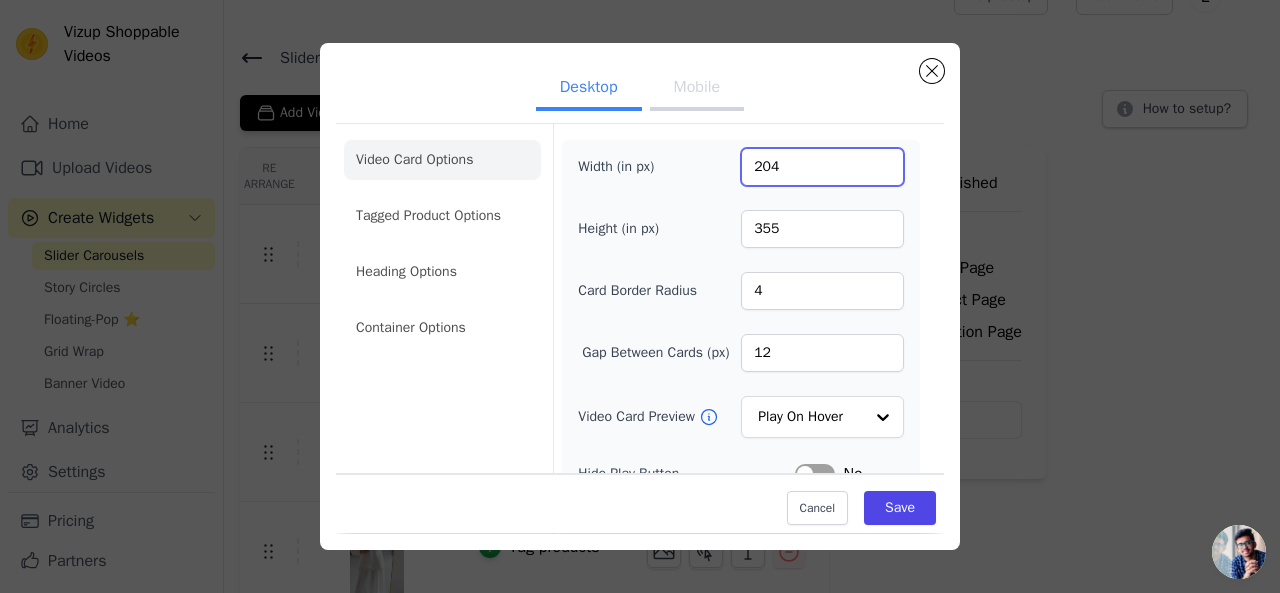 click on "204" at bounding box center [822, 167] 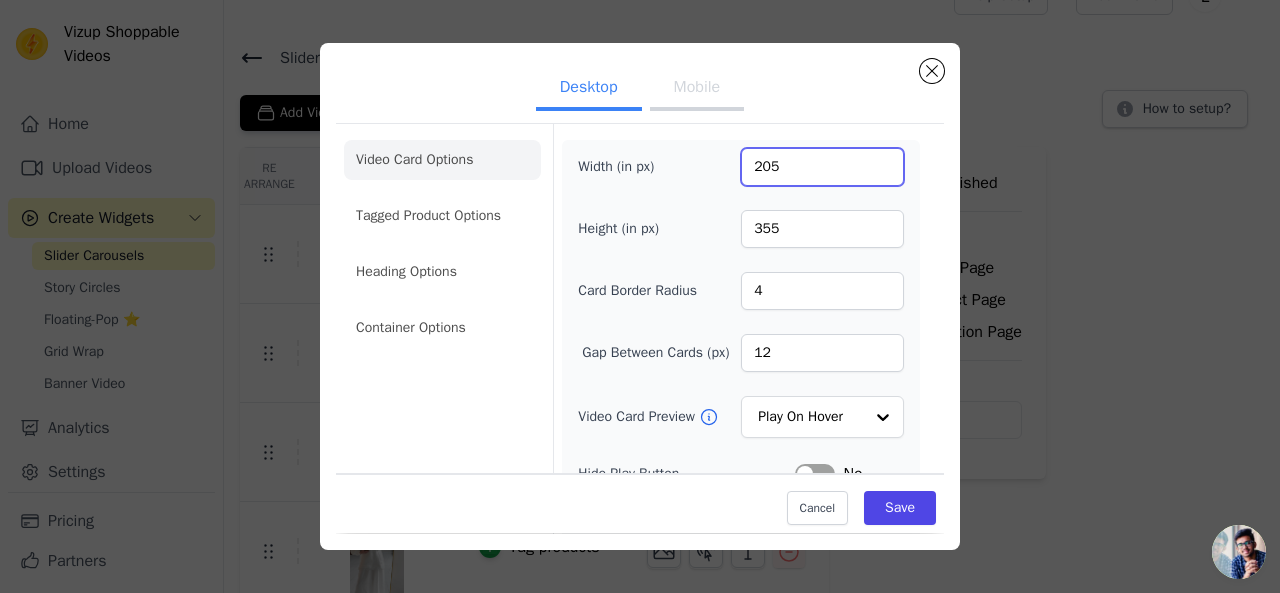 click on "205" at bounding box center (822, 167) 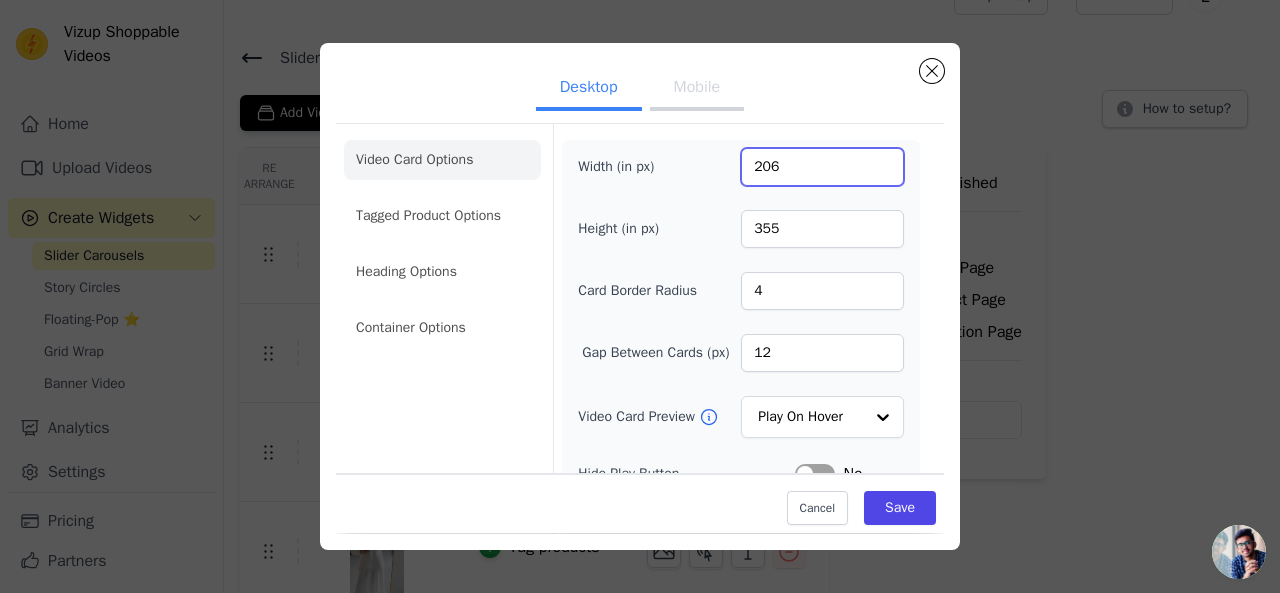 click on "206" at bounding box center [822, 167] 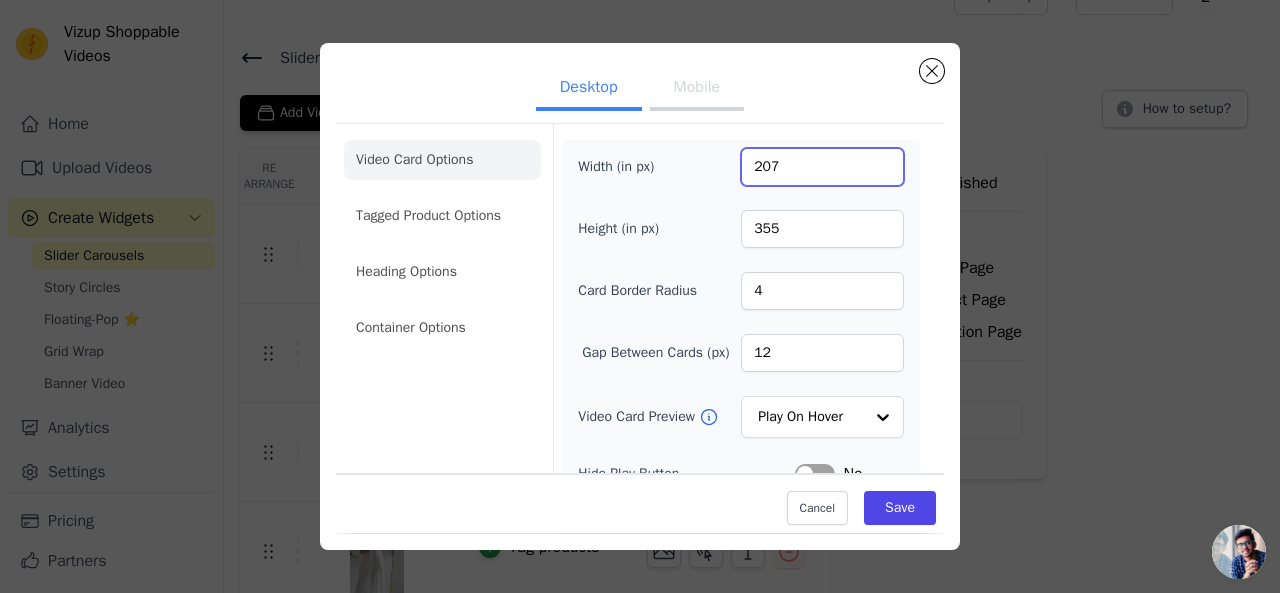 click on "207" at bounding box center [822, 167] 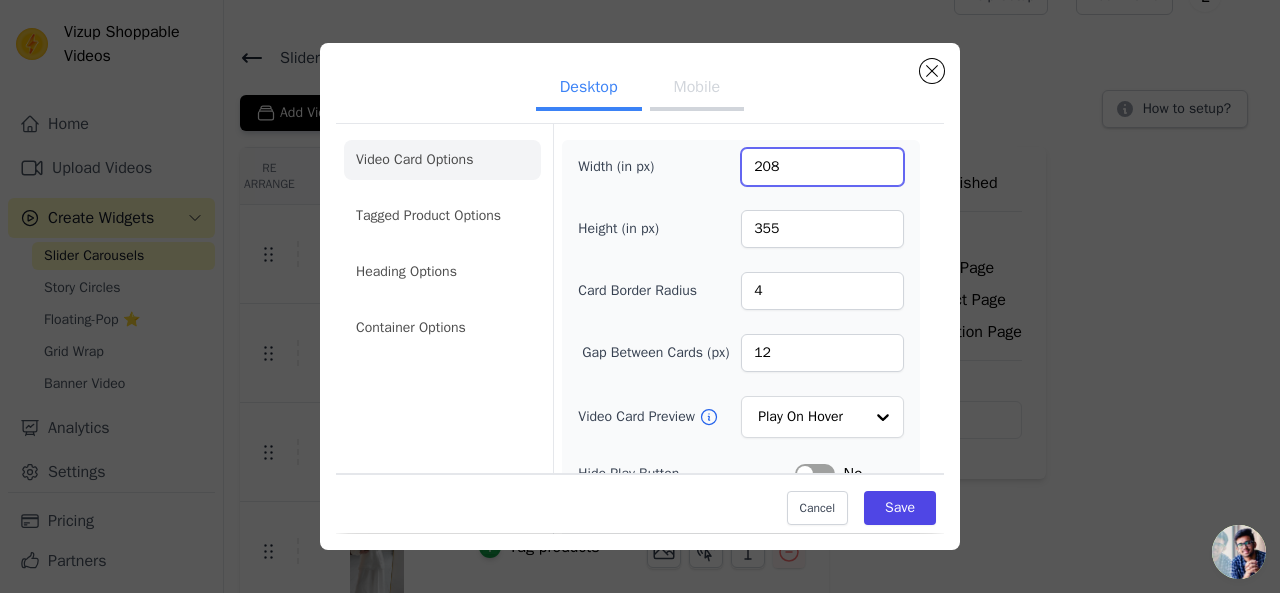 click on "208" at bounding box center [822, 167] 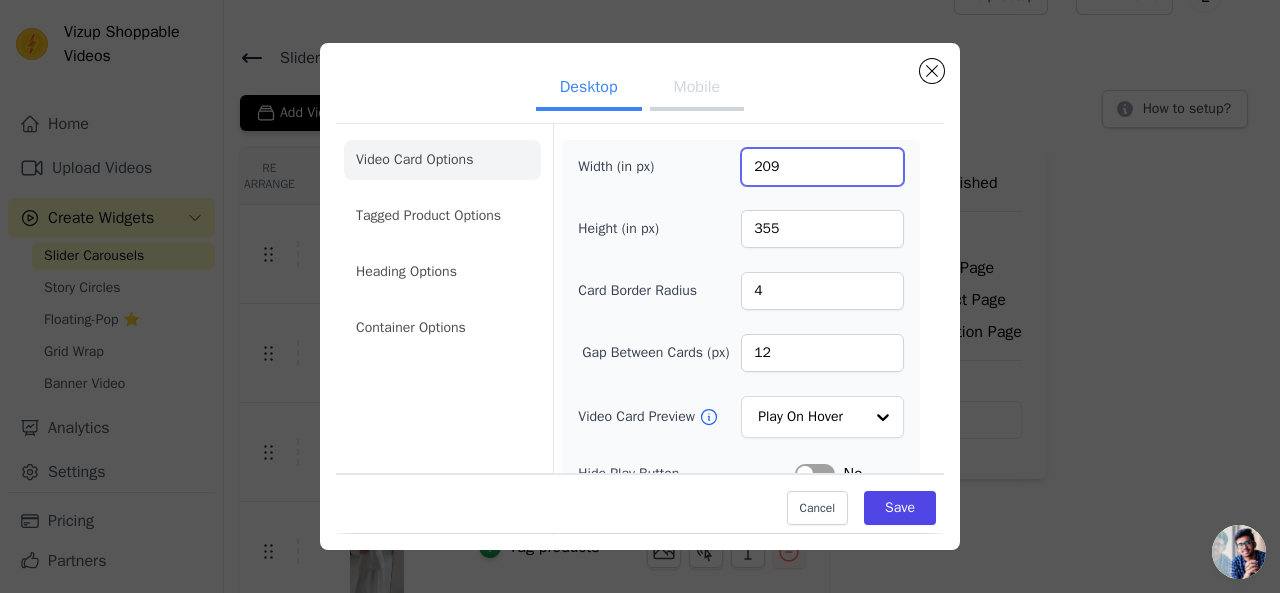 click on "209" at bounding box center [822, 167] 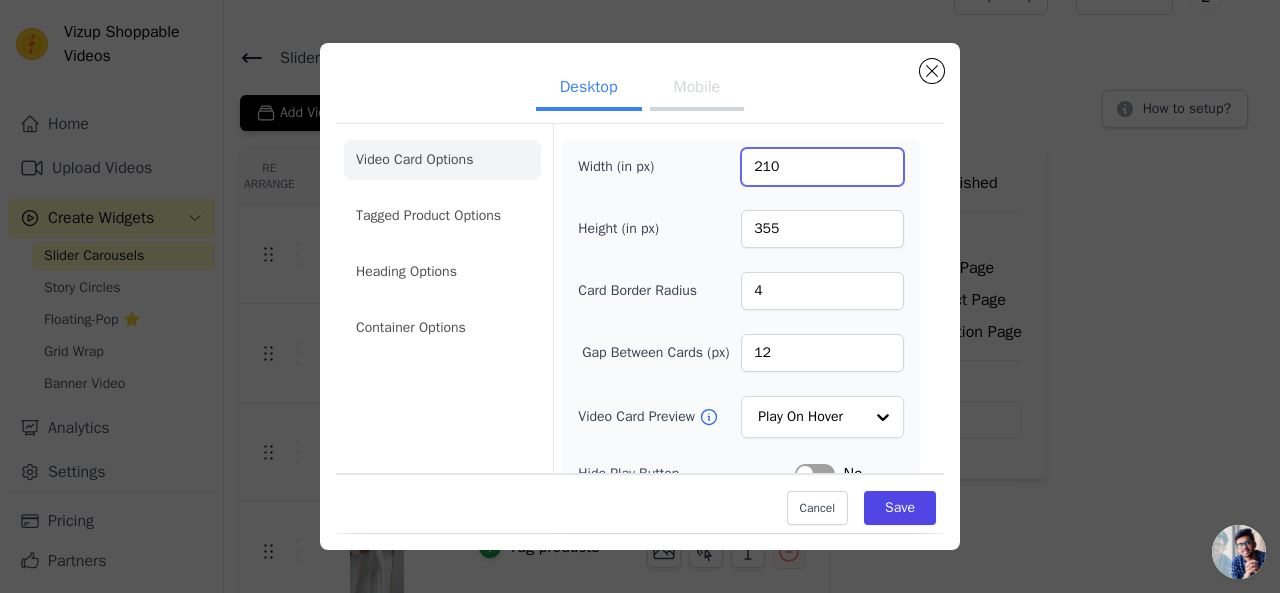 click on "210" at bounding box center [822, 167] 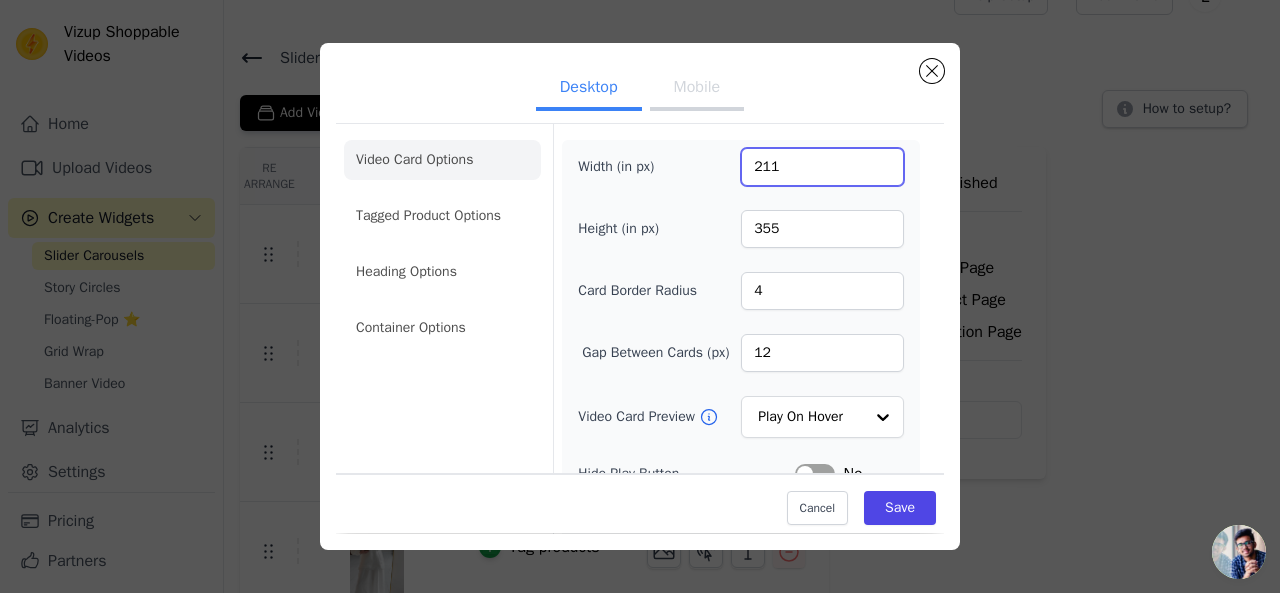 click on "211" at bounding box center [822, 167] 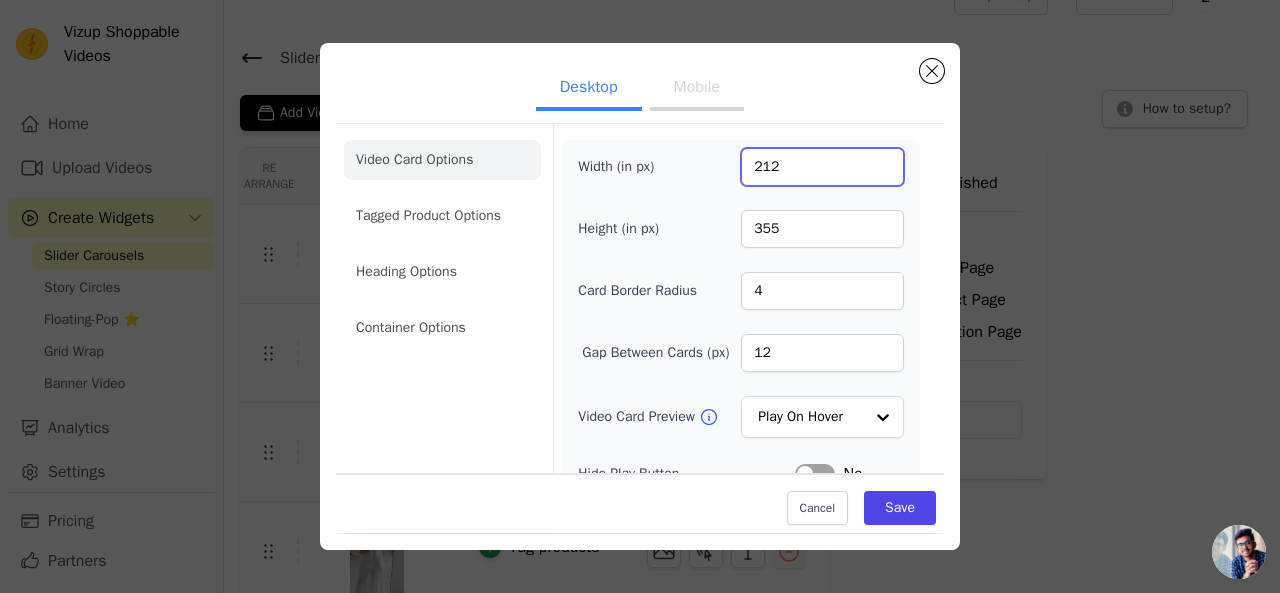 click on "212" at bounding box center [822, 167] 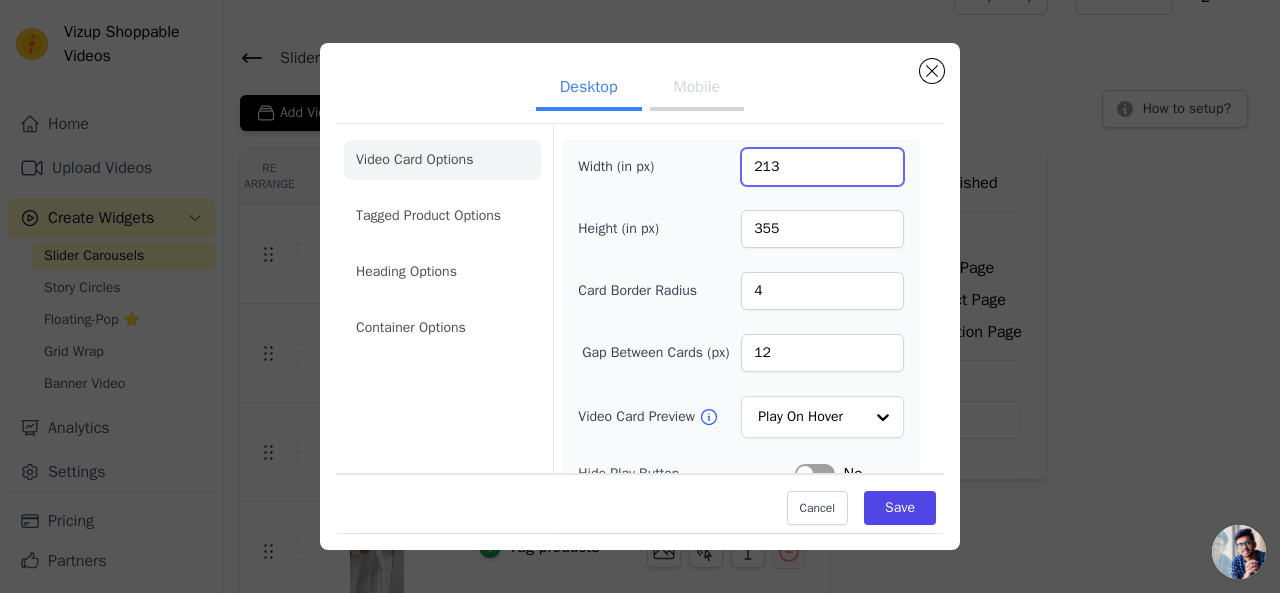 click on "213" at bounding box center (822, 167) 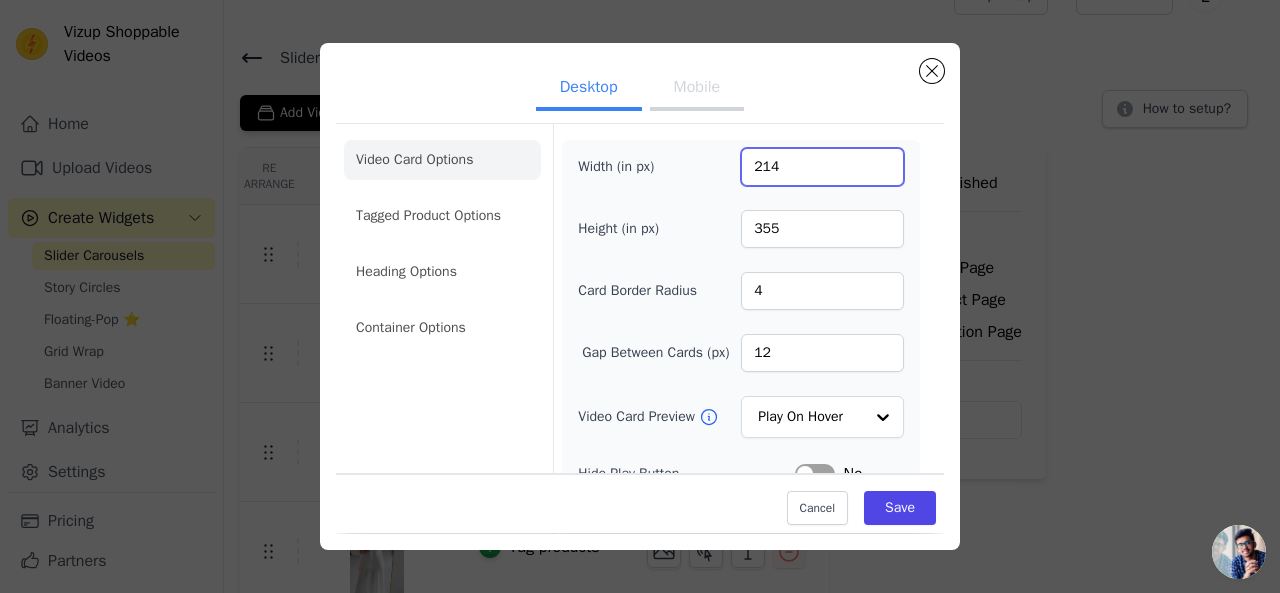 click on "214" at bounding box center [822, 167] 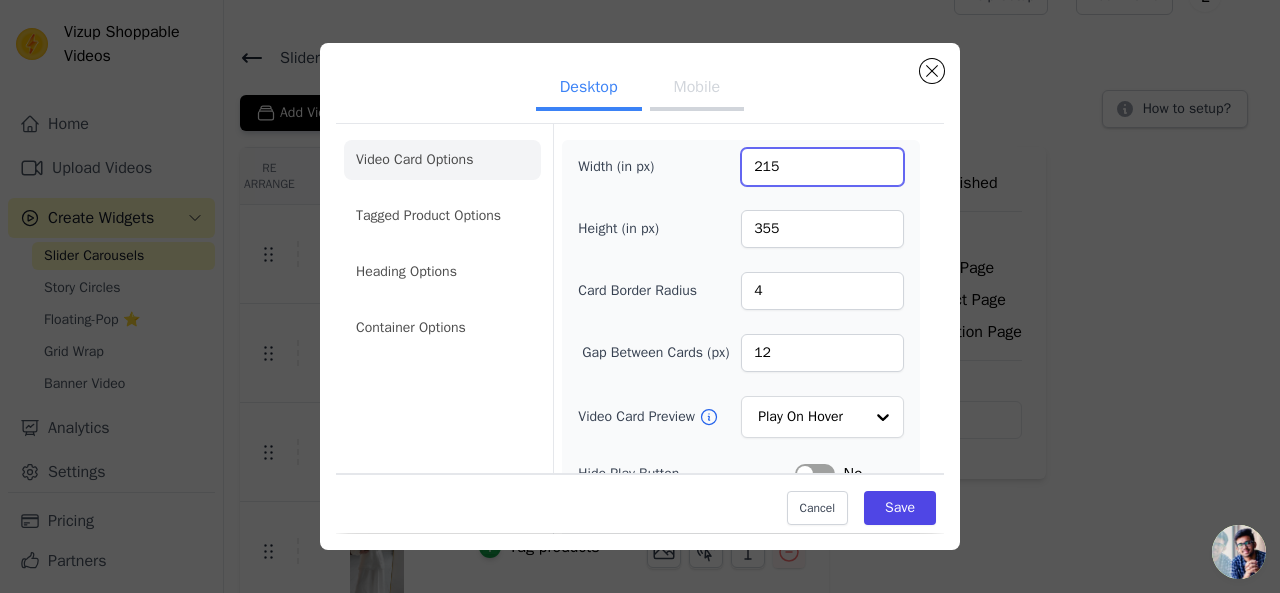 click on "215" at bounding box center [822, 167] 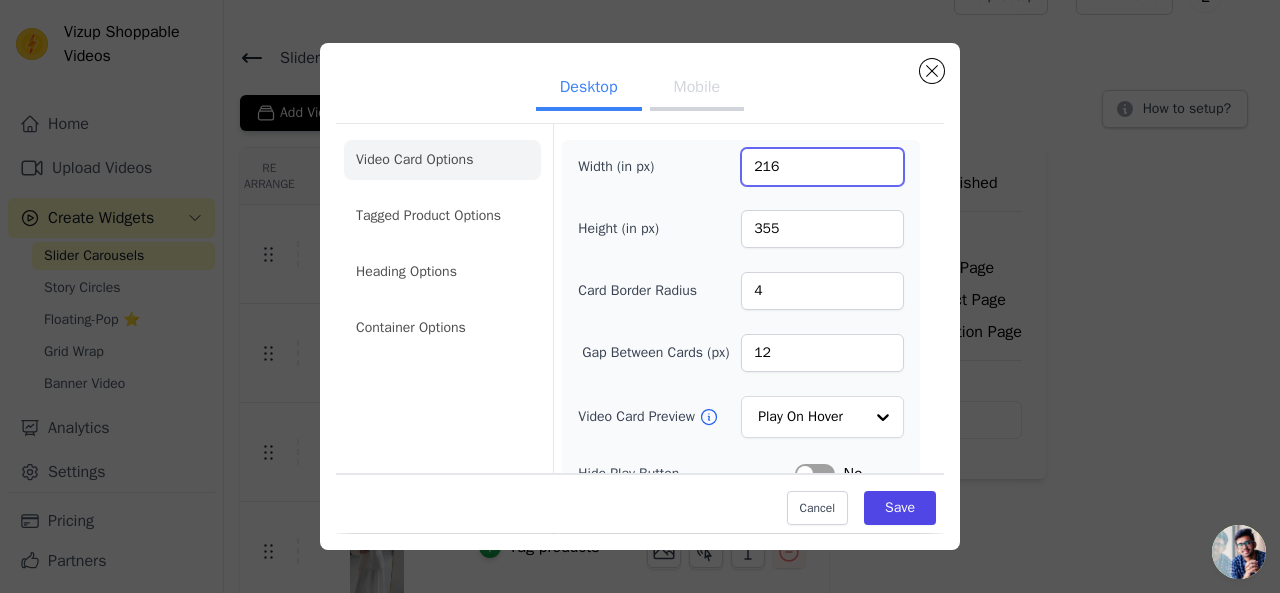 click on "216" at bounding box center (822, 167) 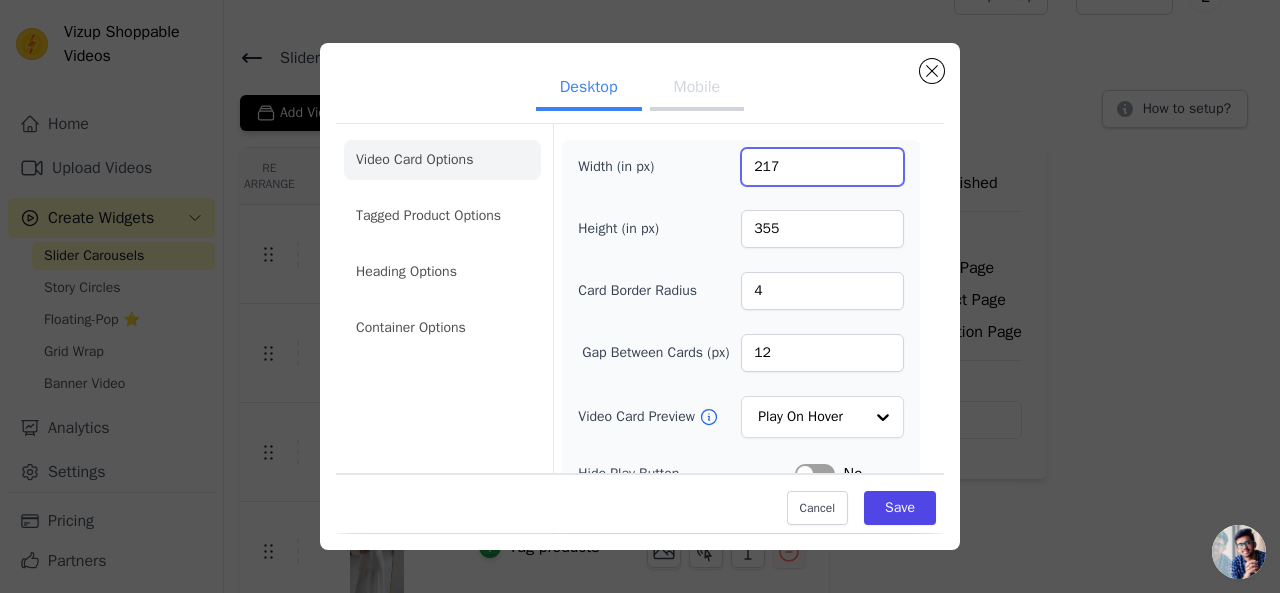 click on "217" at bounding box center [822, 167] 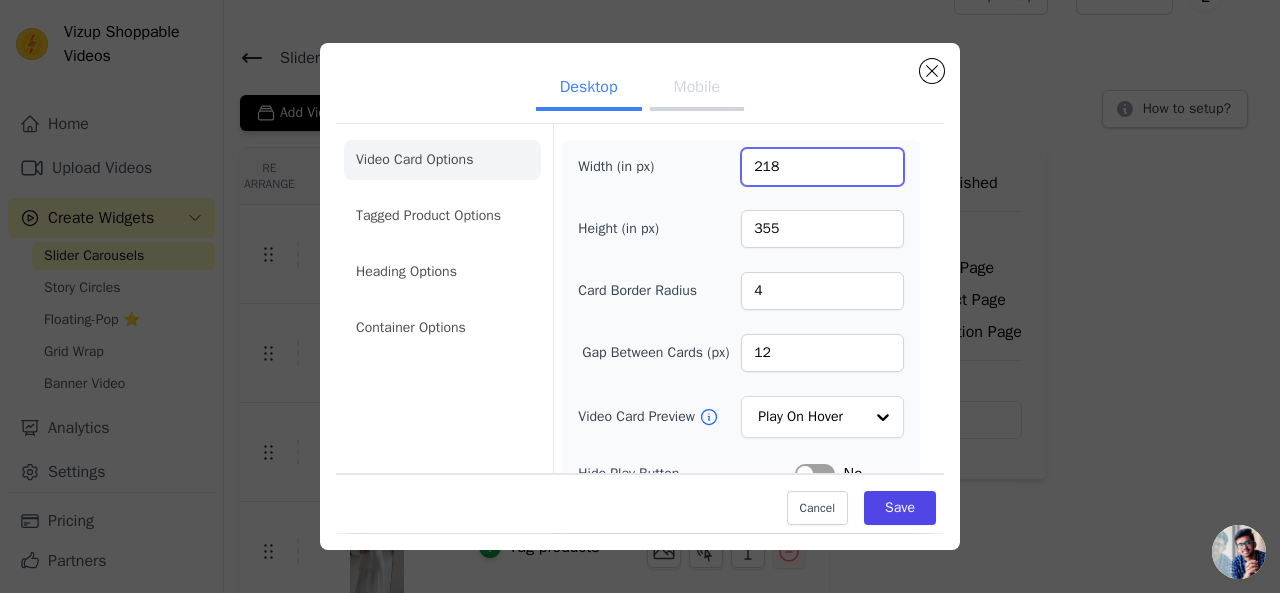 click on "218" at bounding box center (822, 167) 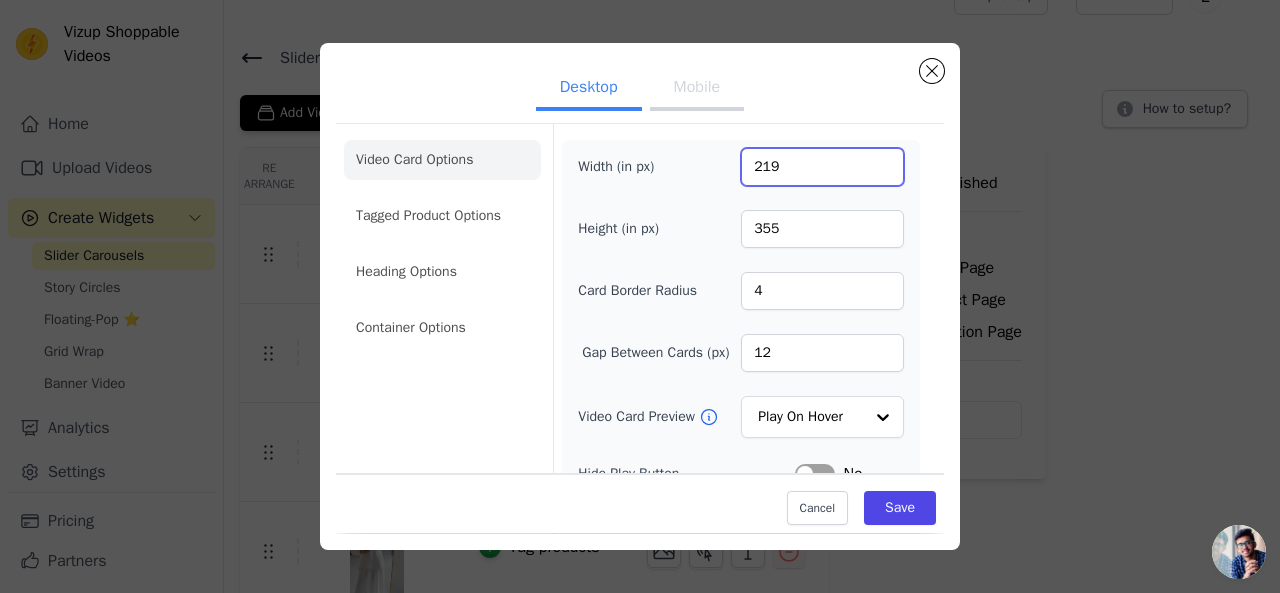 click on "219" at bounding box center [822, 167] 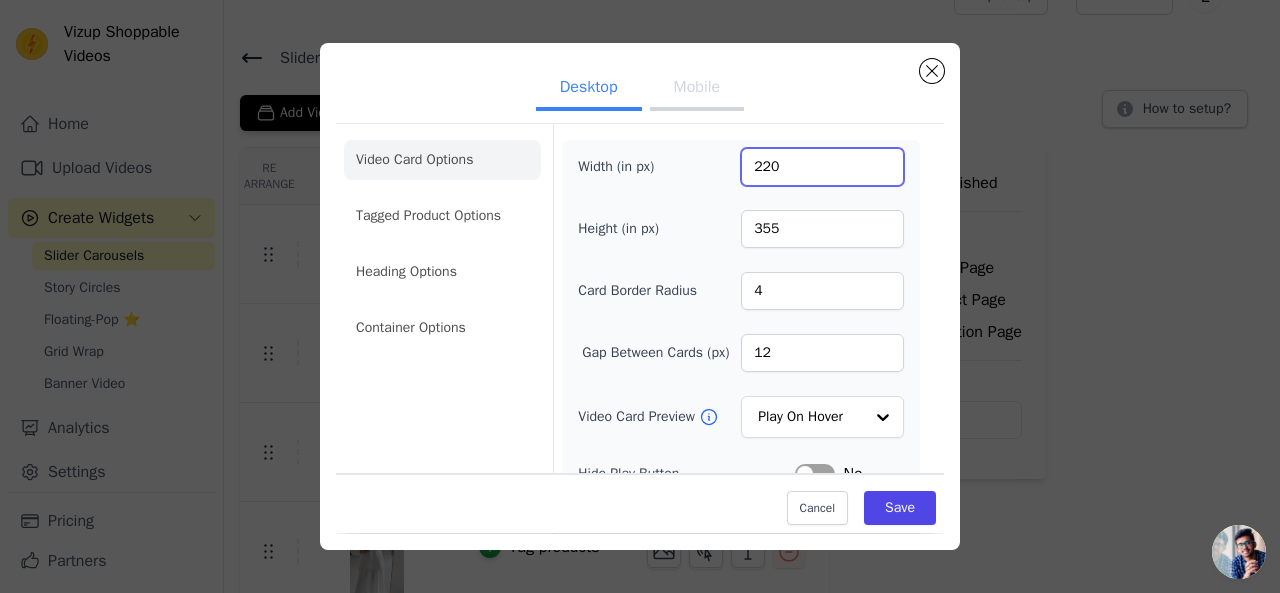 type on "220" 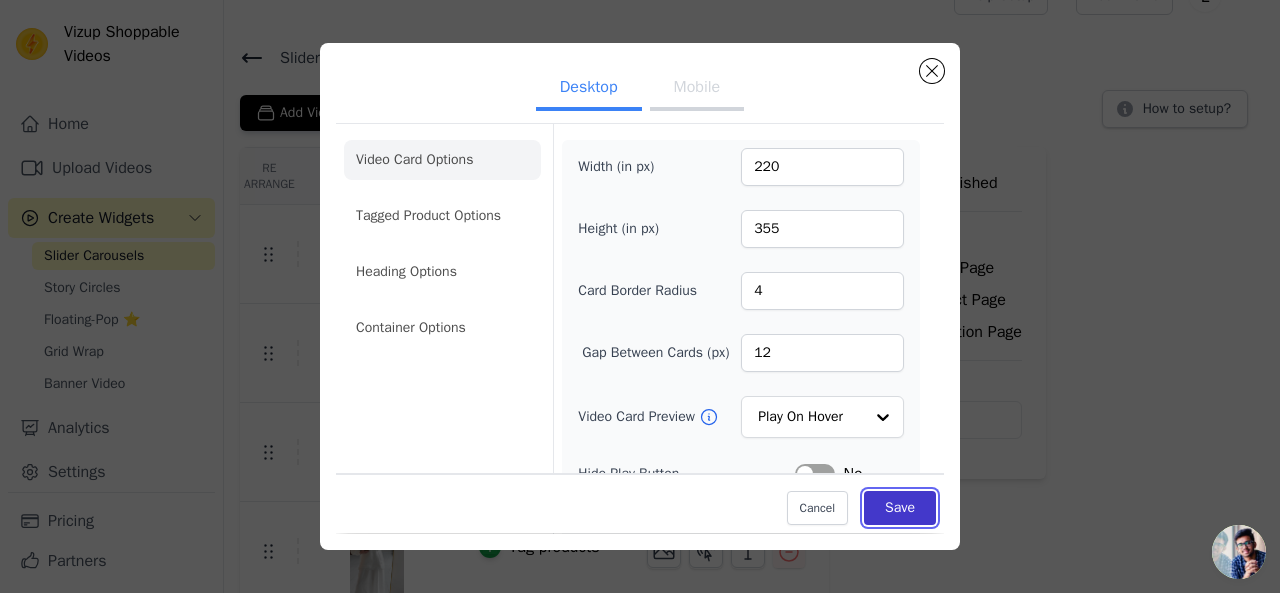 click on "Save" at bounding box center (900, 509) 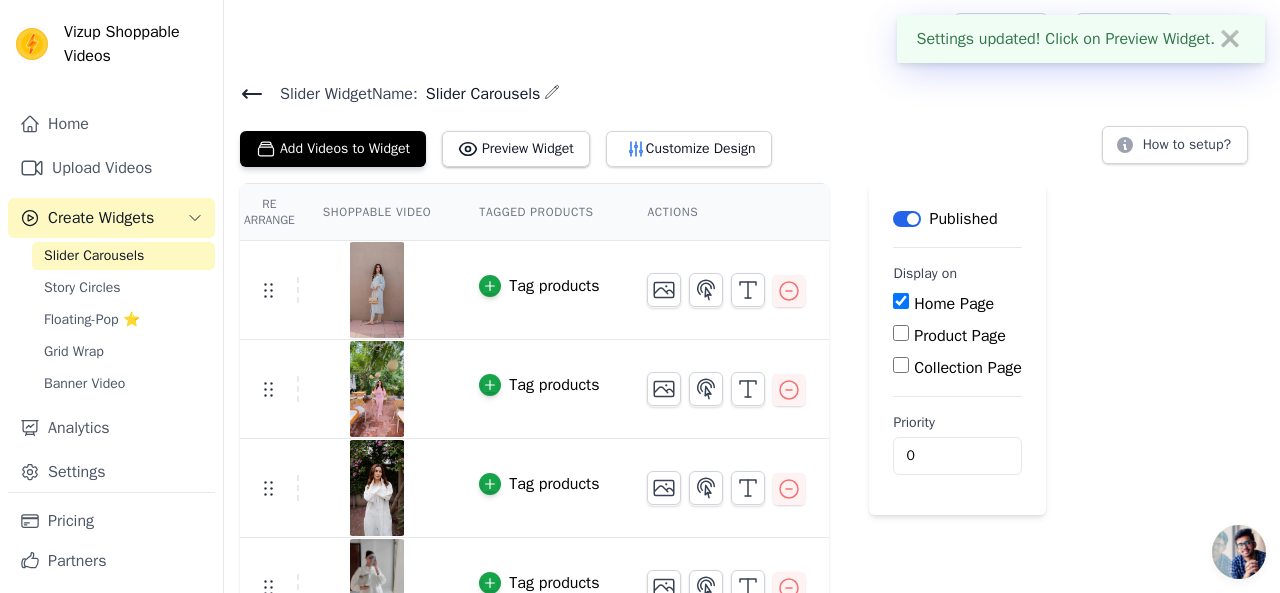 scroll, scrollTop: 0, scrollLeft: 0, axis: both 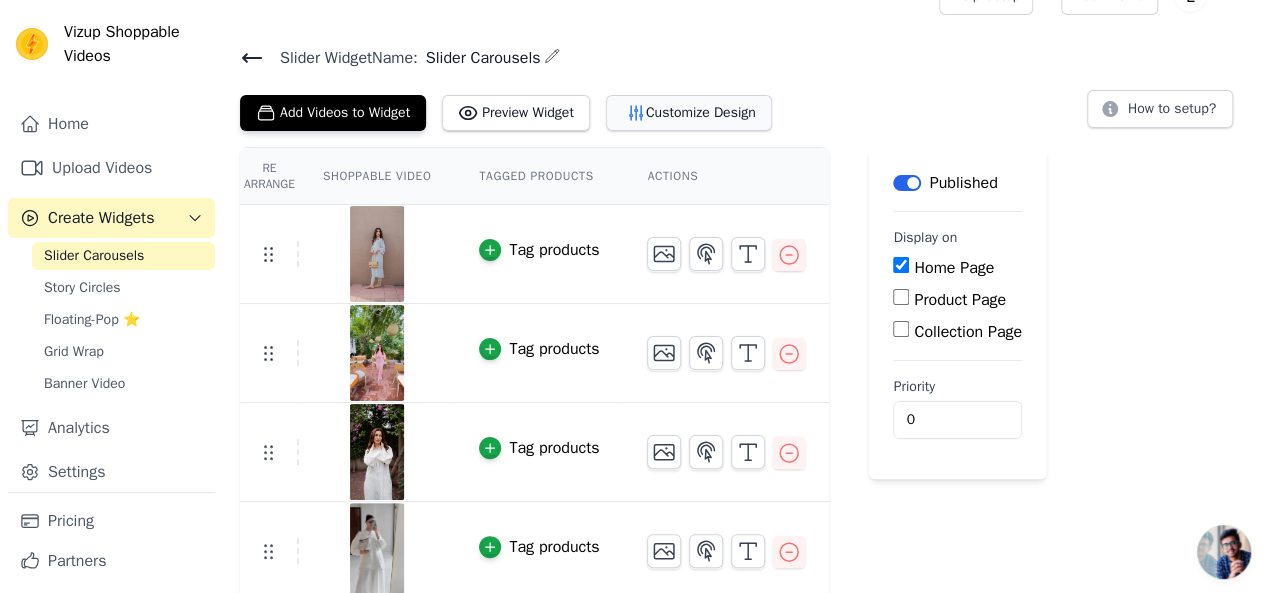 click on "Customize Design" at bounding box center [689, 113] 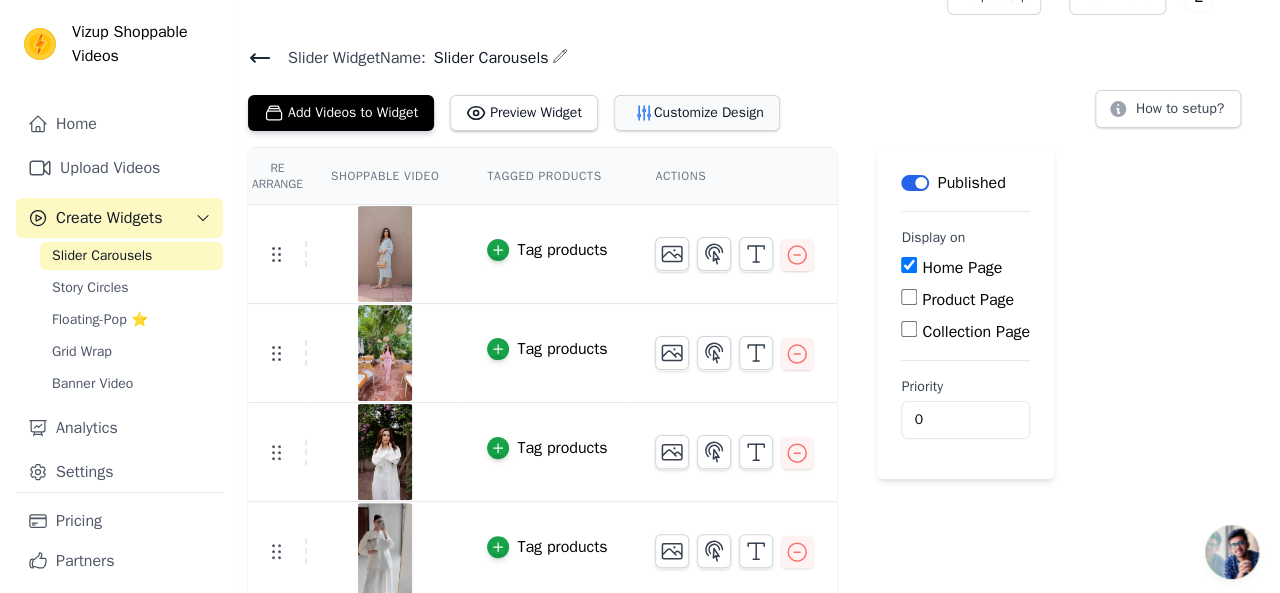 scroll, scrollTop: 0, scrollLeft: 0, axis: both 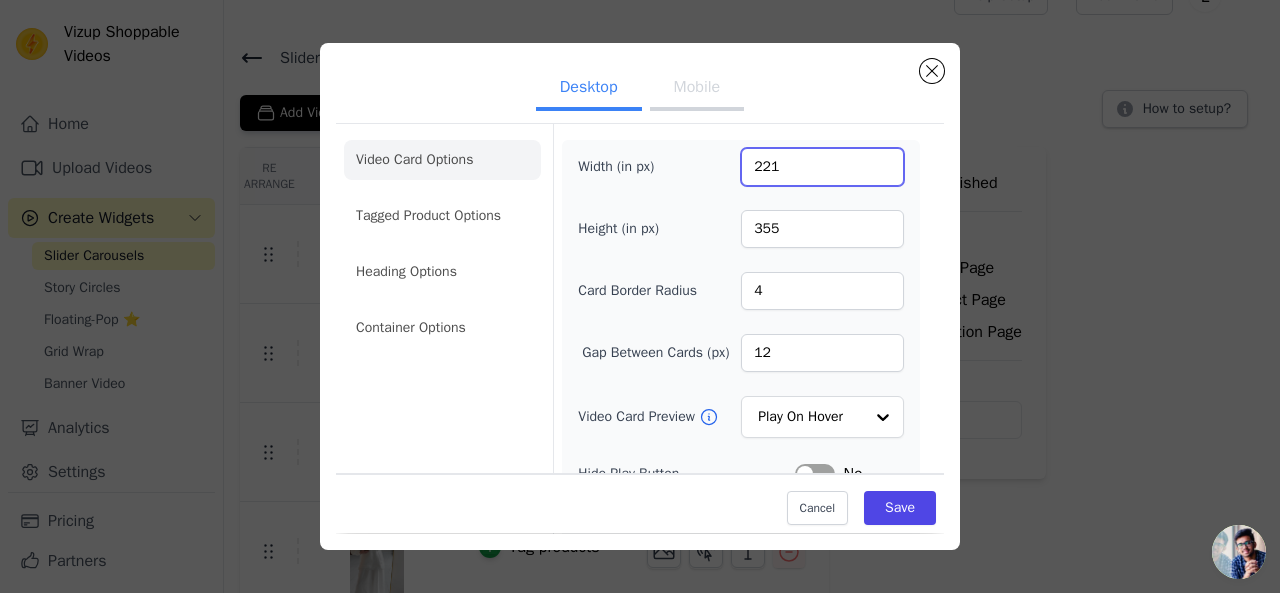 click on "221" at bounding box center (822, 167) 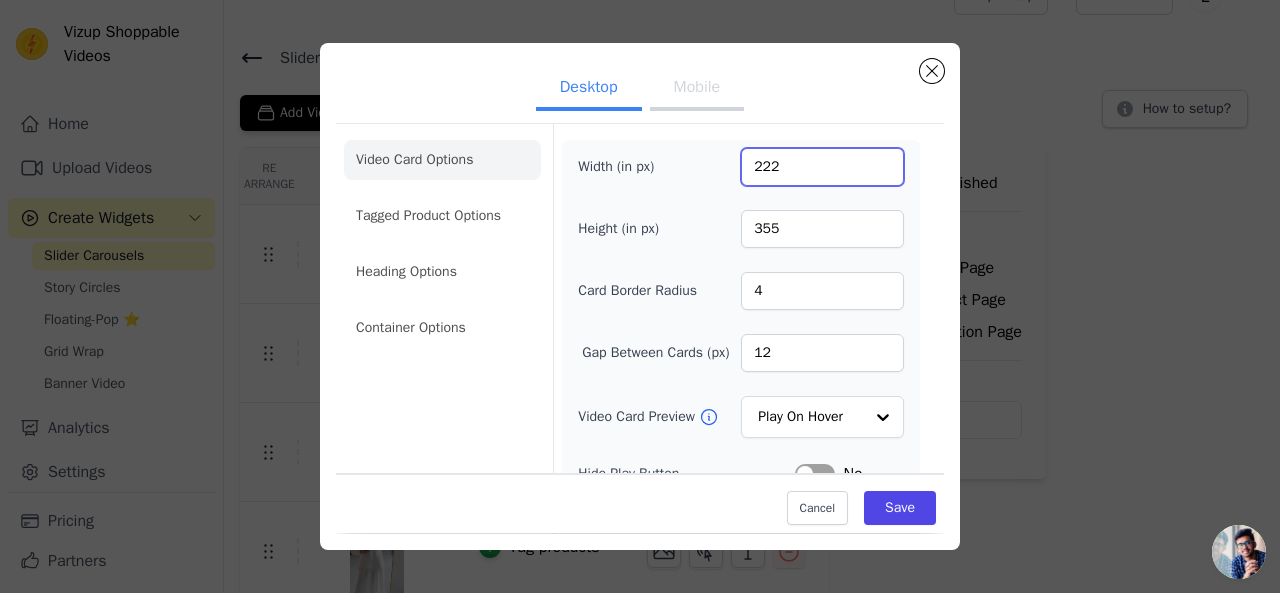 click on "222" at bounding box center (822, 167) 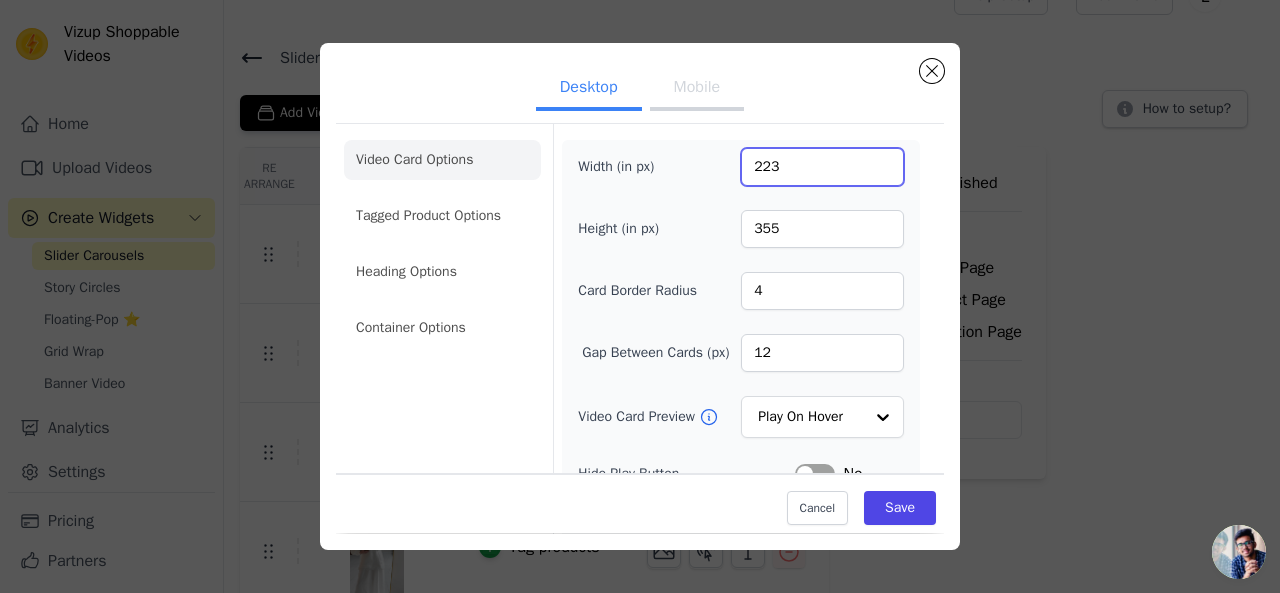 click on "223" at bounding box center (822, 167) 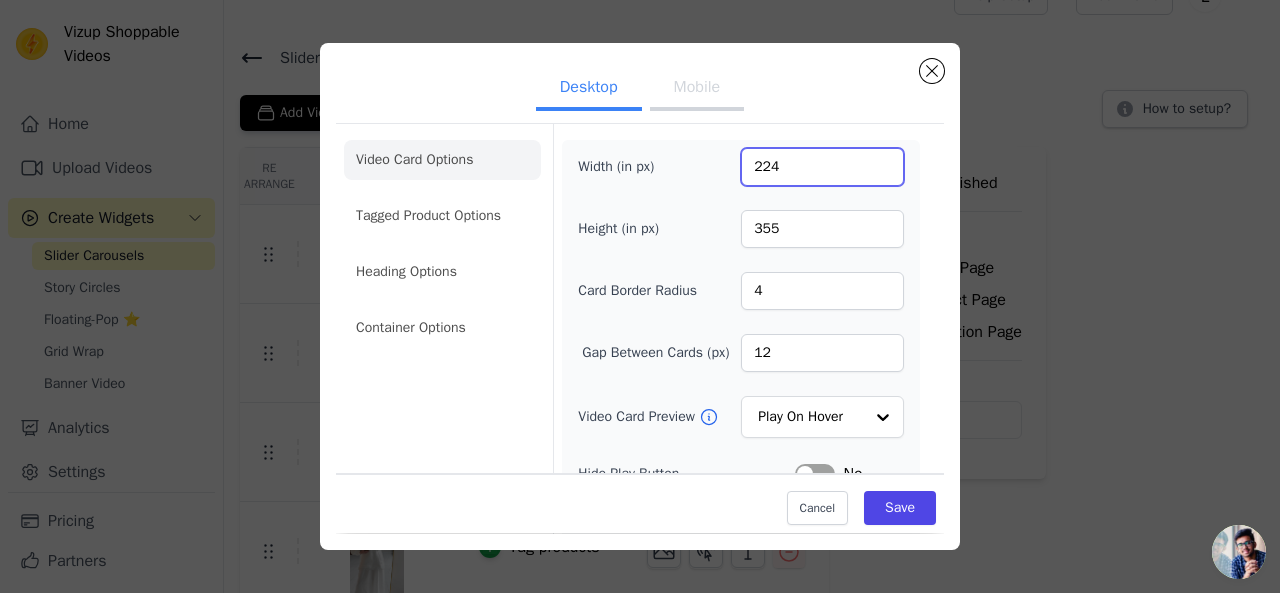 click on "224" at bounding box center [822, 167] 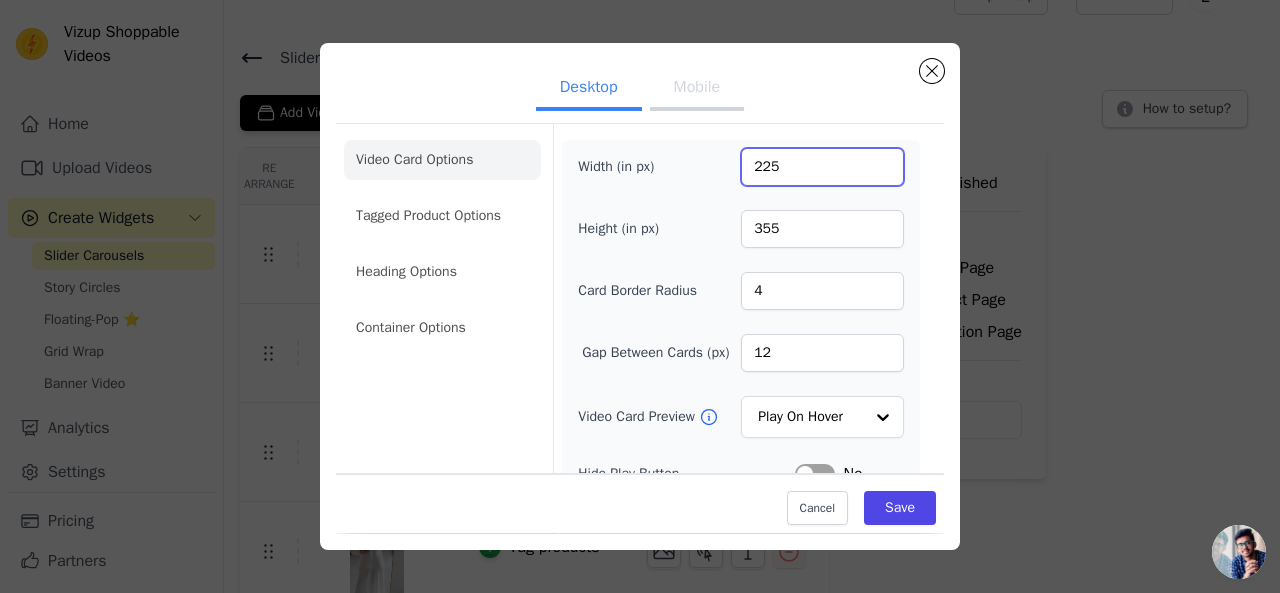 click on "225" at bounding box center [822, 167] 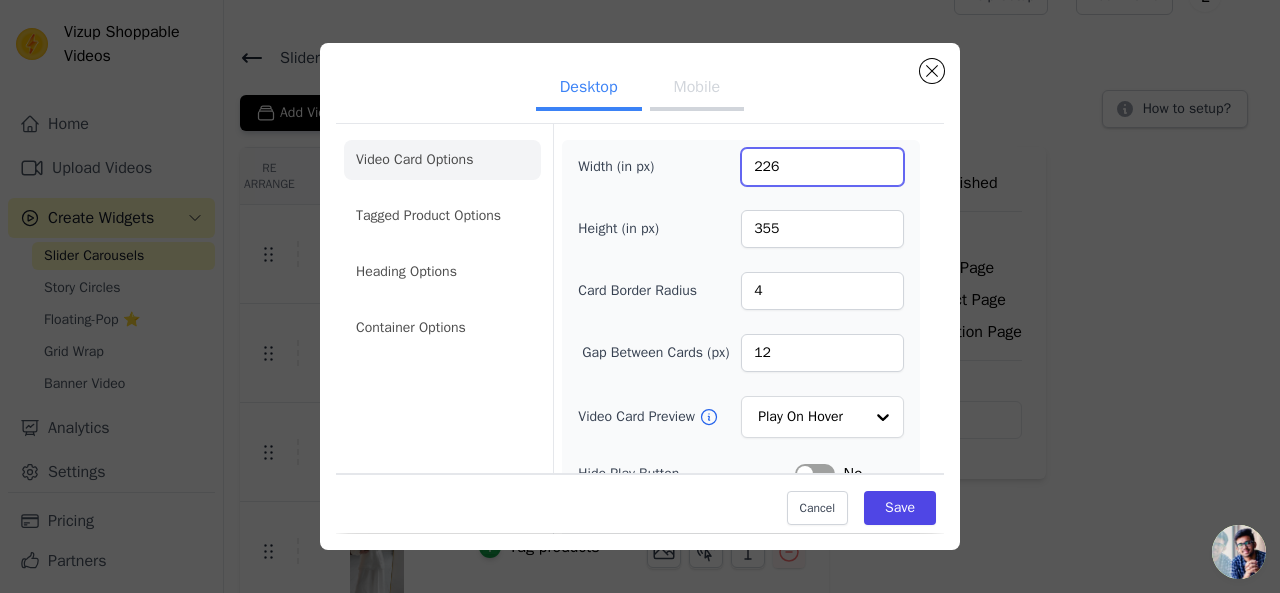 click on "226" at bounding box center (822, 167) 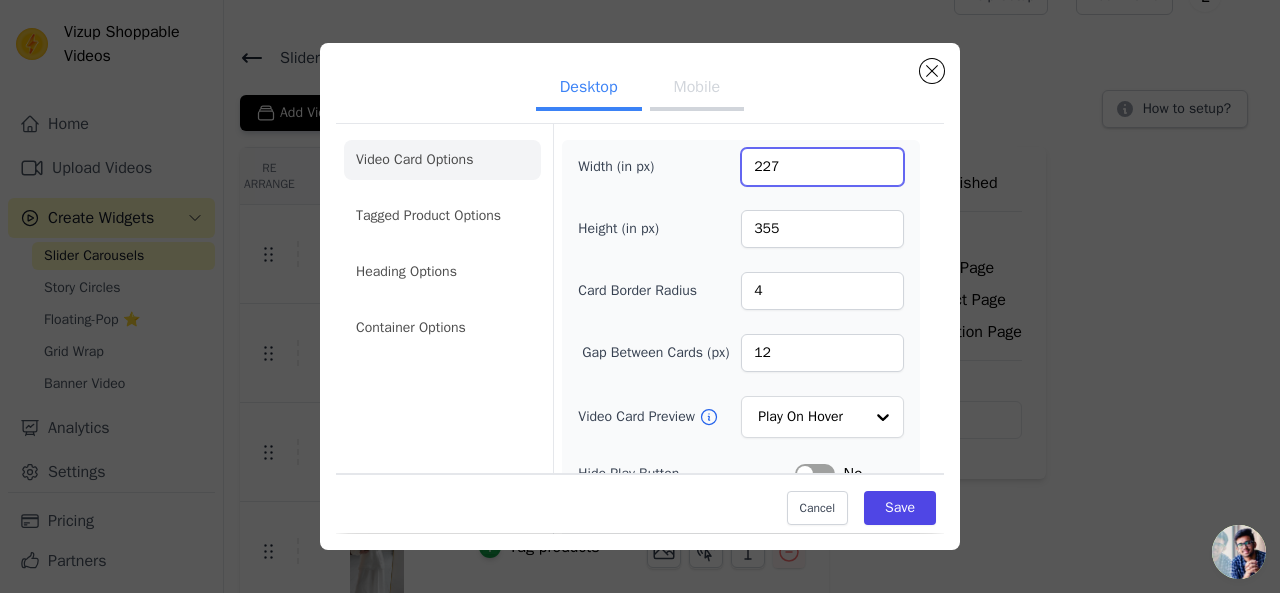 click on "227" at bounding box center [822, 167] 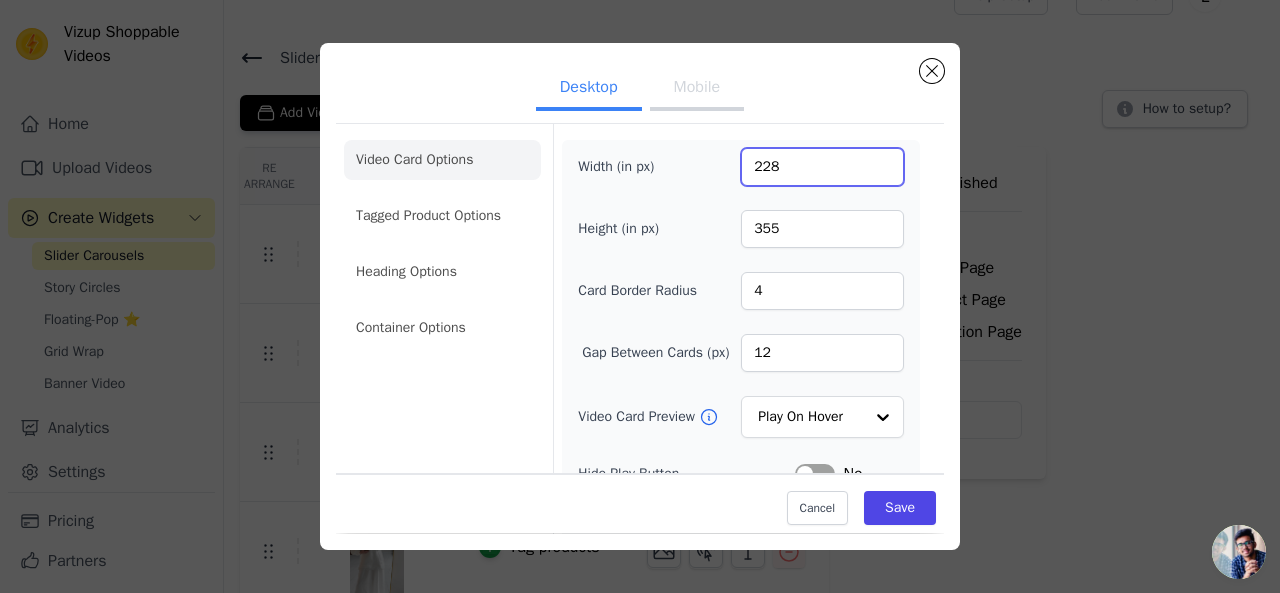 click on "228" at bounding box center (822, 167) 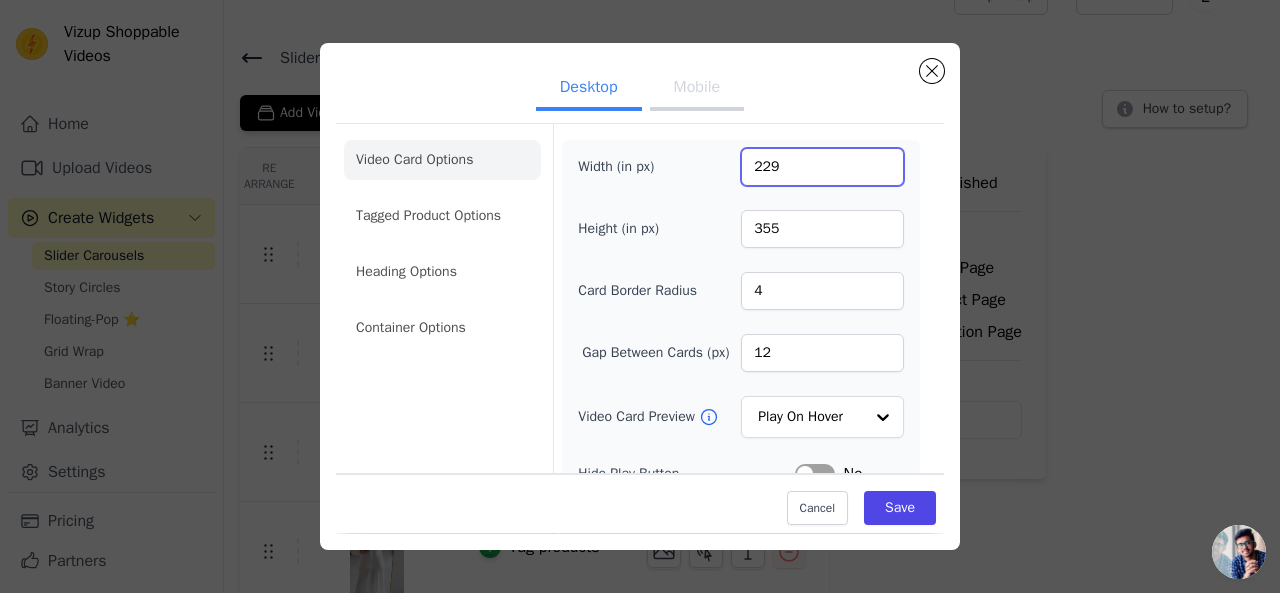 click on "229" at bounding box center [822, 167] 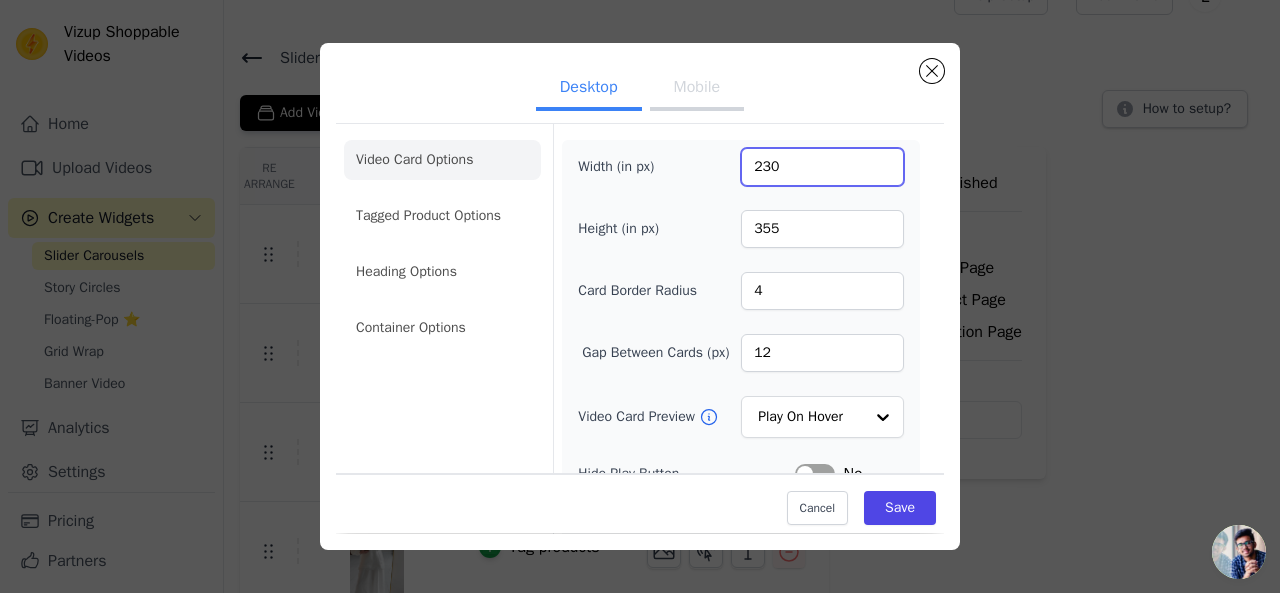 click on "230" at bounding box center (822, 167) 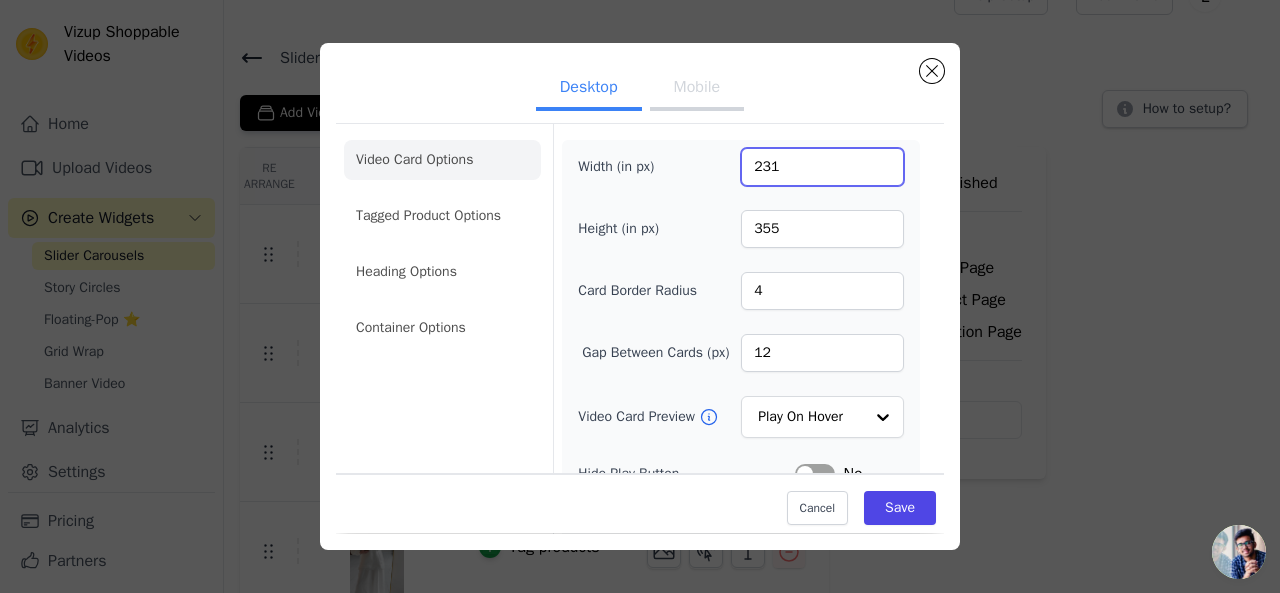 click on "231" at bounding box center (822, 167) 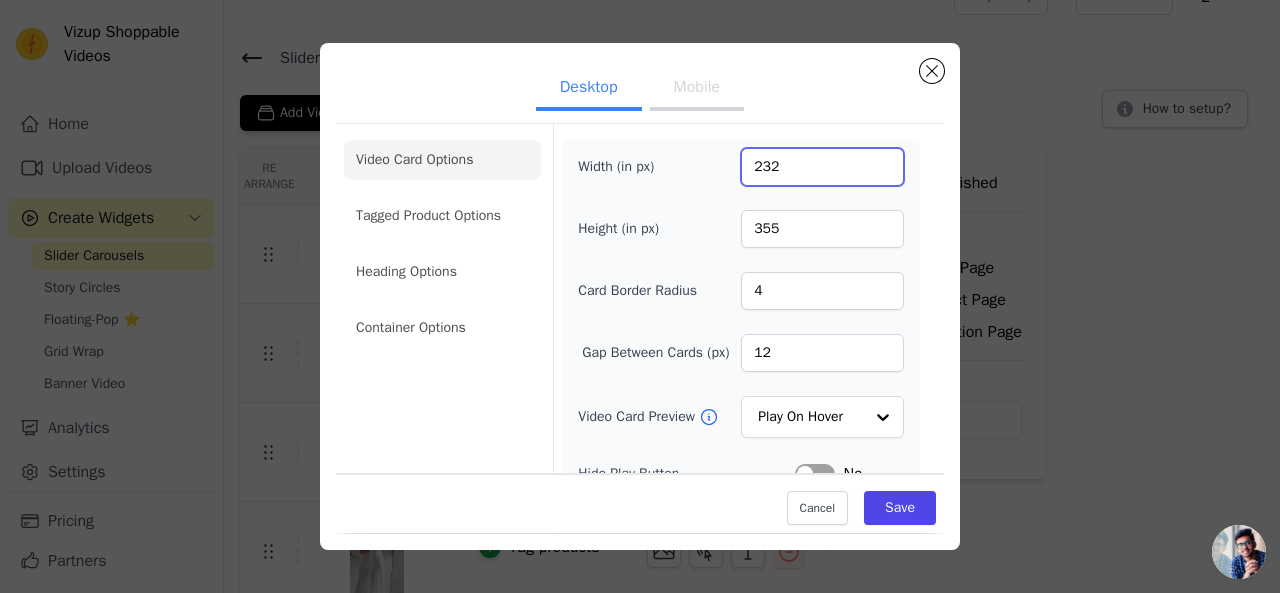 click on "232" at bounding box center (822, 167) 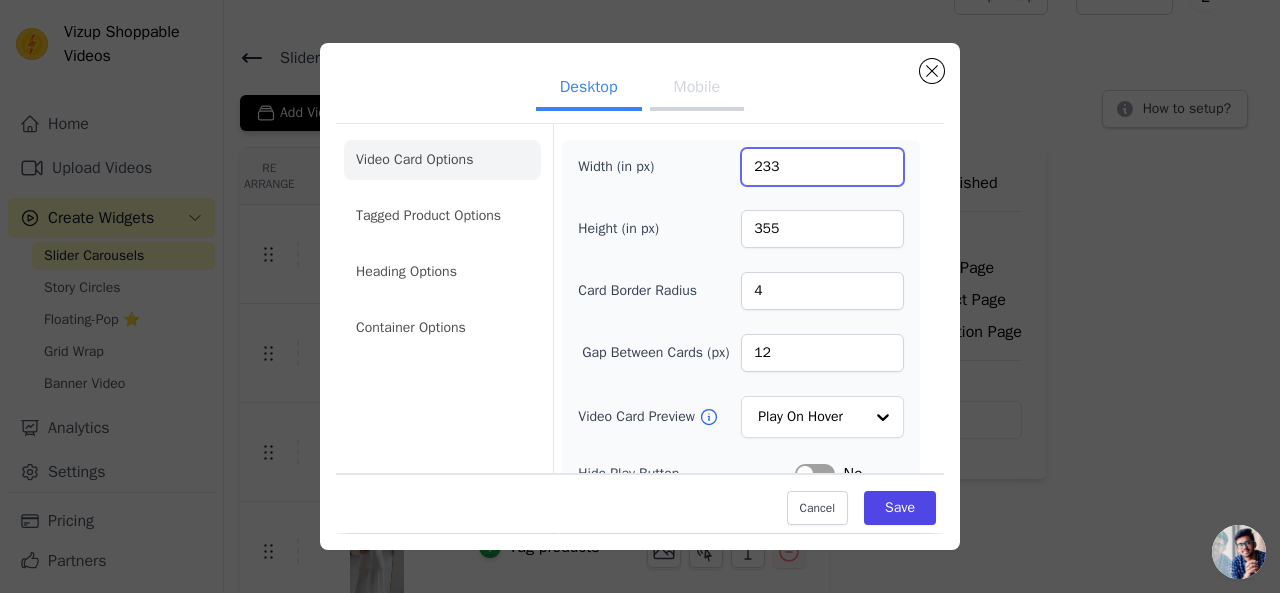 click on "233" at bounding box center [822, 167] 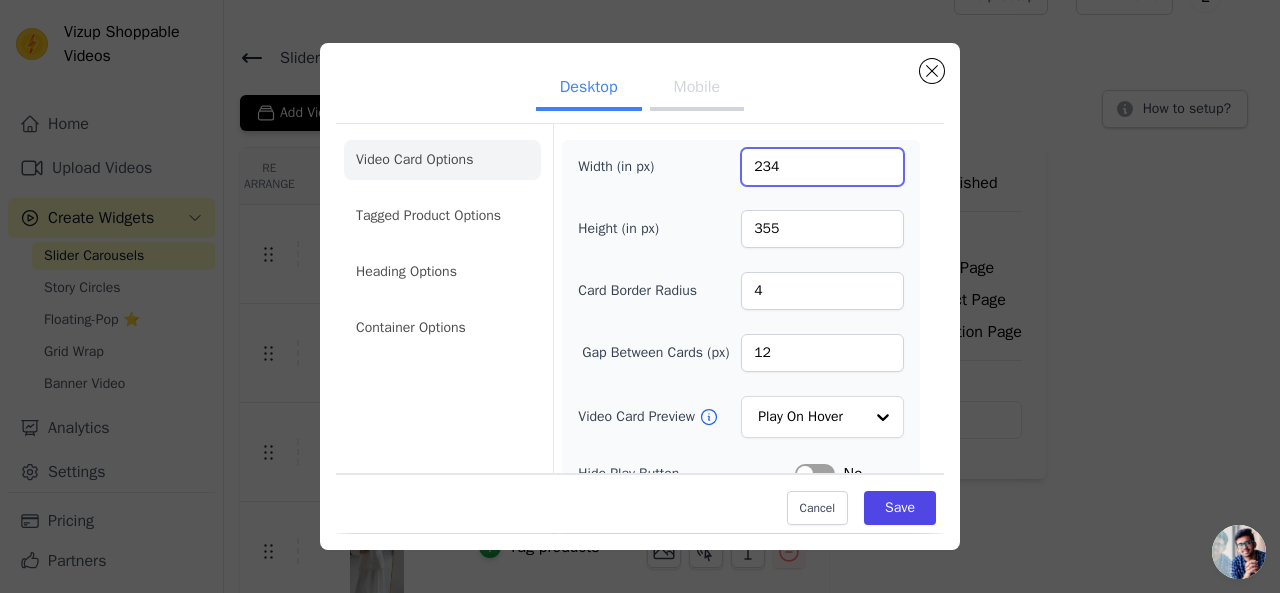 click on "234" at bounding box center [822, 167] 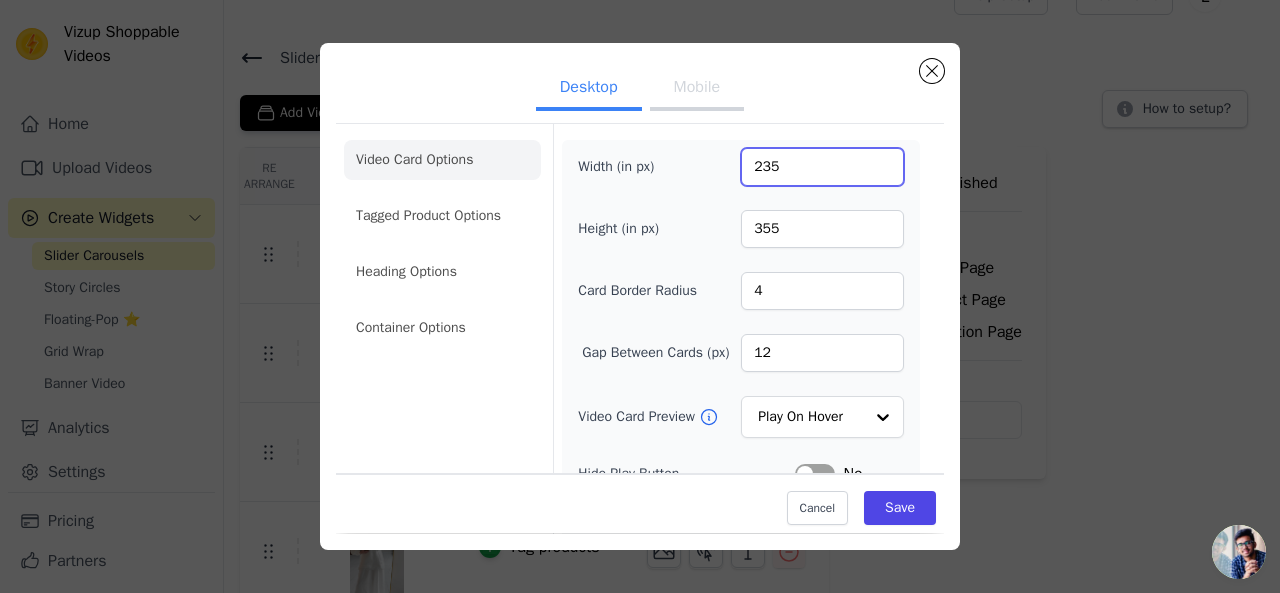 click on "235" at bounding box center (822, 167) 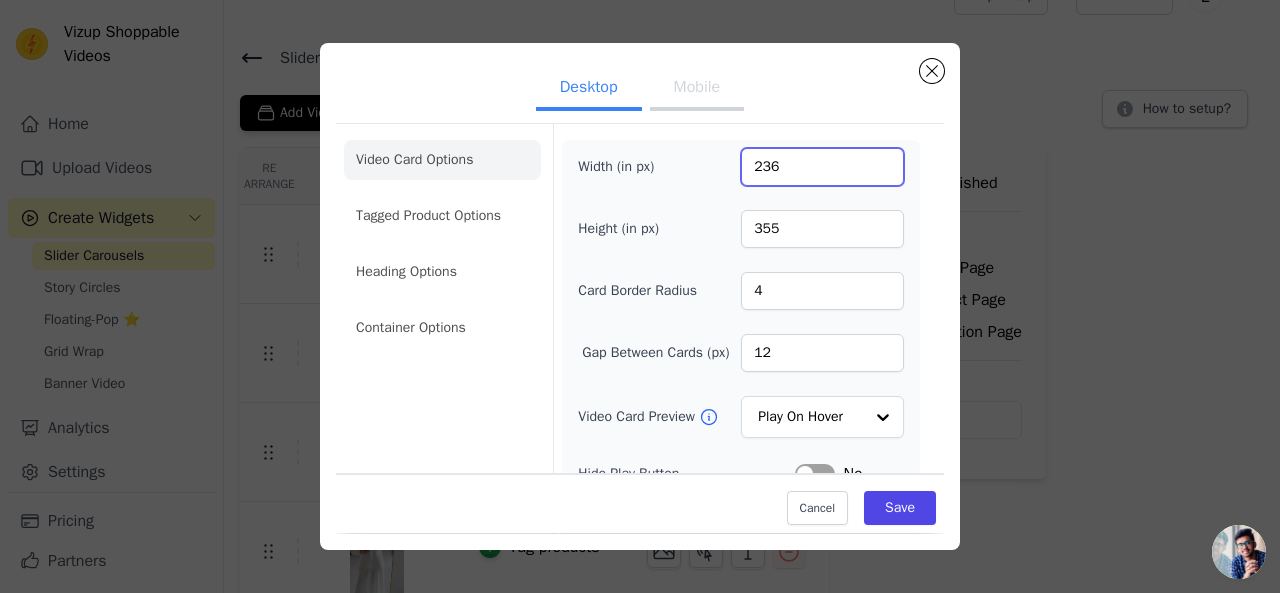click on "236" at bounding box center [822, 167] 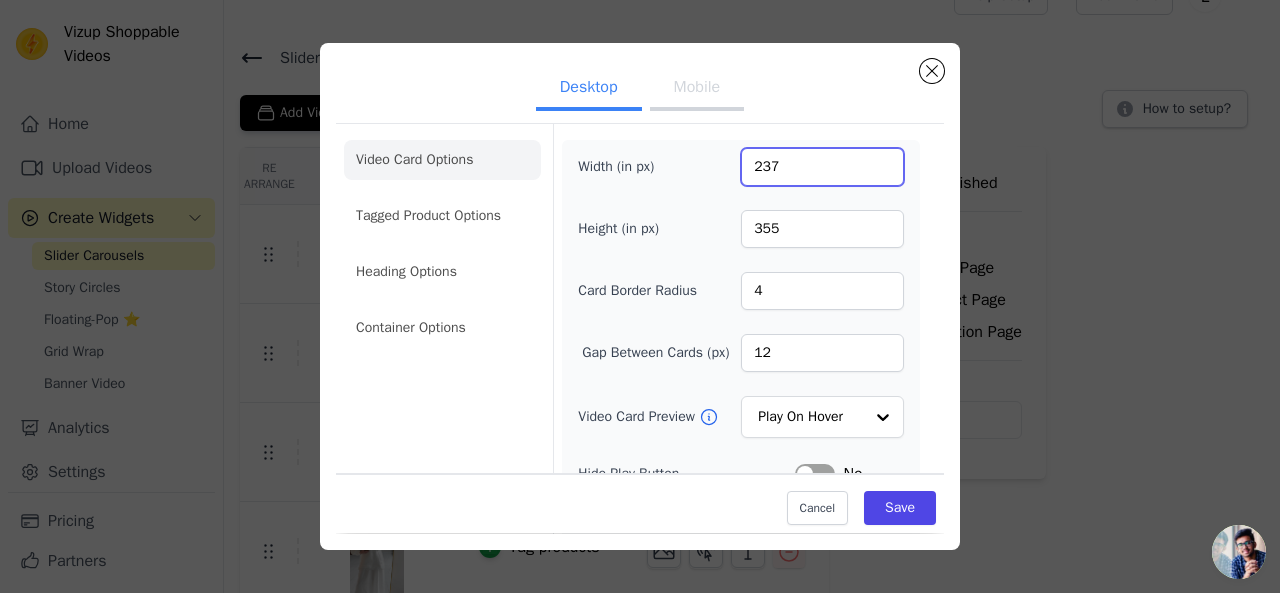 click on "237" at bounding box center [822, 167] 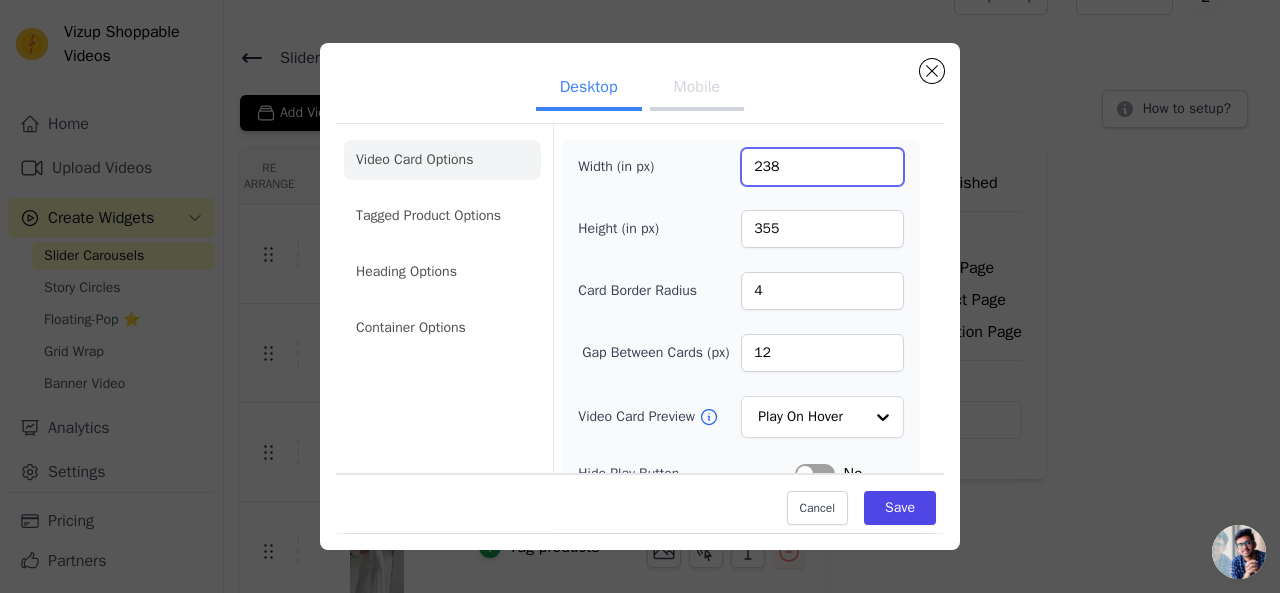 click on "238" at bounding box center [822, 167] 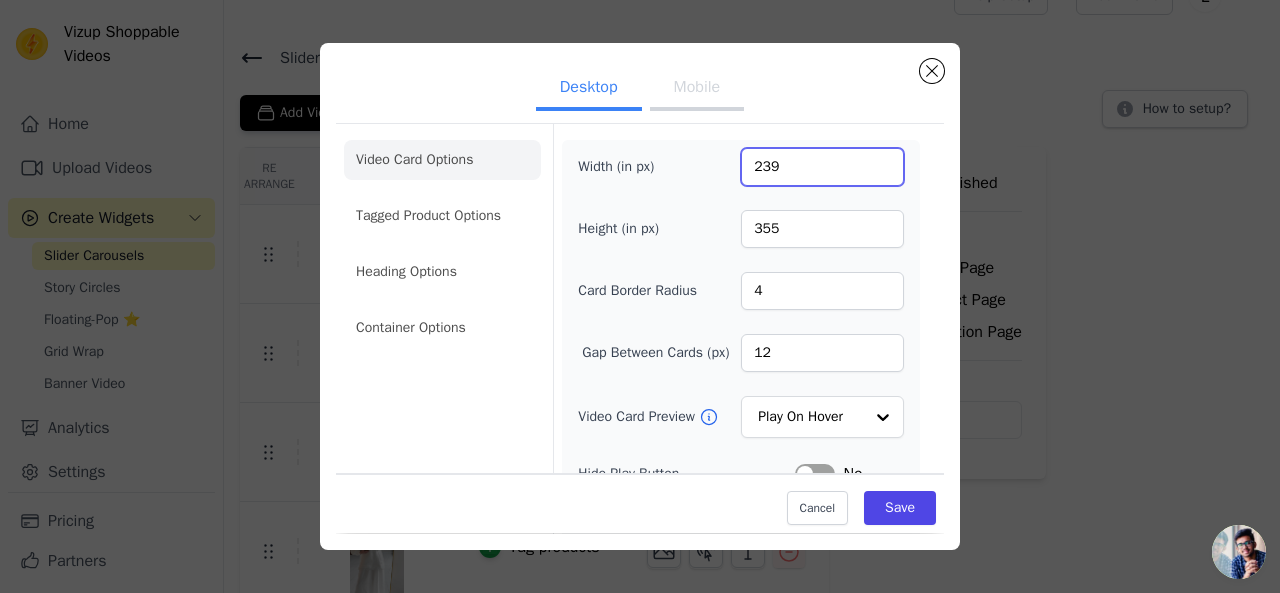 click on "239" at bounding box center [822, 167] 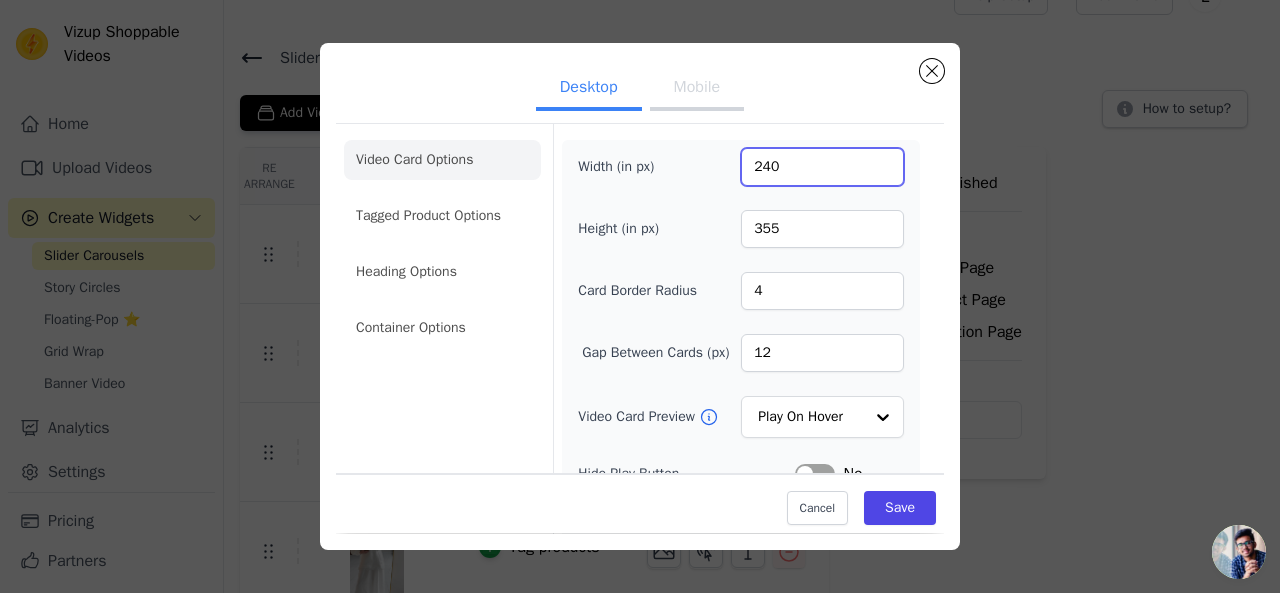 click on "240" at bounding box center [822, 167] 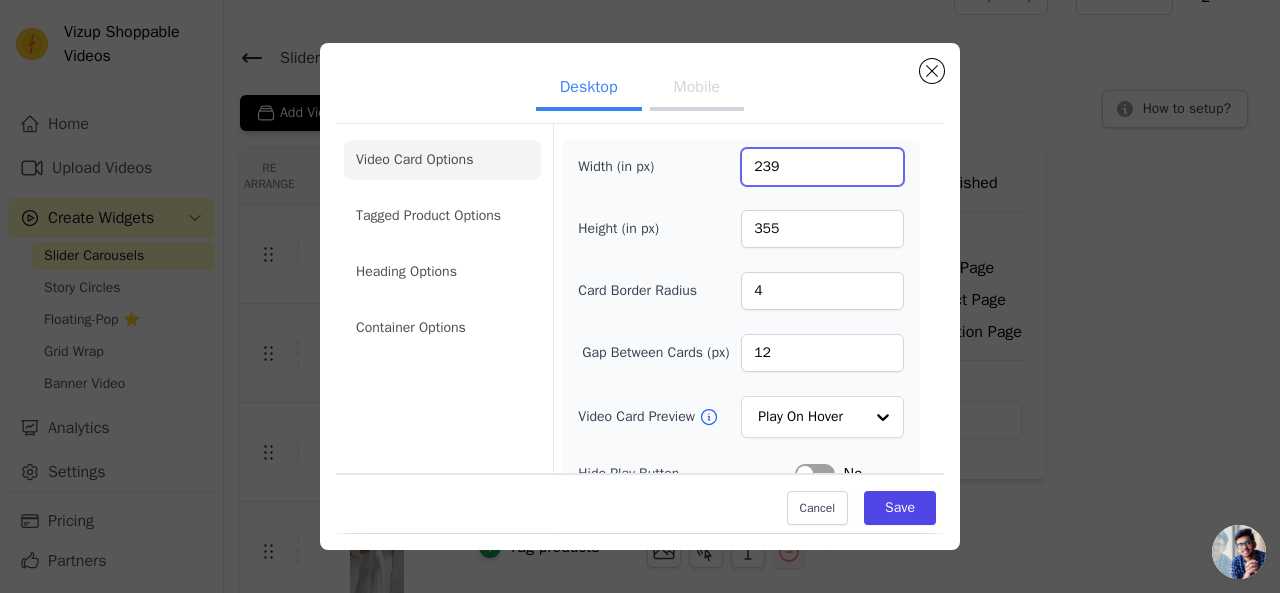 click on "239" at bounding box center (822, 167) 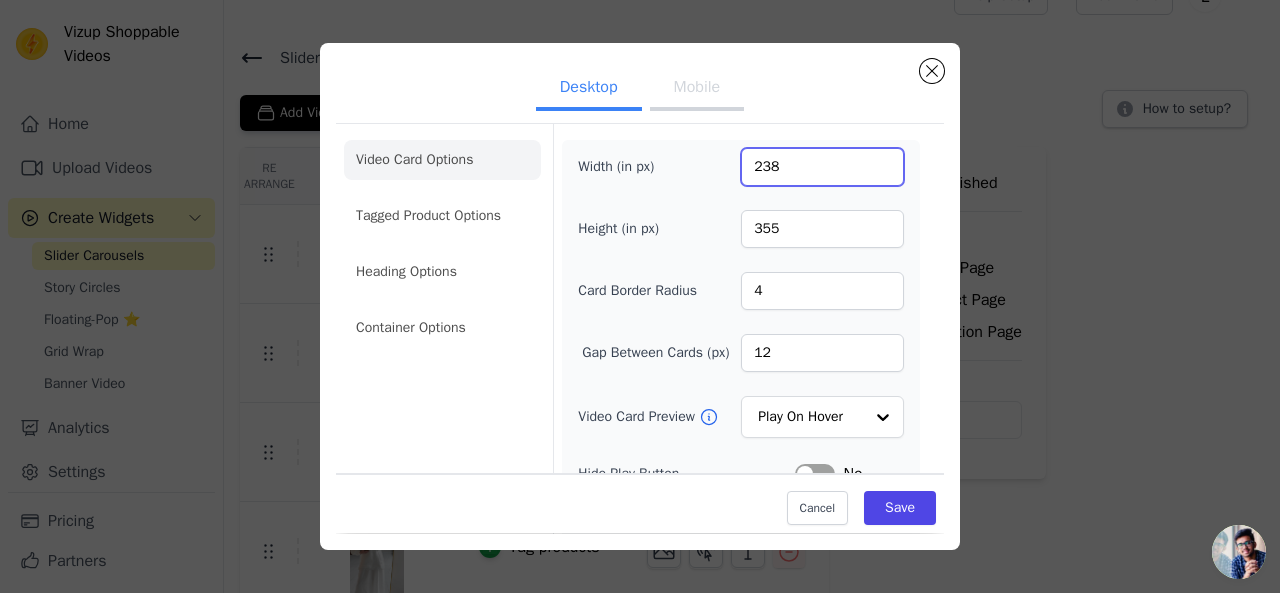 click on "238" at bounding box center (822, 167) 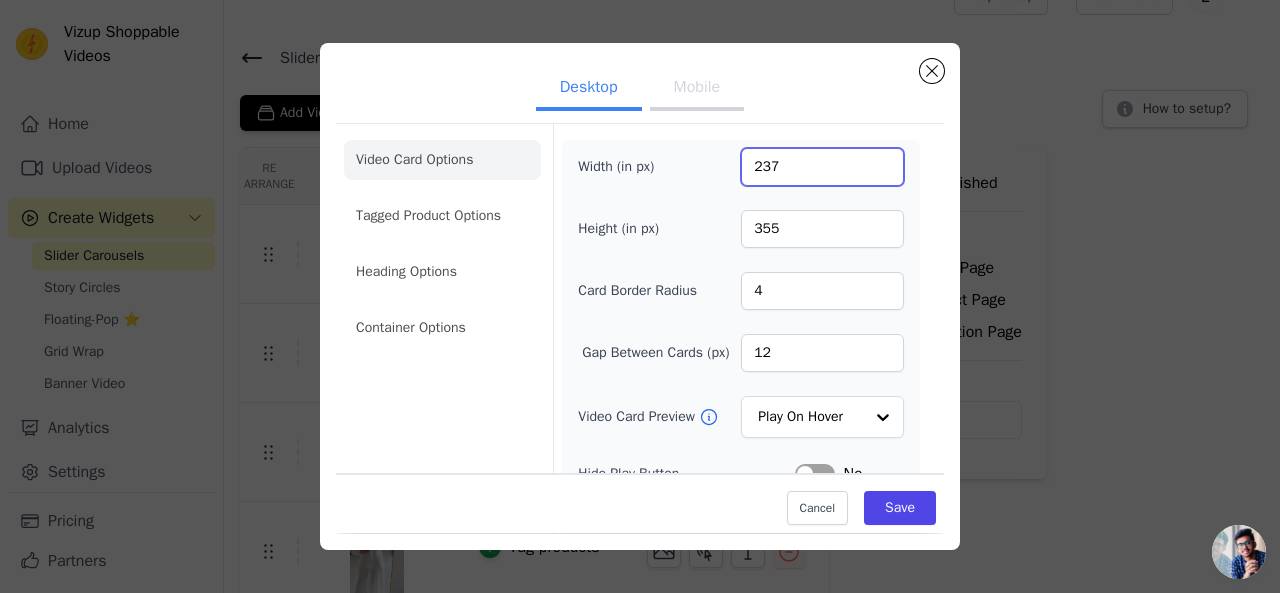 click on "237" at bounding box center (822, 167) 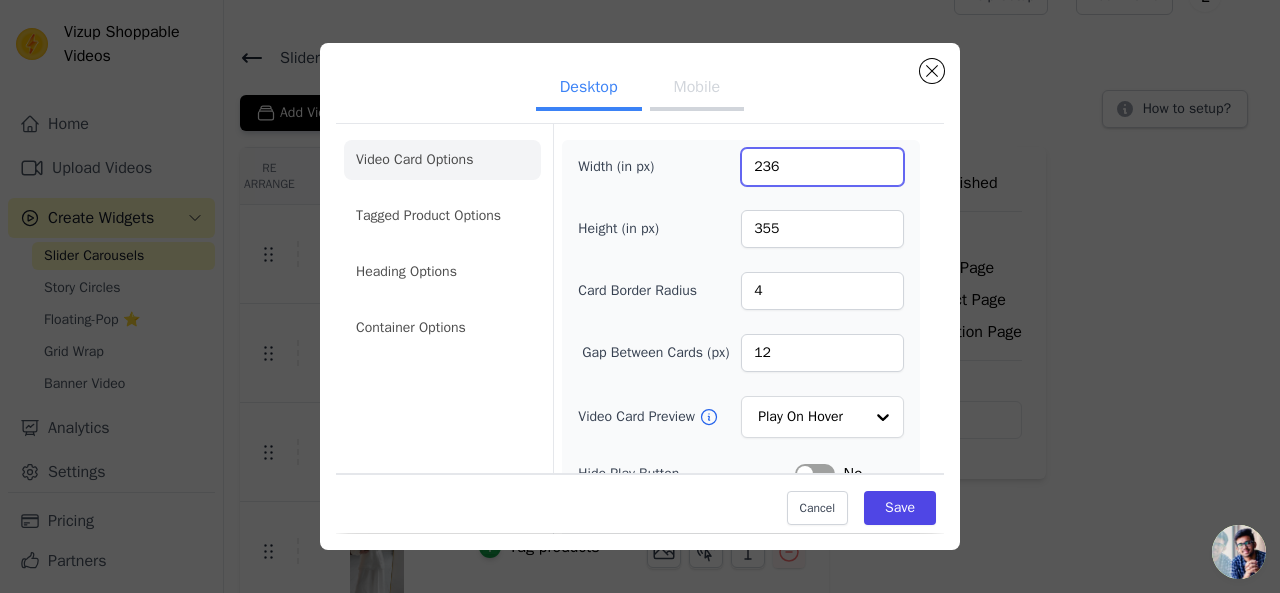 click on "236" at bounding box center [822, 167] 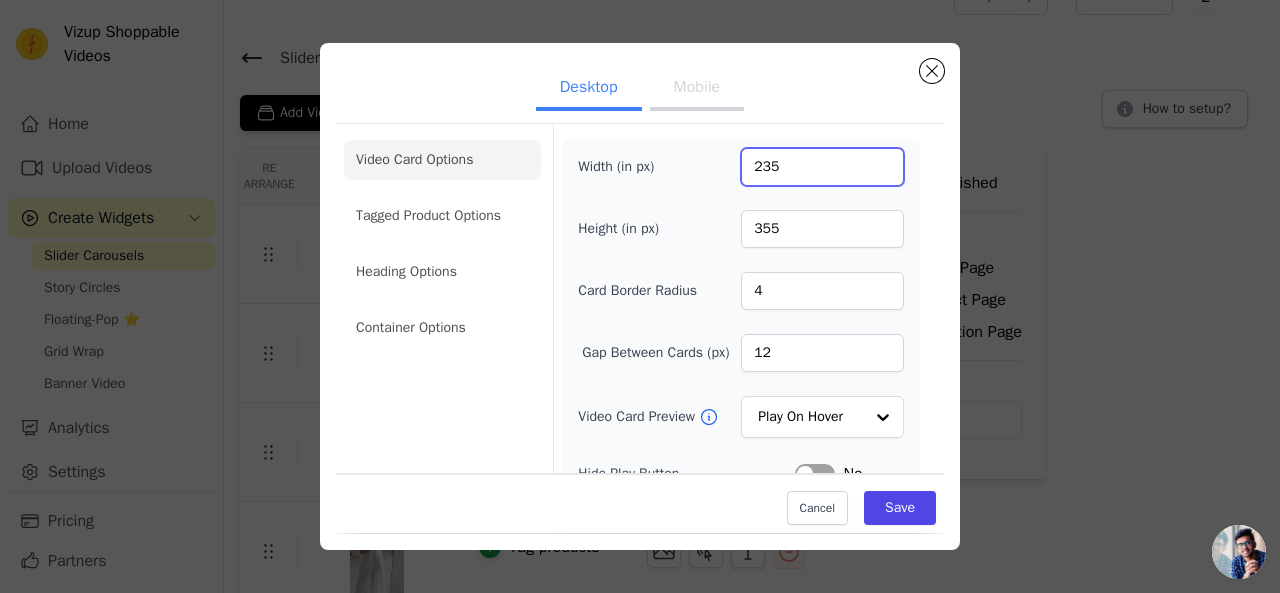type on "235" 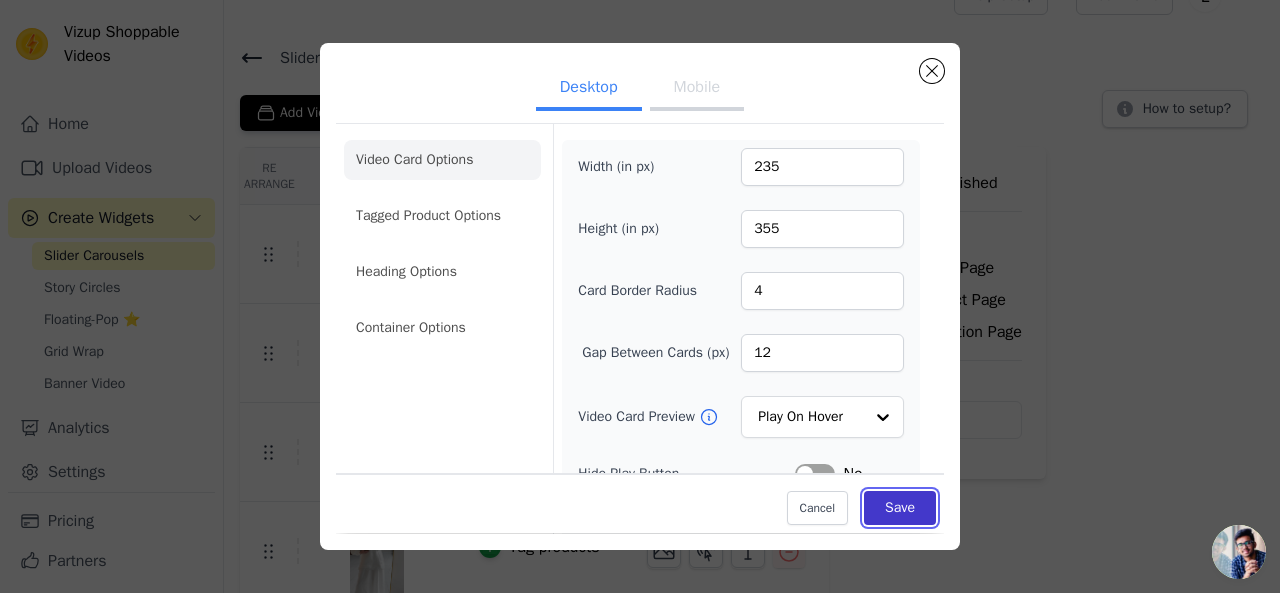 click on "Save" at bounding box center [900, 509] 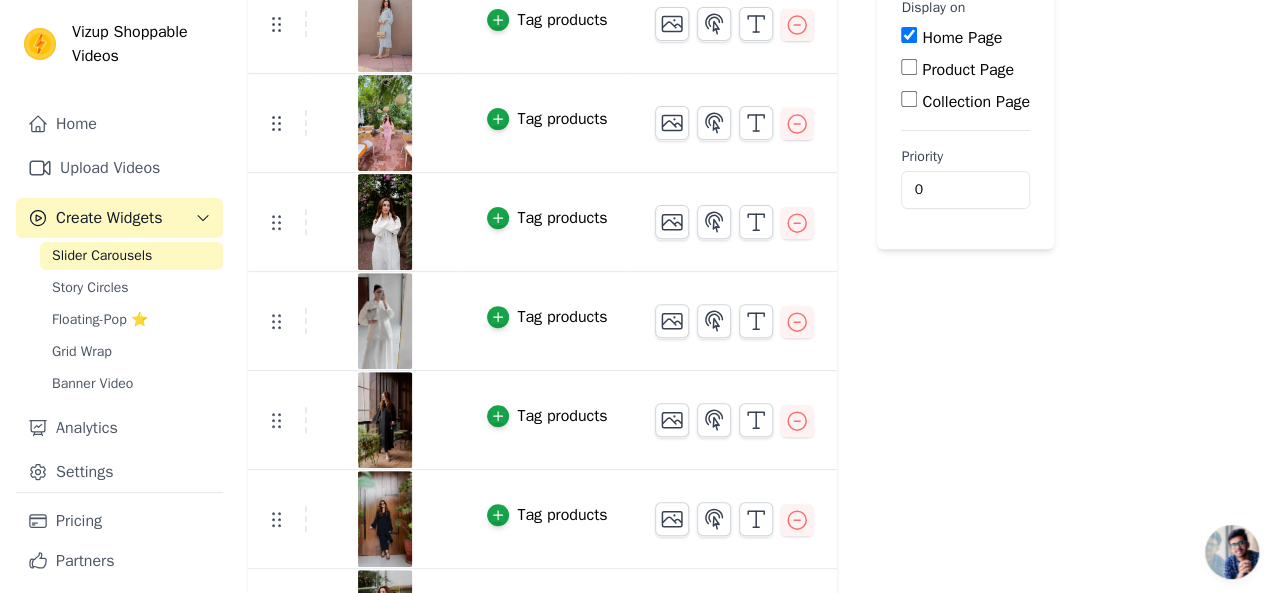 scroll, scrollTop: 0, scrollLeft: 0, axis: both 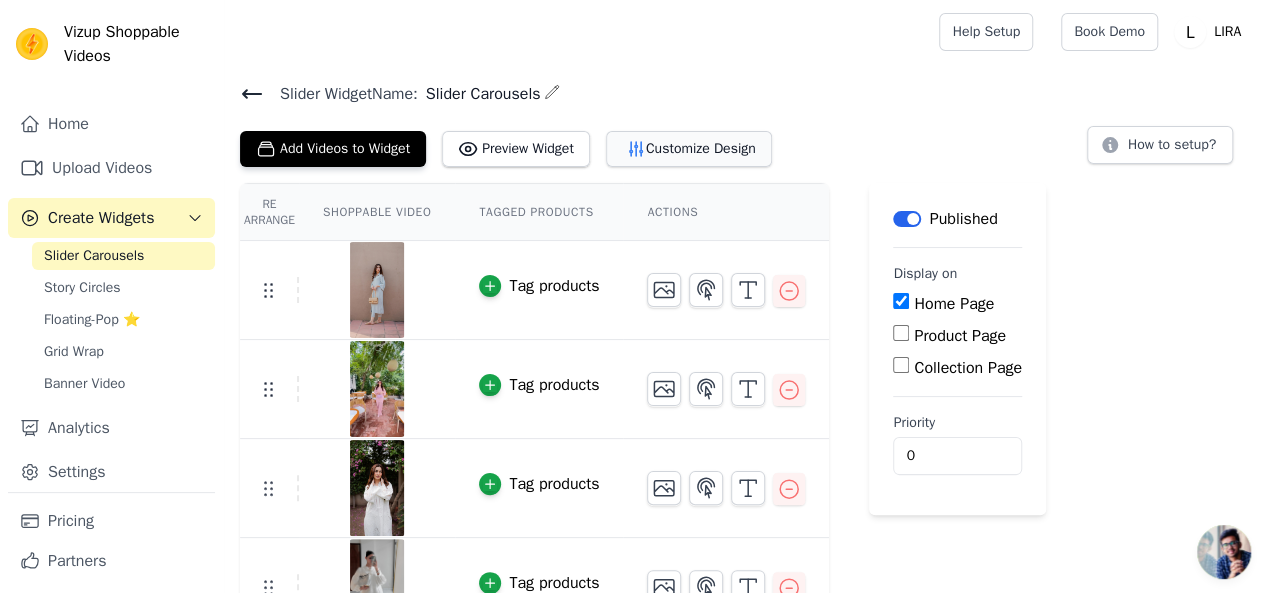 click on "Customize Design" at bounding box center (689, 149) 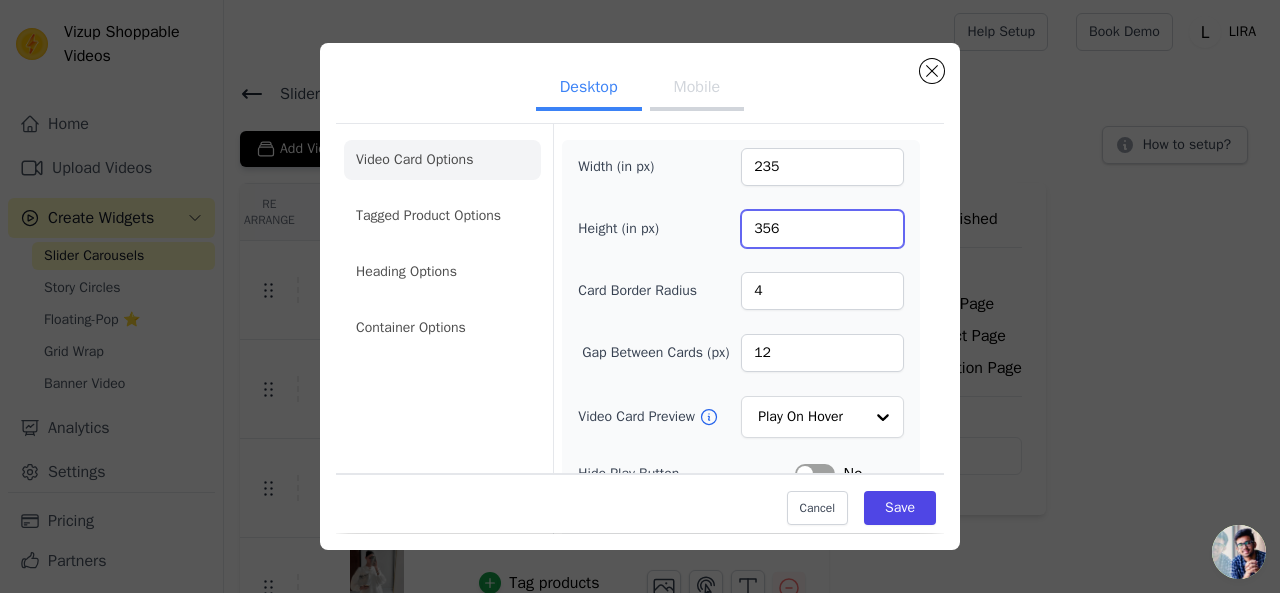click on "356" at bounding box center [822, 229] 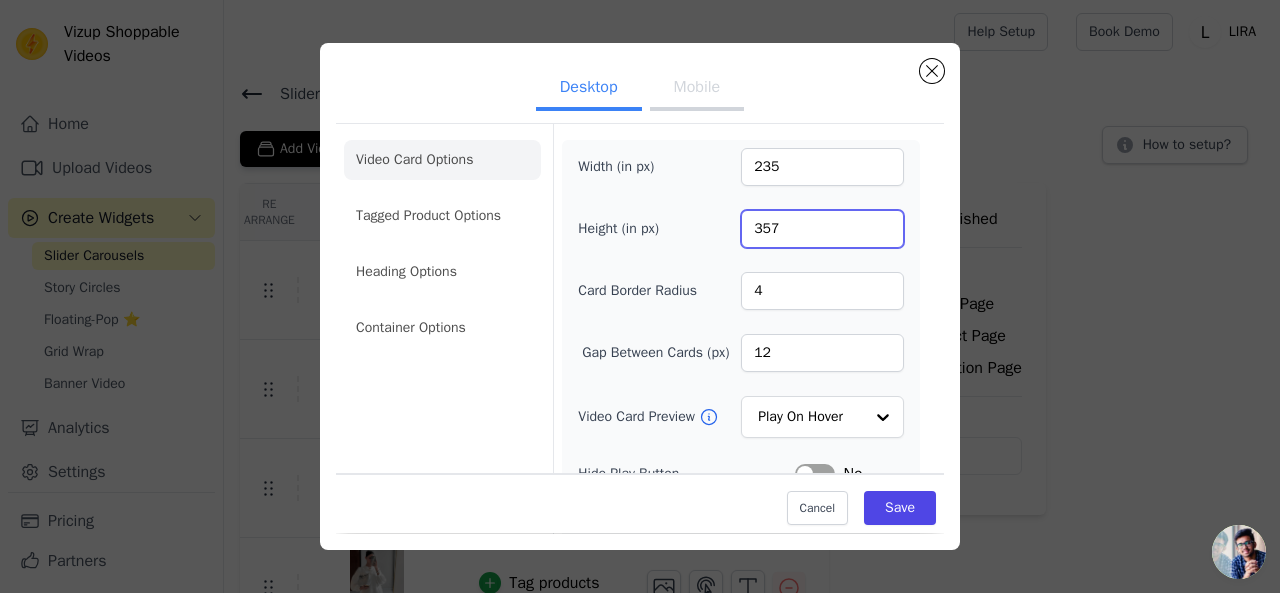 click on "357" at bounding box center (822, 229) 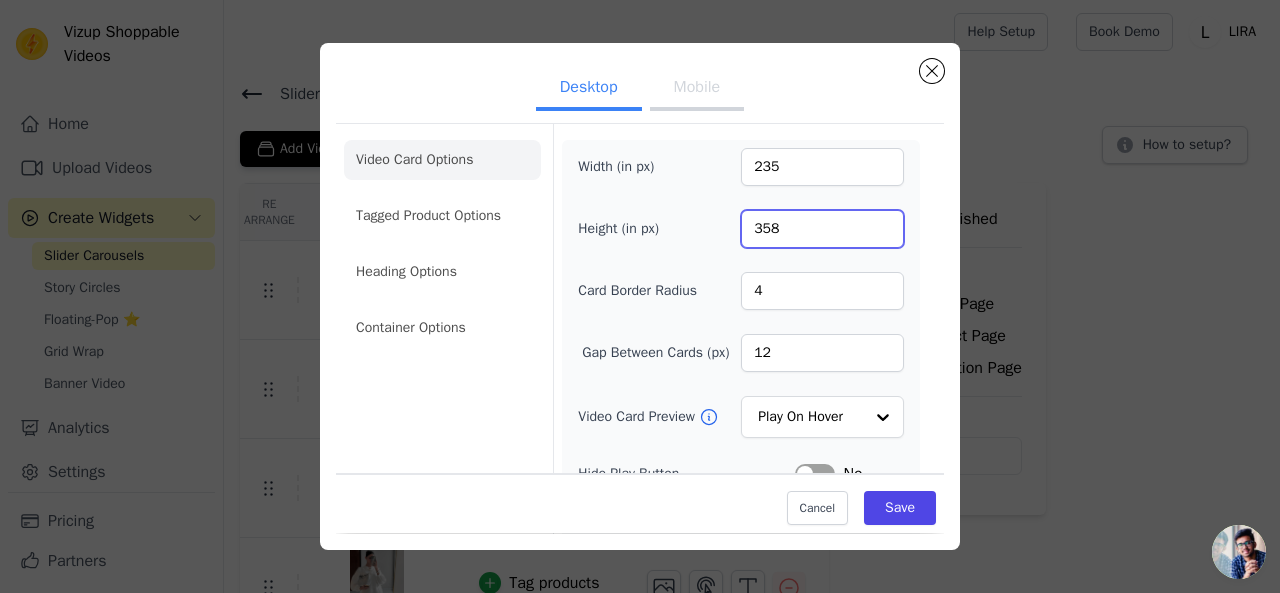 click on "358" at bounding box center (822, 229) 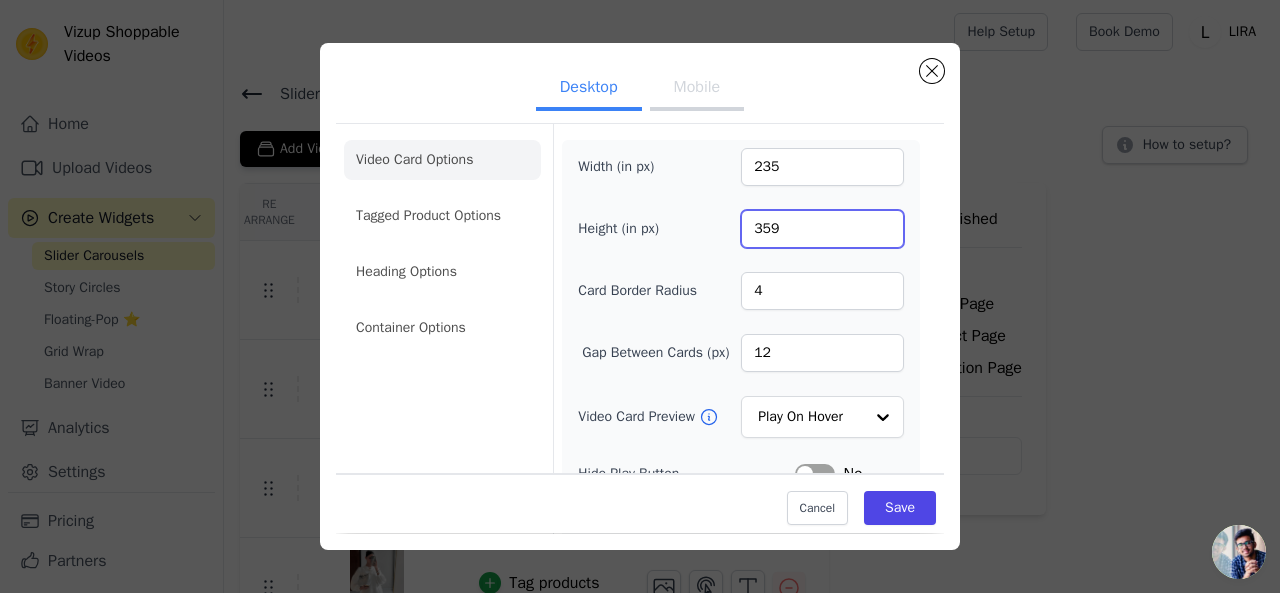 click on "359" at bounding box center [822, 229] 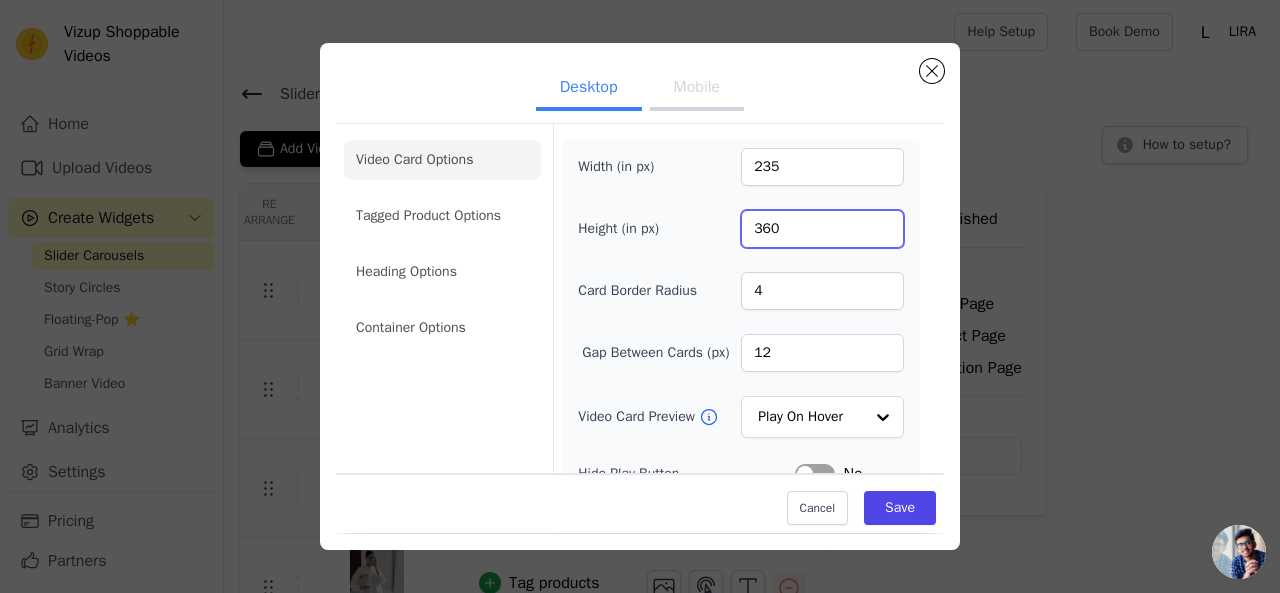 type on "360" 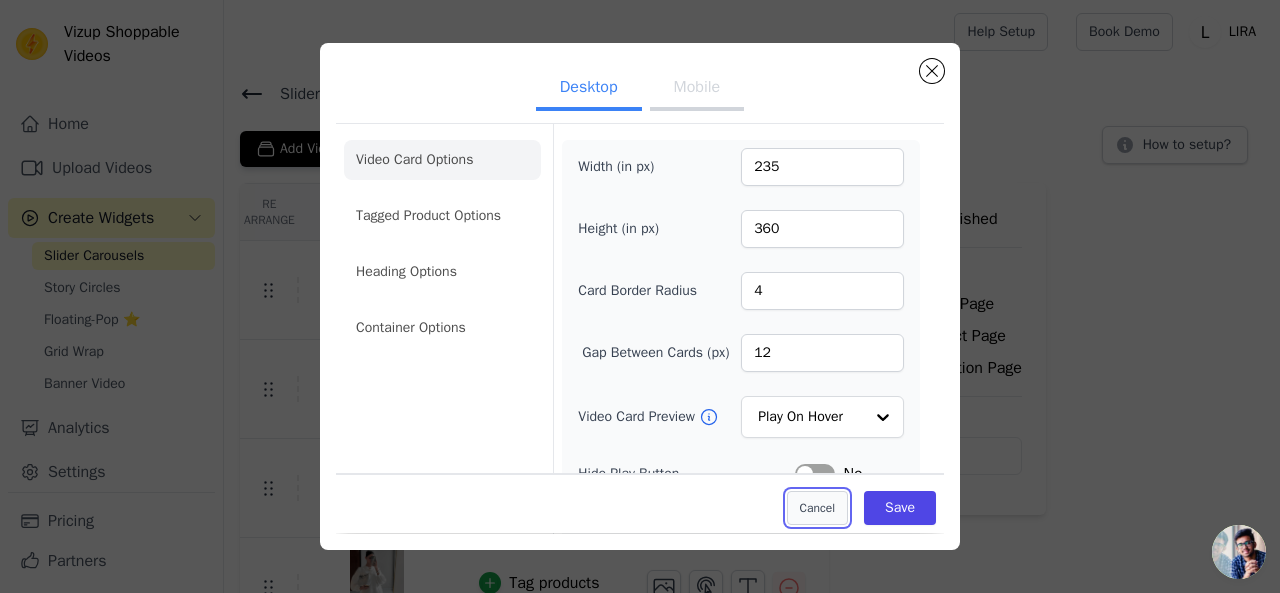 click on "Cancel" at bounding box center (817, 509) 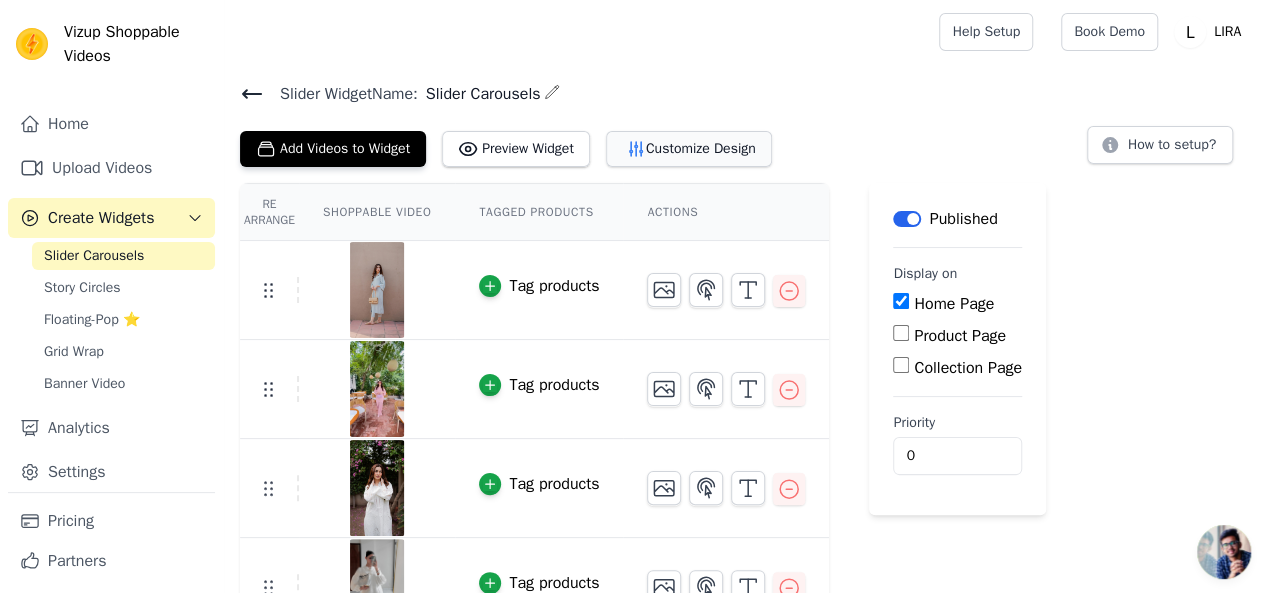 click on "Customize Design" at bounding box center [689, 149] 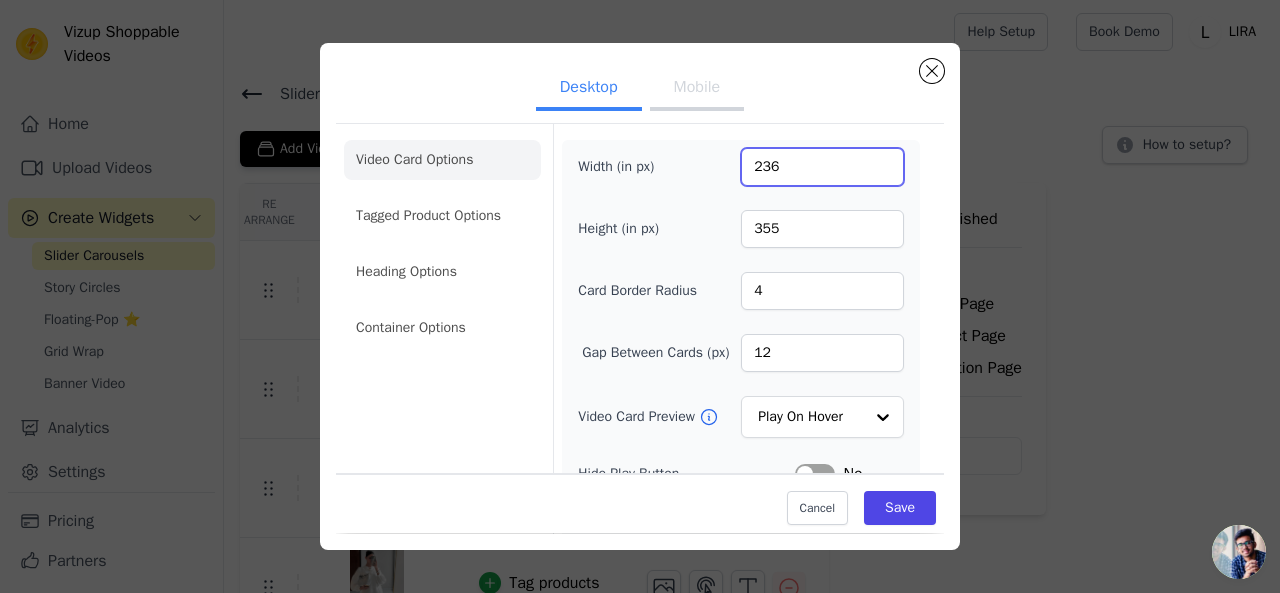 click on "236" at bounding box center [822, 167] 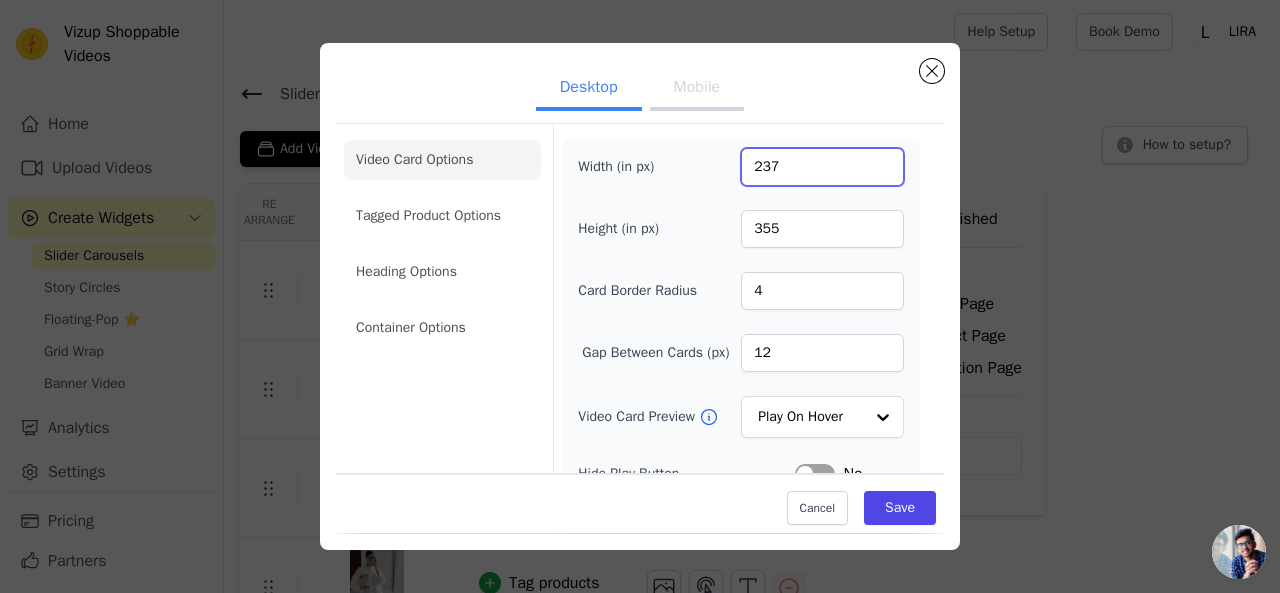 click on "237" at bounding box center (822, 167) 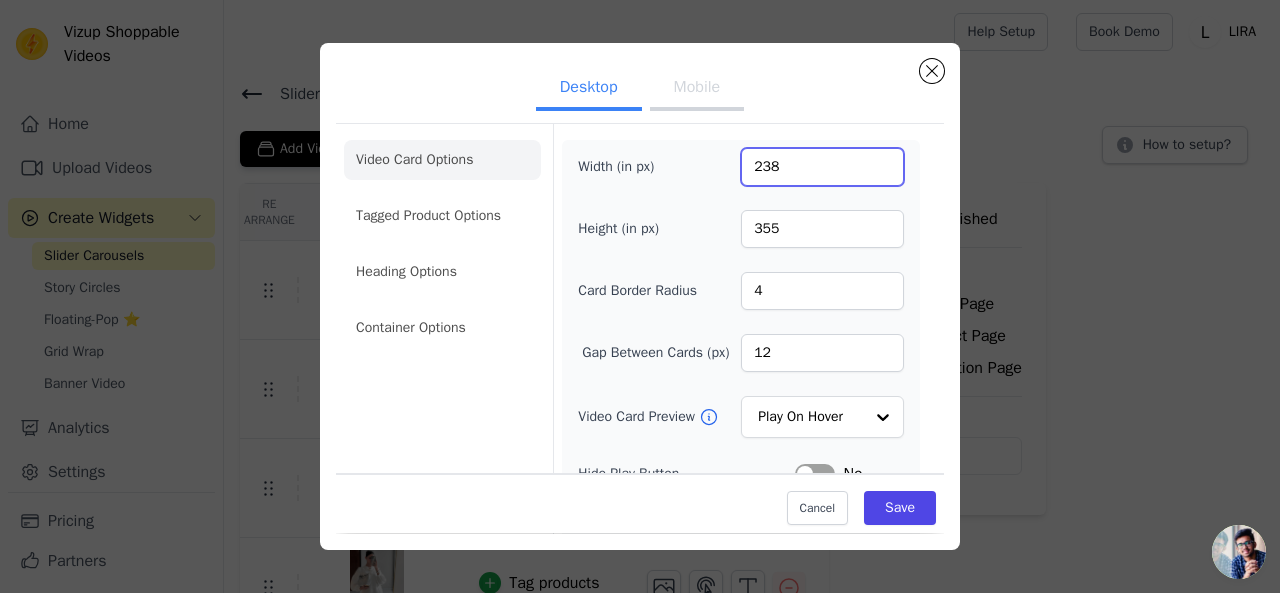 click on "238" at bounding box center [822, 167] 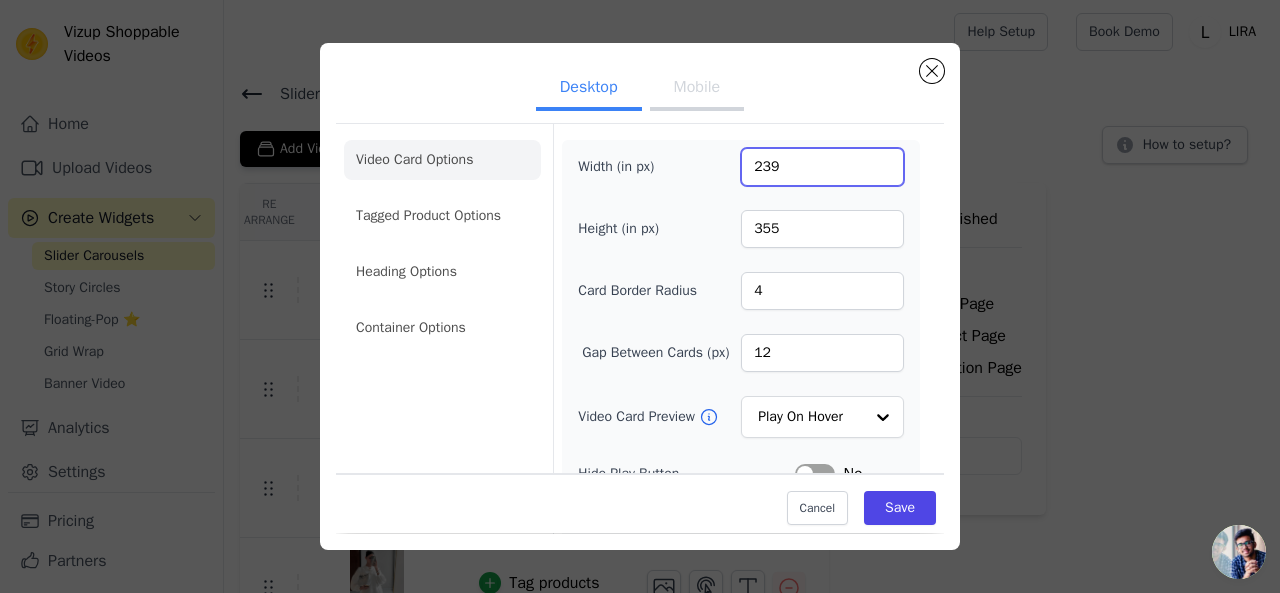 click on "239" at bounding box center [822, 167] 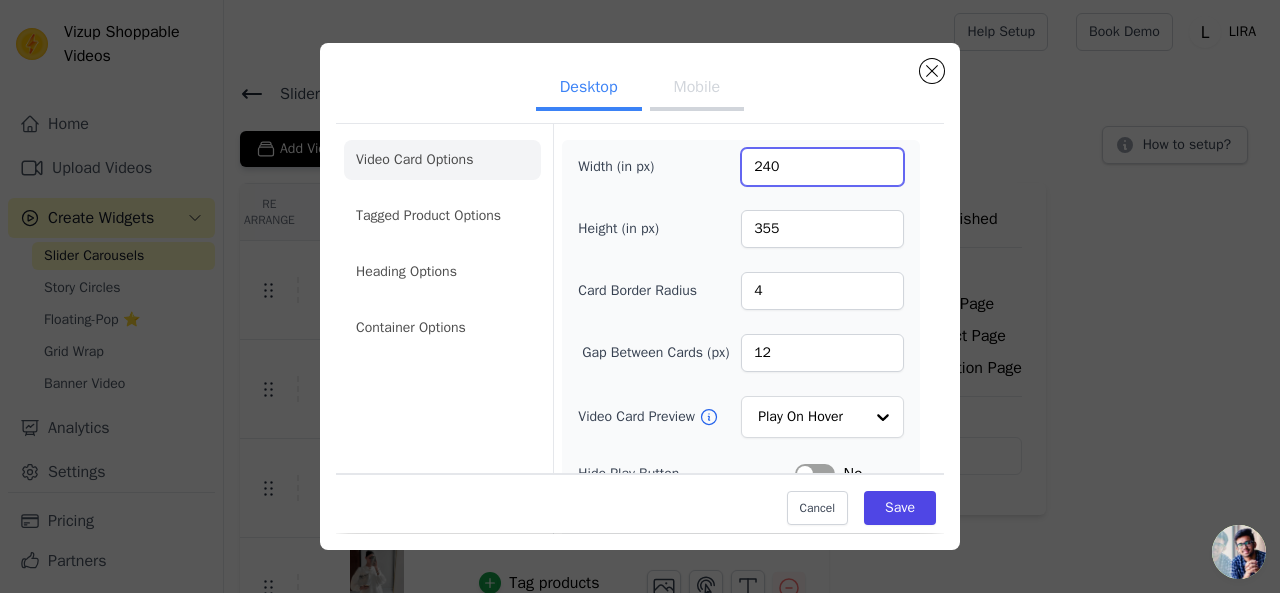 click on "240" at bounding box center (822, 167) 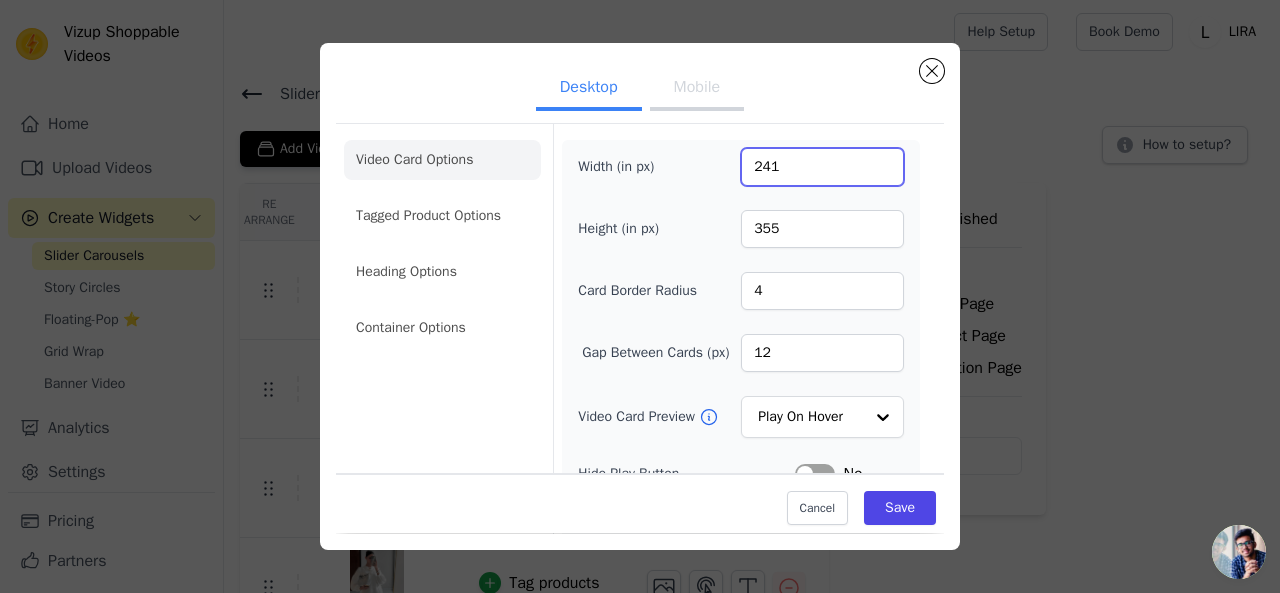 click on "241" at bounding box center (822, 167) 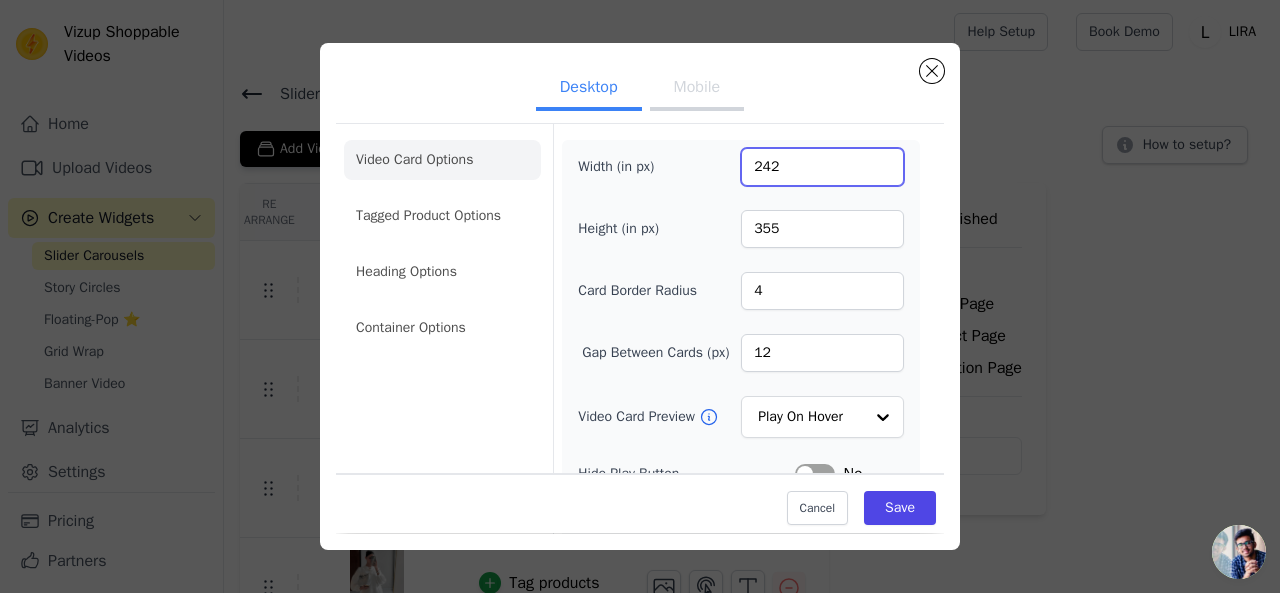 click on "242" at bounding box center [822, 167] 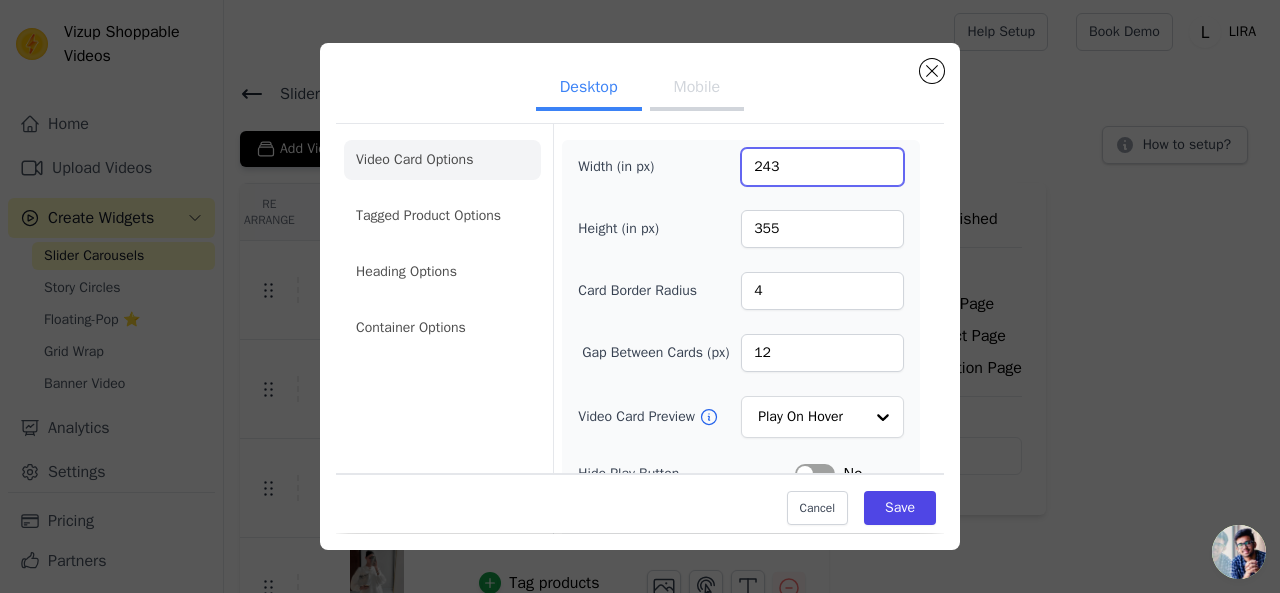 click on "243" at bounding box center [822, 167] 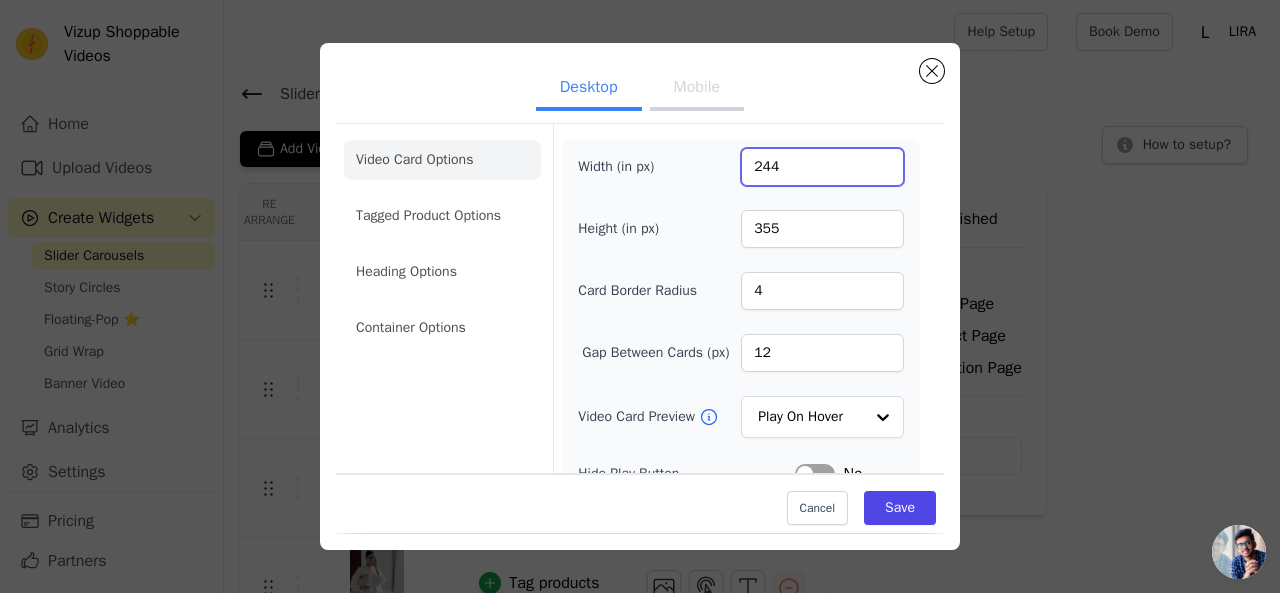 click on "244" at bounding box center (822, 167) 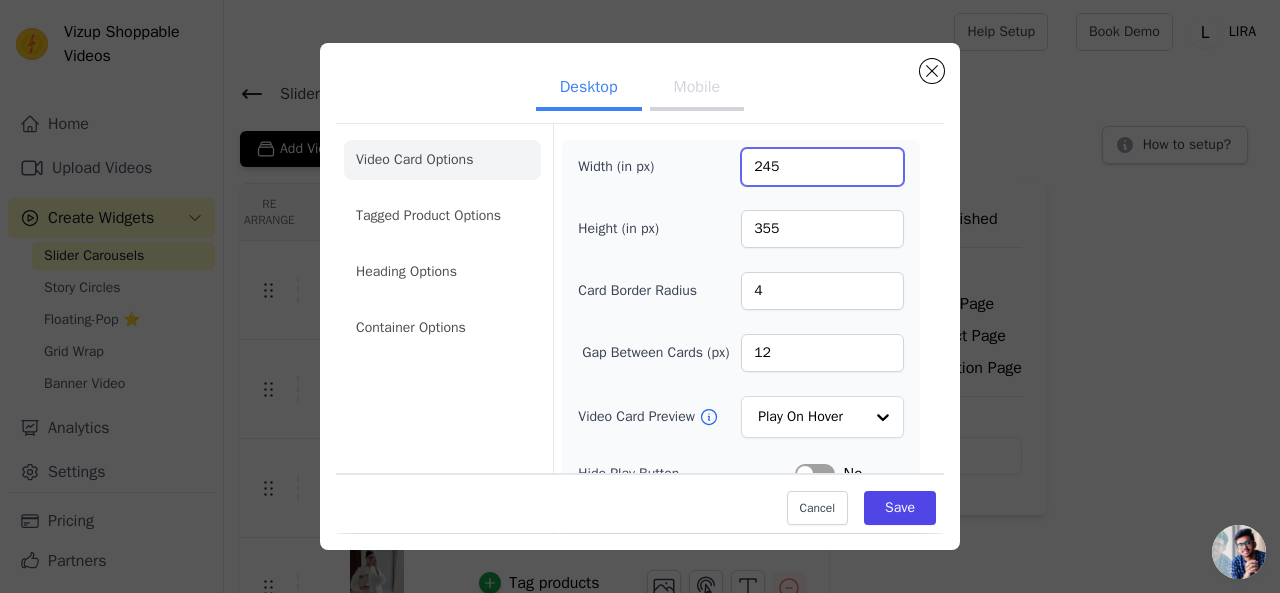 type on "245" 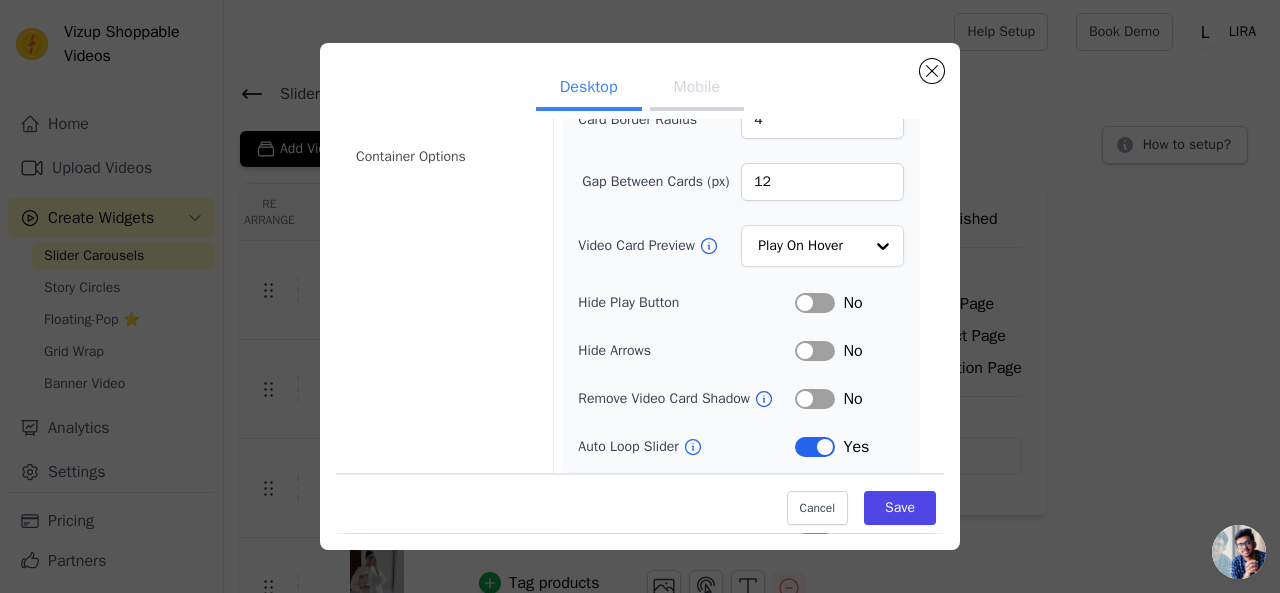 scroll, scrollTop: 200, scrollLeft: 0, axis: vertical 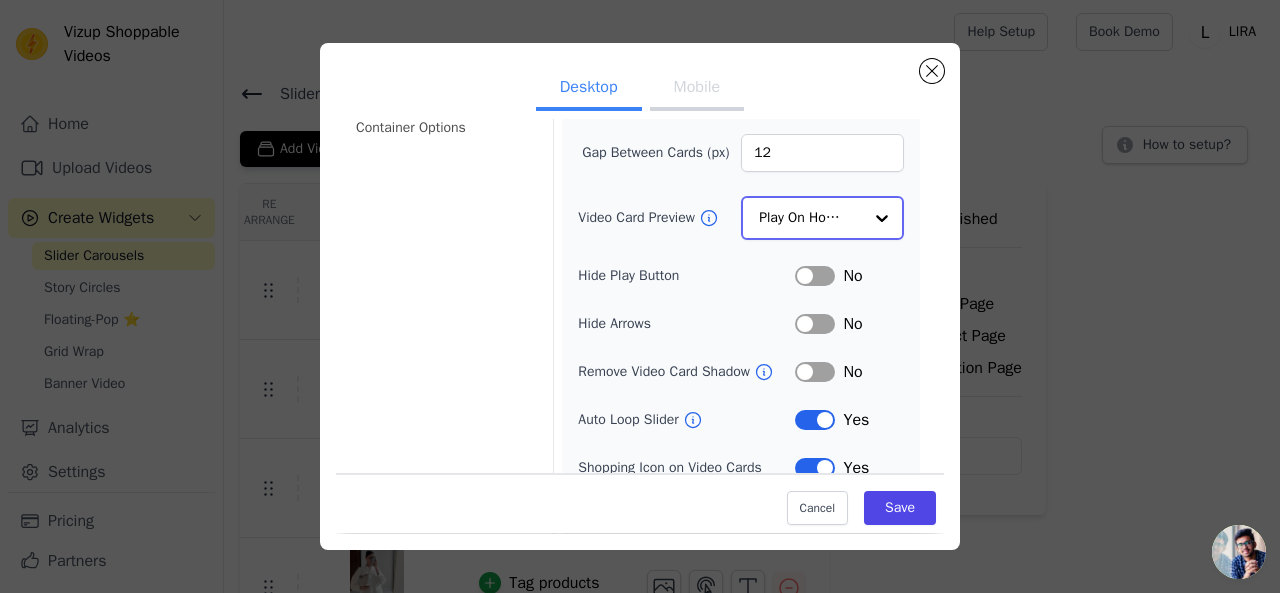 click at bounding box center [882, 218] 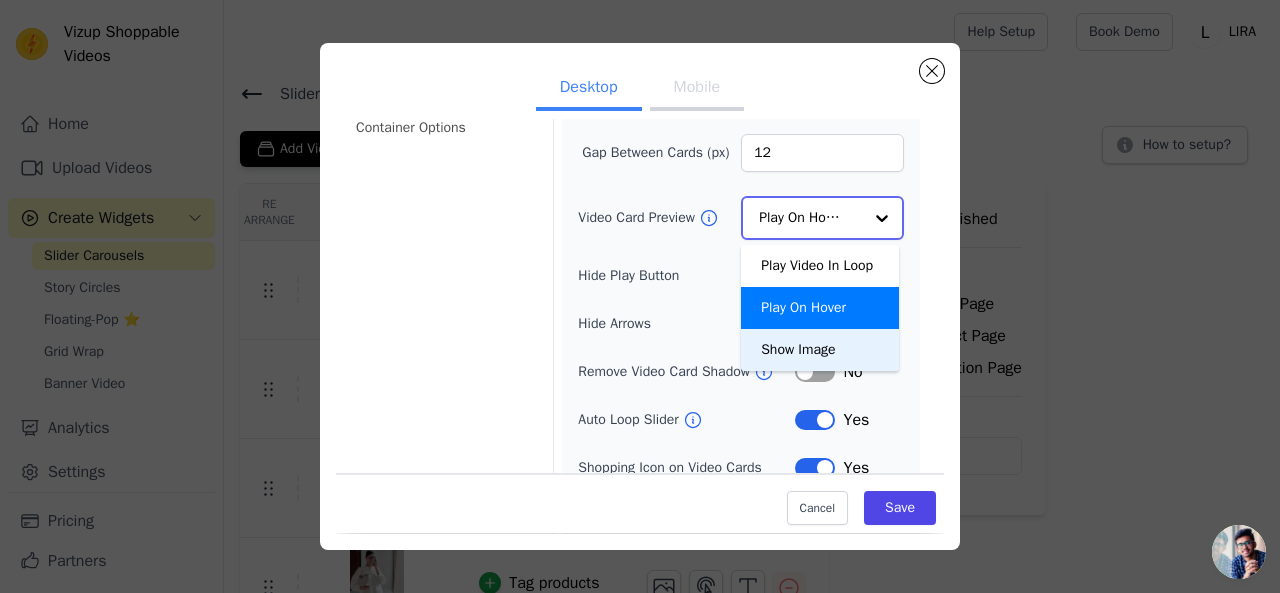 click on "Show Image" at bounding box center (820, 350) 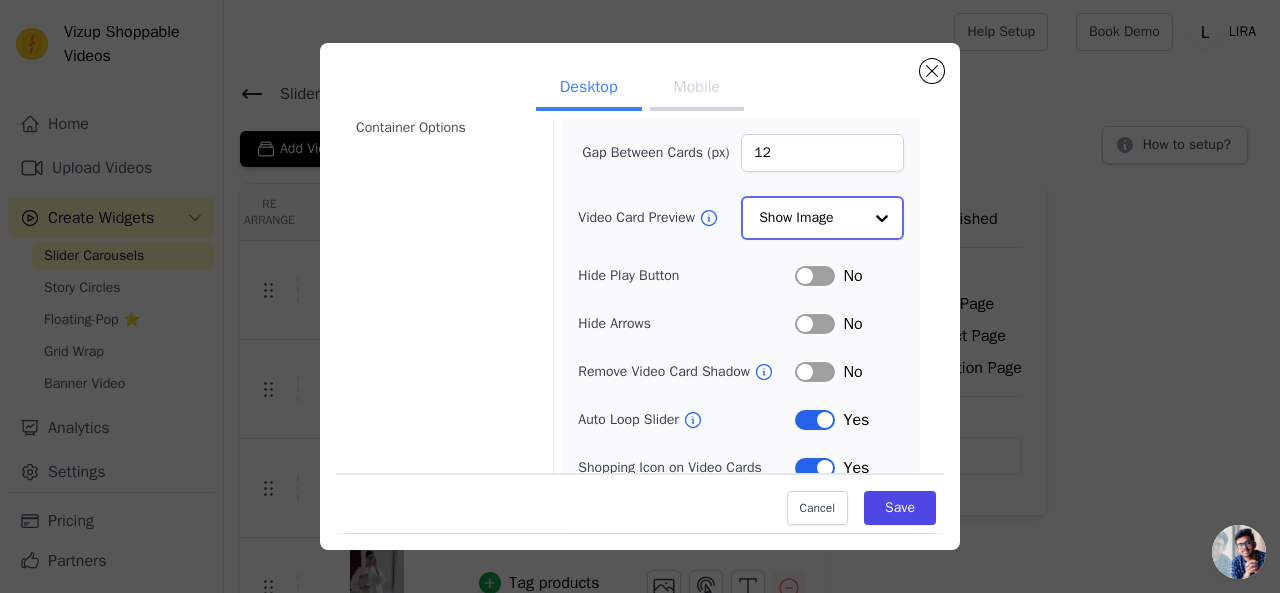 scroll, scrollTop: 266, scrollLeft: 0, axis: vertical 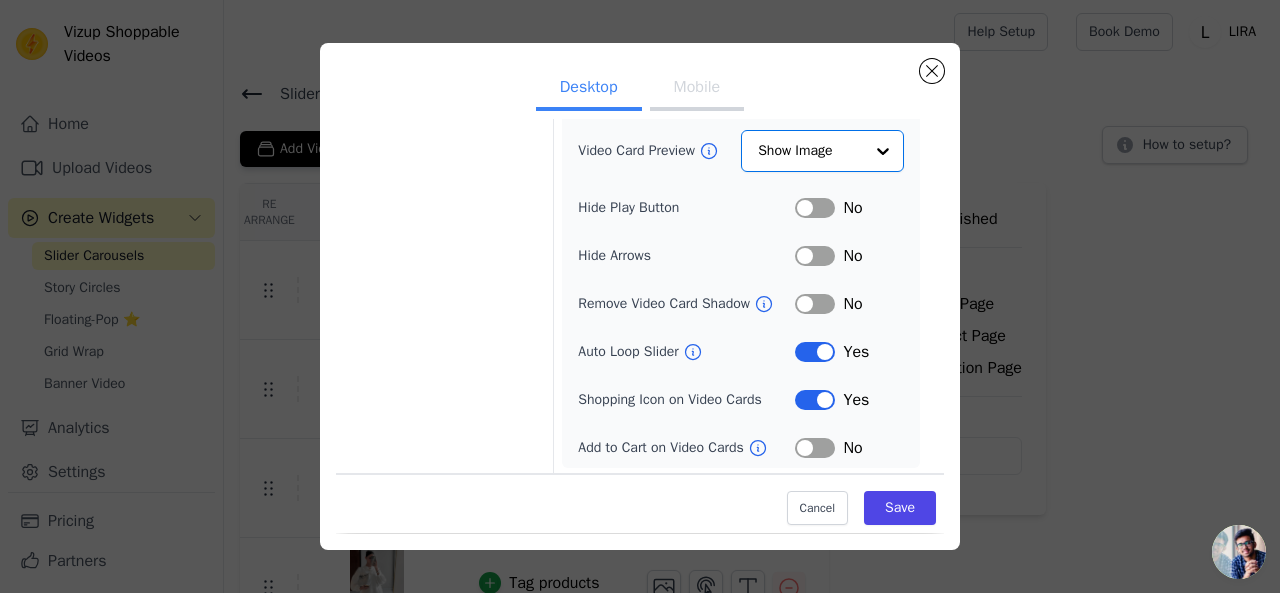 click on "Label" at bounding box center (815, 352) 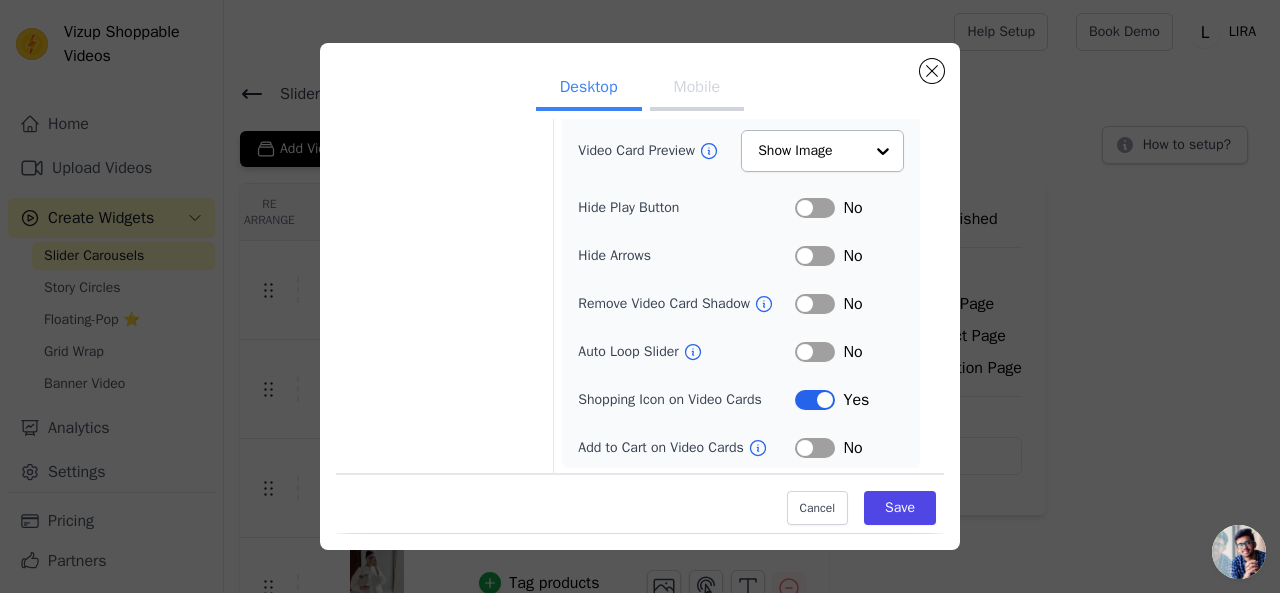 scroll, scrollTop: 264, scrollLeft: 0, axis: vertical 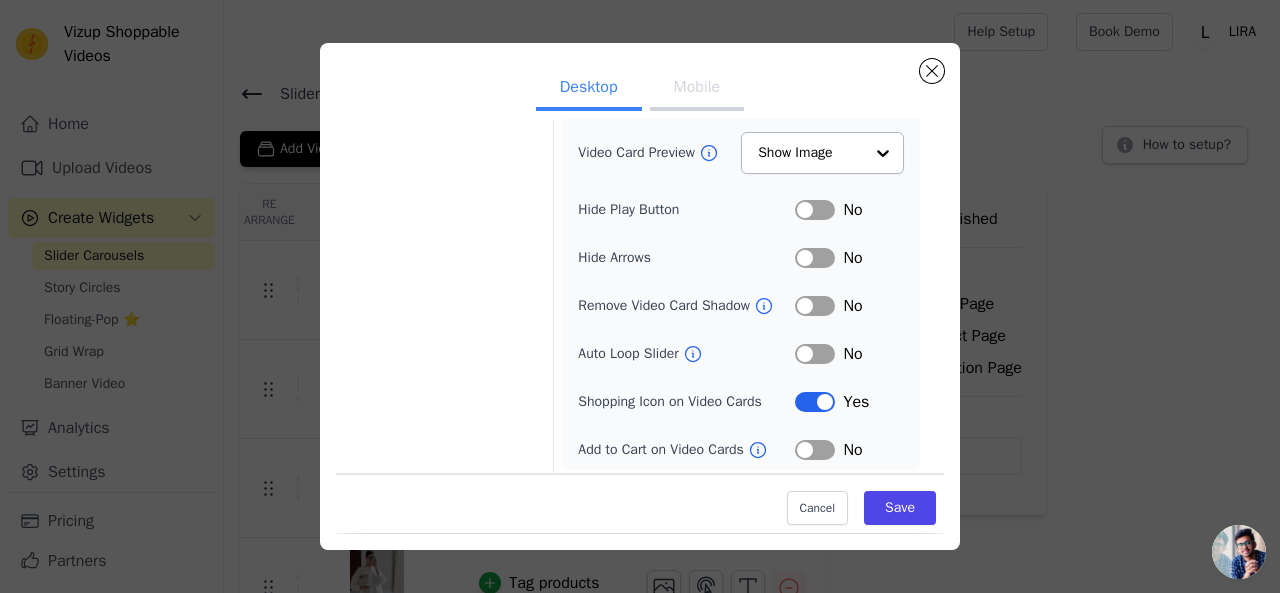 click on "Label" at bounding box center (815, 450) 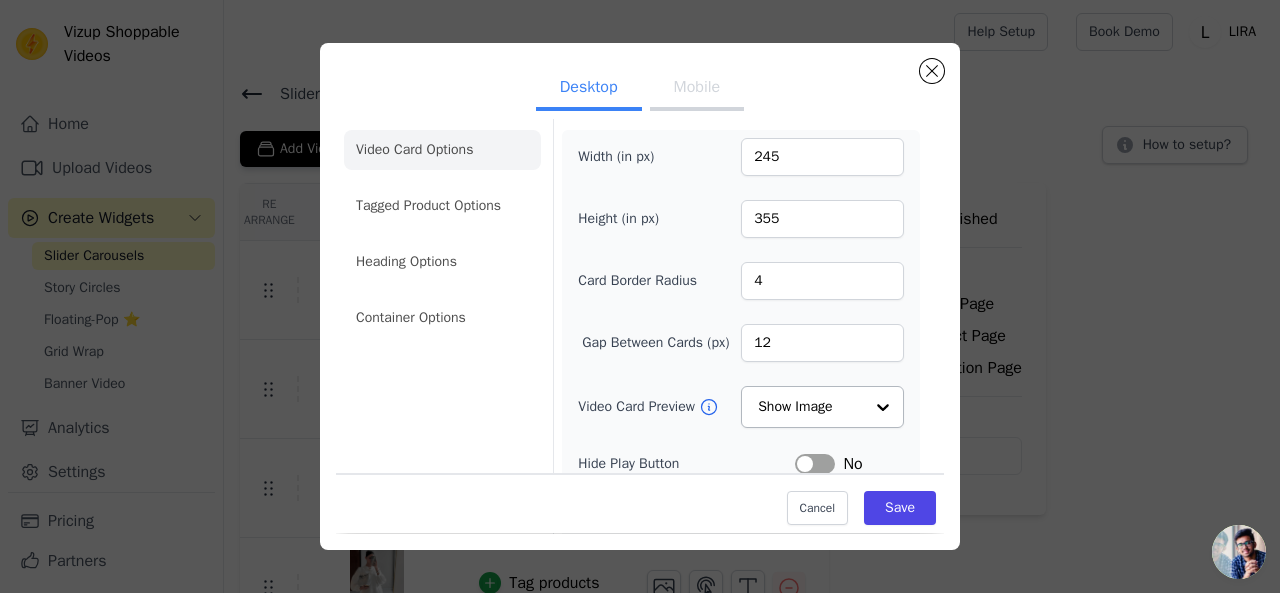 scroll, scrollTop: 0, scrollLeft: 0, axis: both 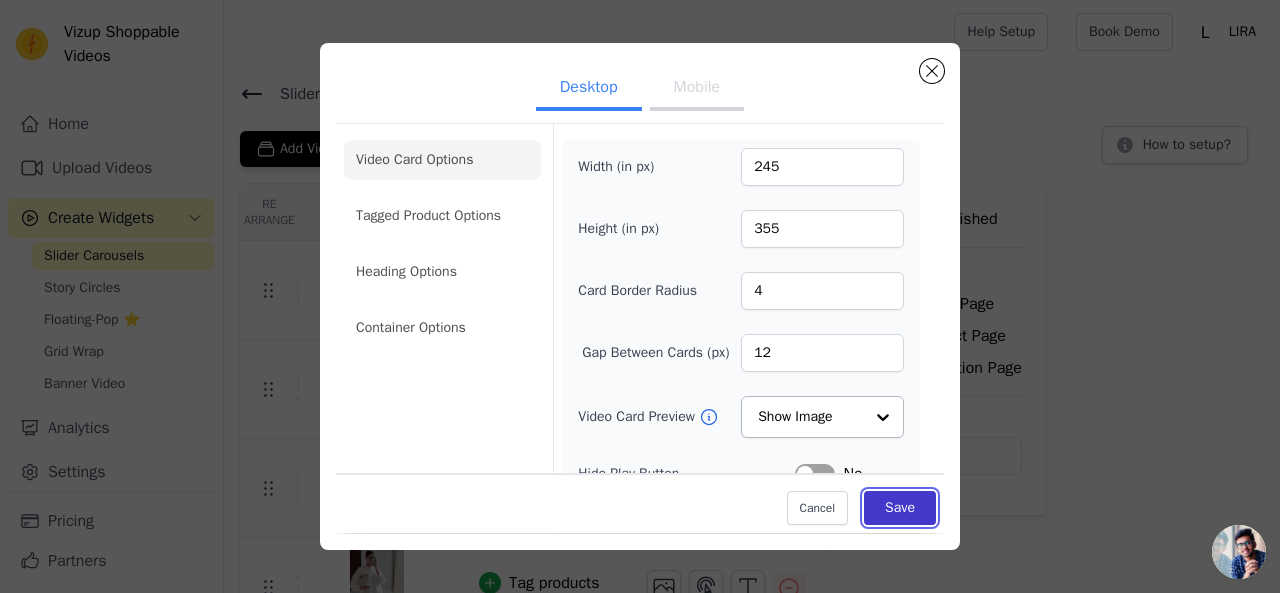 click on "Save" at bounding box center [900, 509] 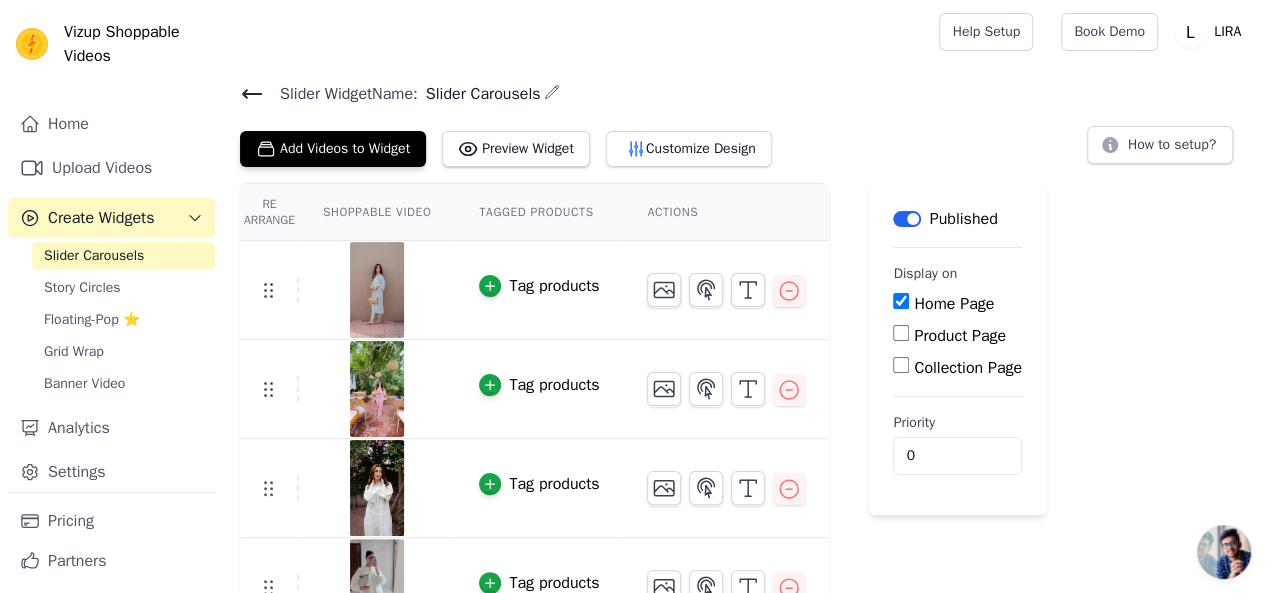 click on "Re Arrange   Shoppable Video   Tagged Products   Actions             Tag products                             Tag products                             Tag products                             Tag products                             Tag products                             Tag products                             Tag products                       Save Videos In This New Order   Save   Dismiss     Label     Published     Display on     Home Page     Product Page       Collection Page       Priority   0" at bounding box center (744, 558) 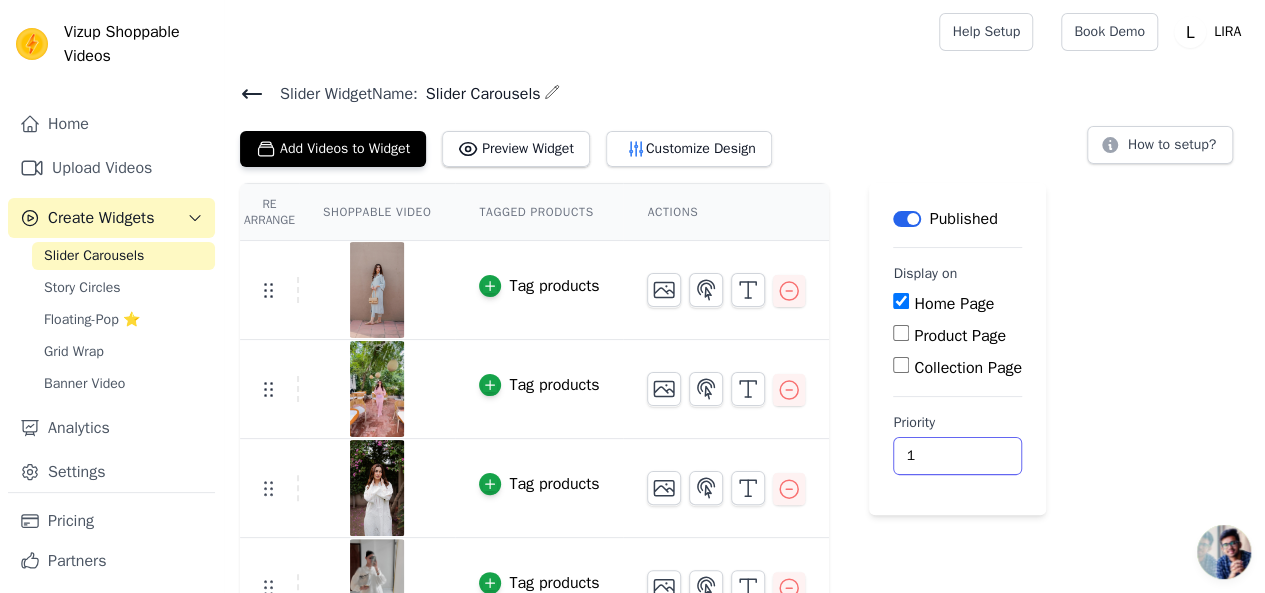 click on "1" at bounding box center [957, 456] 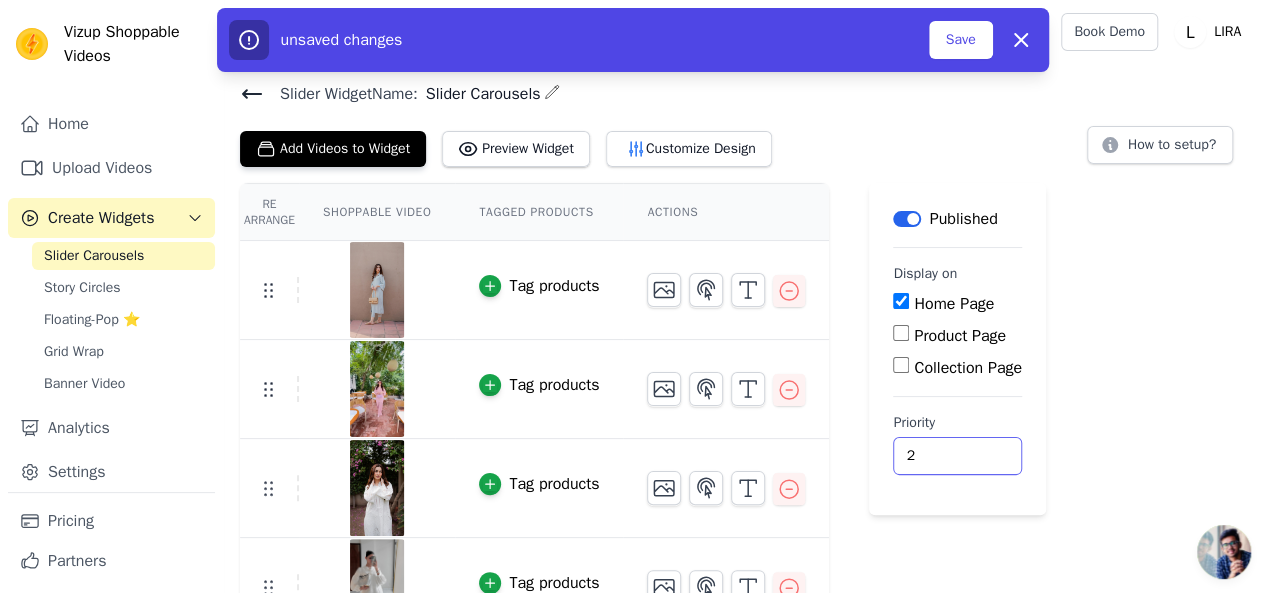 click on "2" at bounding box center [957, 456] 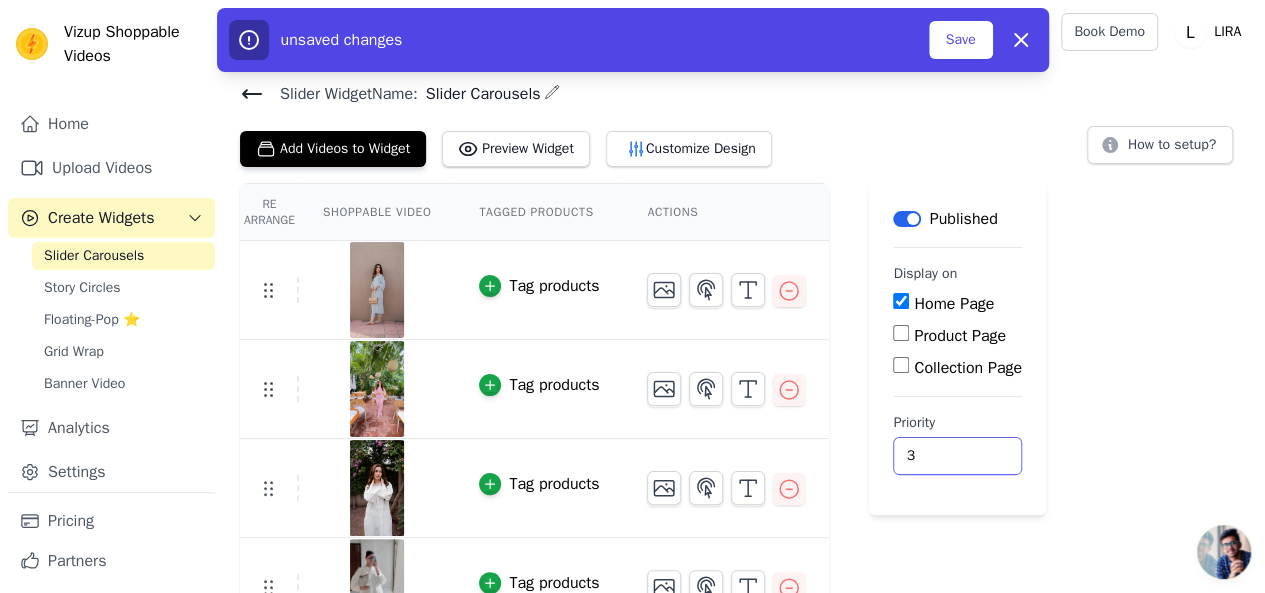 type on "3" 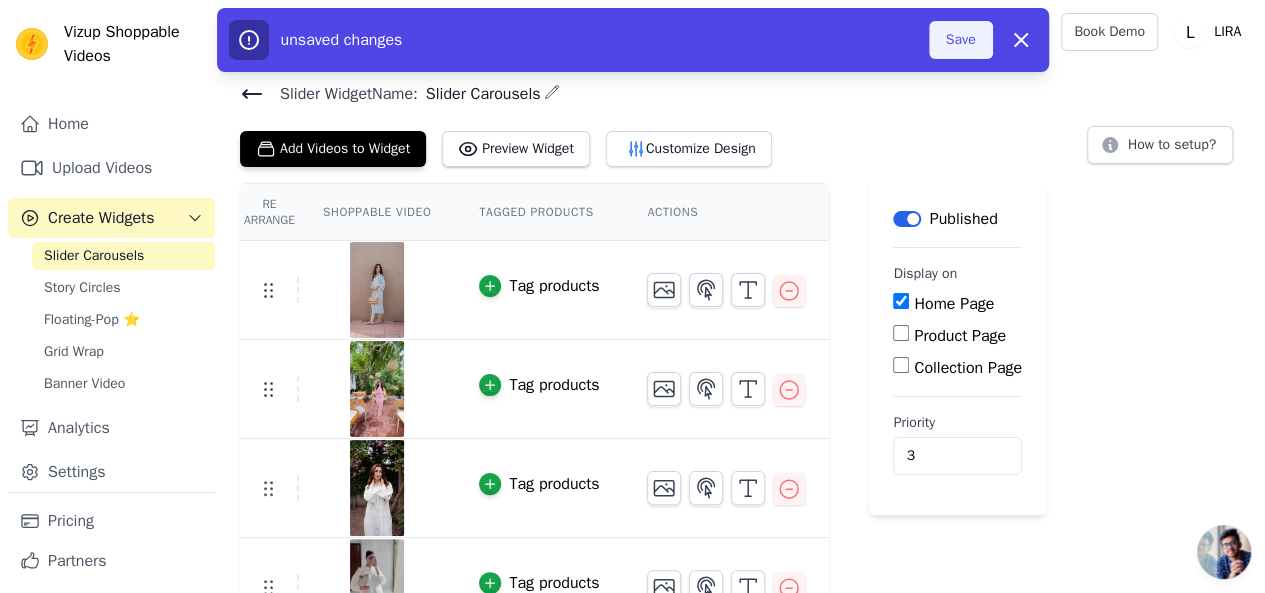 click on "Save" at bounding box center (961, 40) 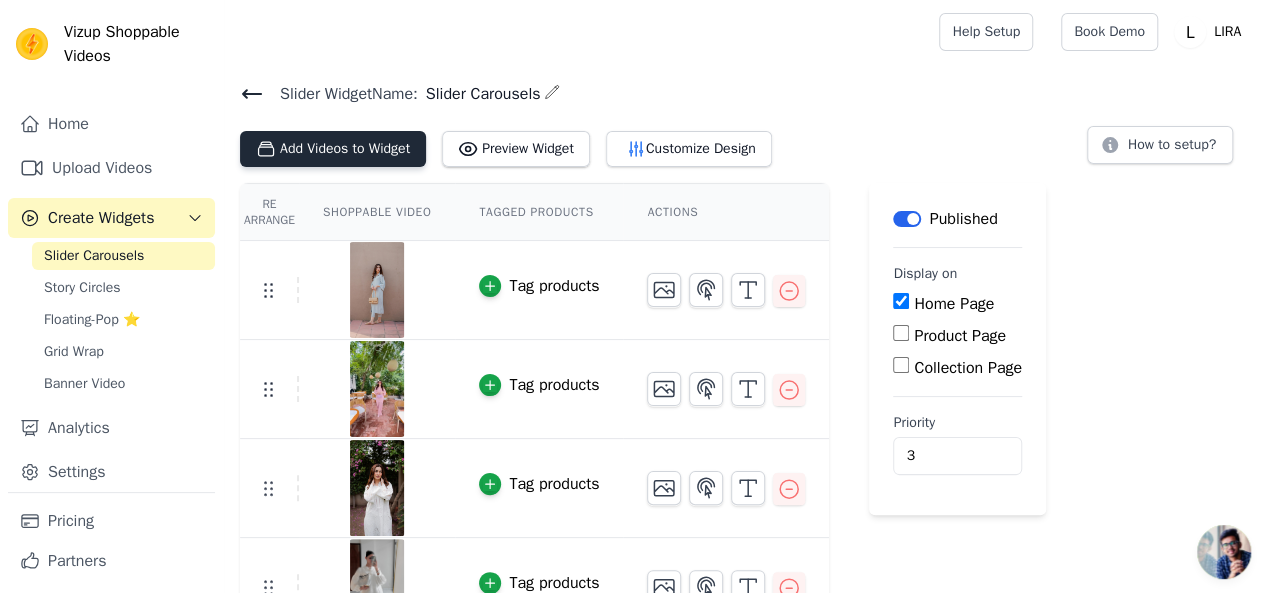 click on "Add Videos to Widget" at bounding box center [333, 149] 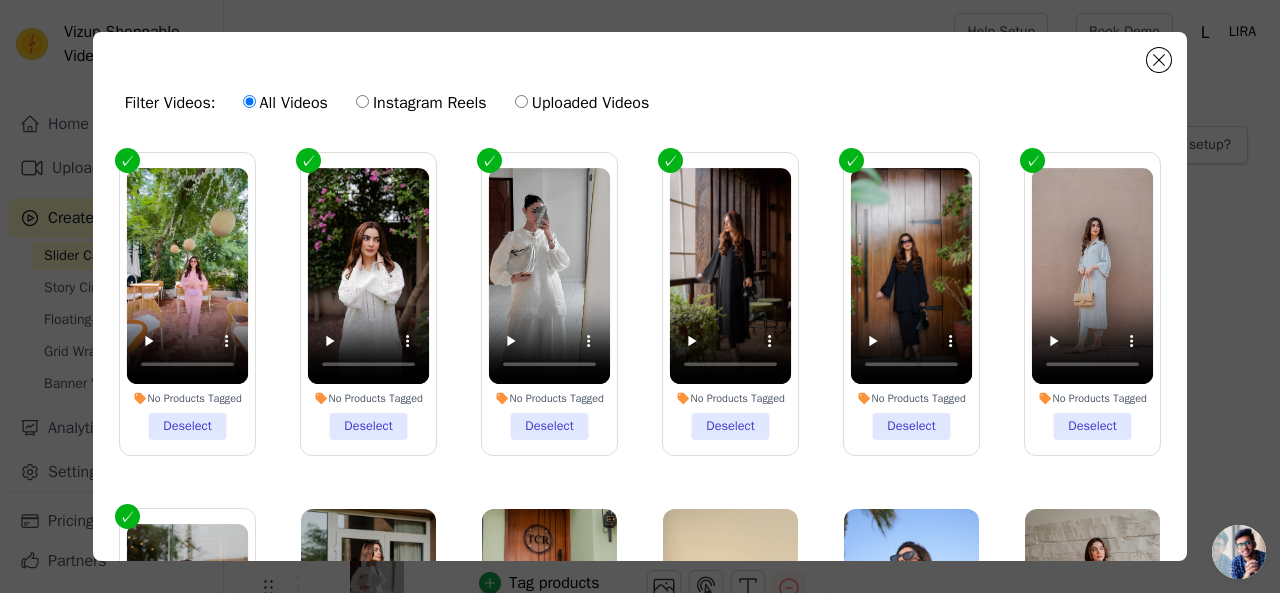 click on "Instagram Reels" at bounding box center (421, 103) 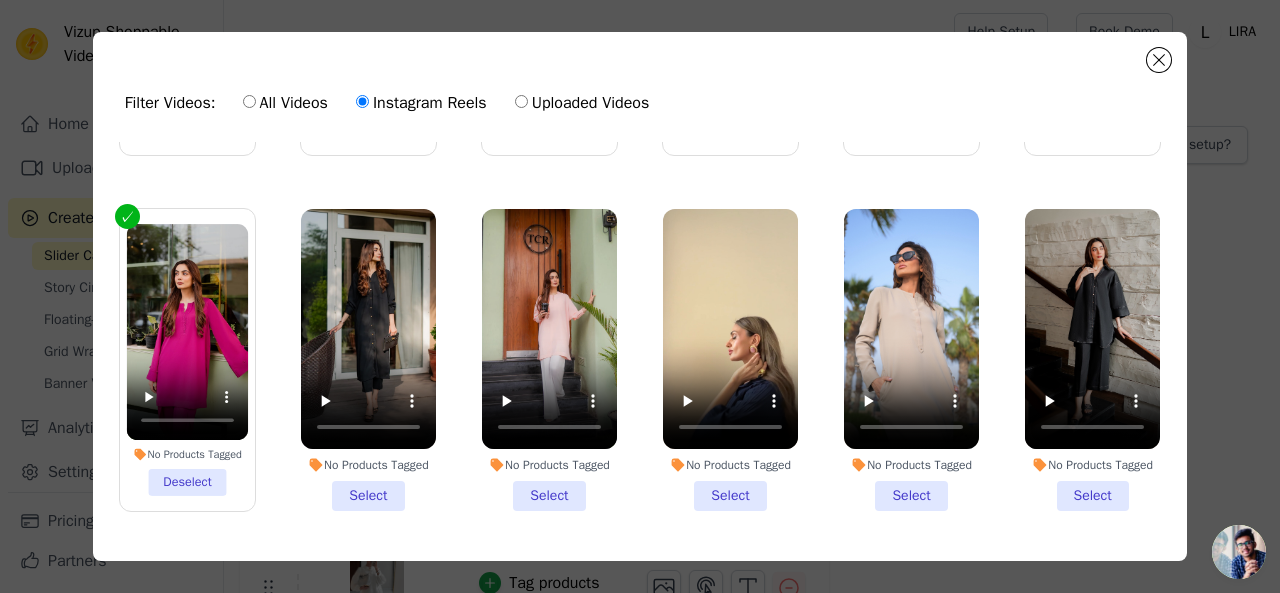 scroll, scrollTop: 500, scrollLeft: 0, axis: vertical 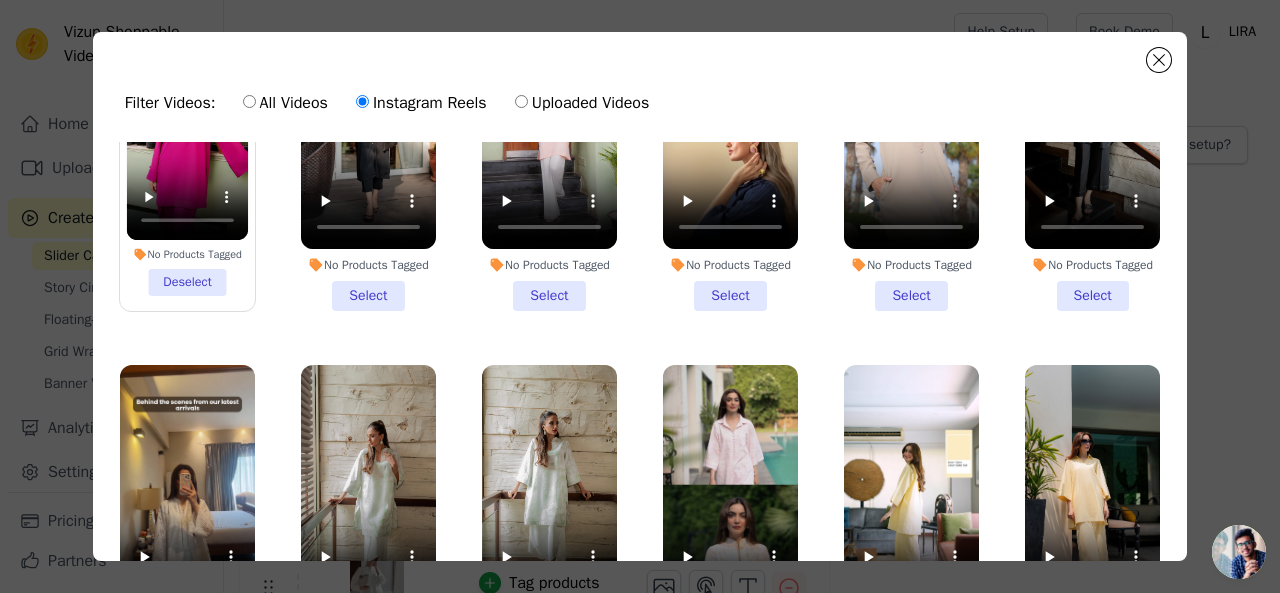 click on "No Products Tagged     Select" at bounding box center (368, 160) 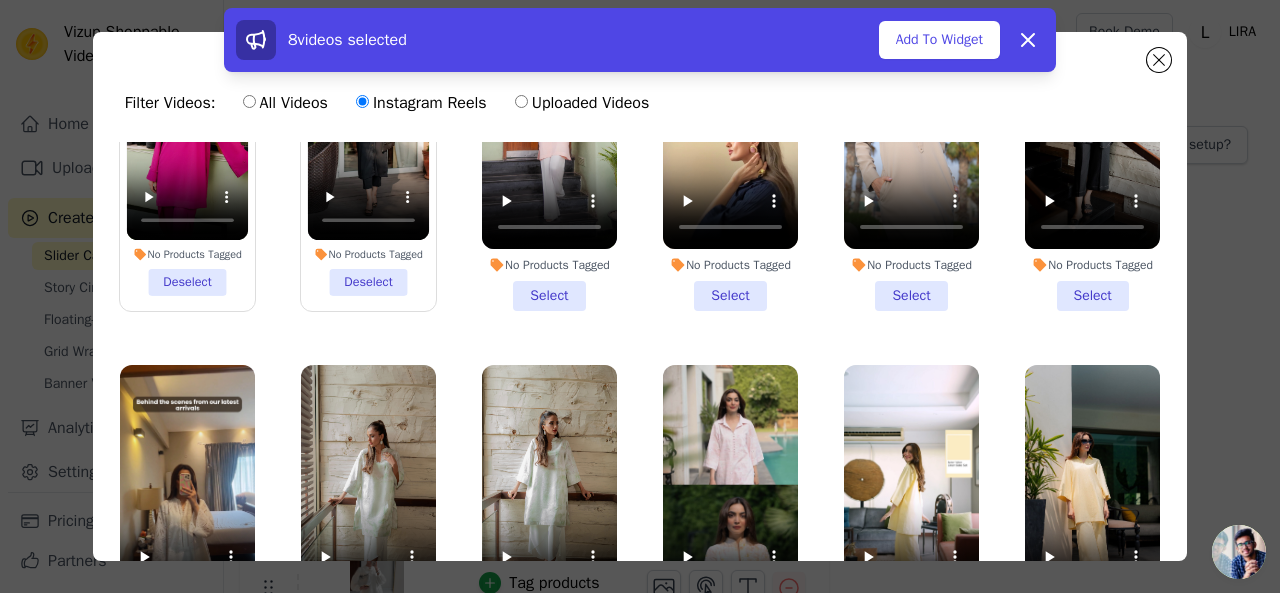 click on "No Products Tagged     Select" at bounding box center (549, 160) 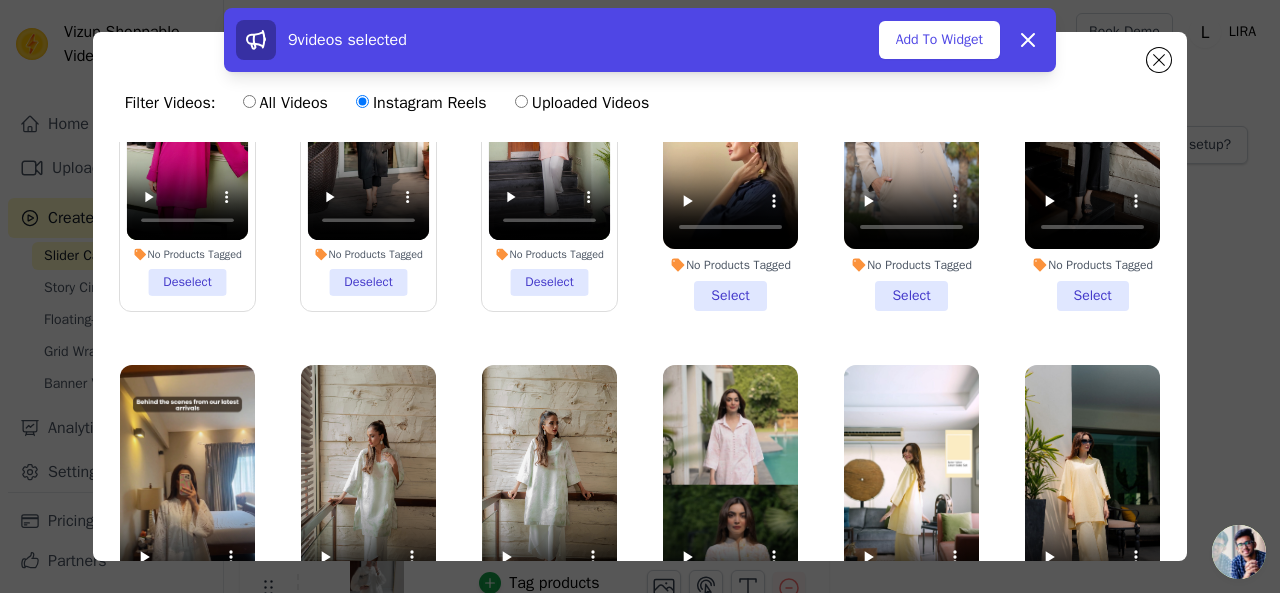 click on "No Products Tagged     Select" at bounding box center [730, 160] 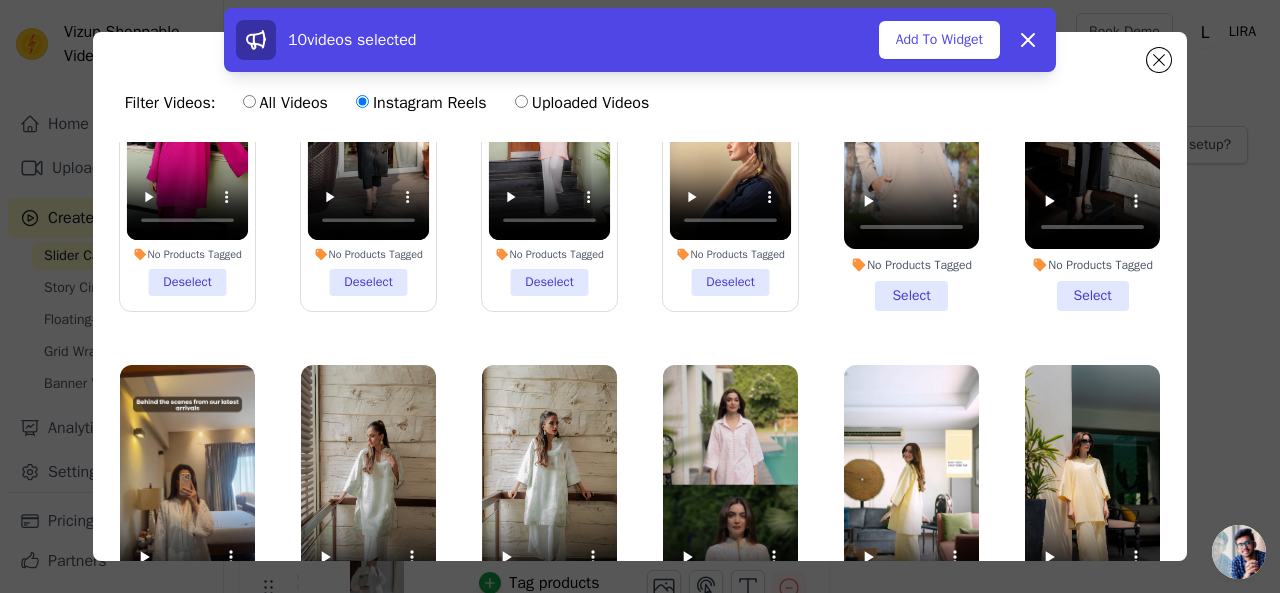 click on "No Products Tagged     Select" at bounding box center [911, 160] 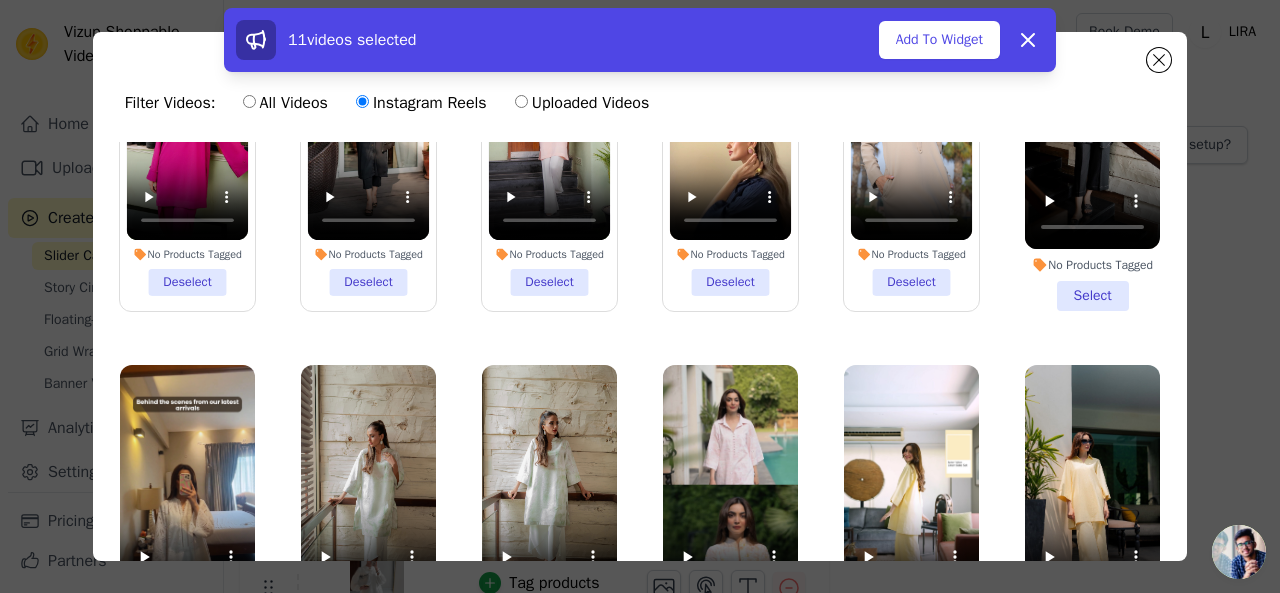 click on "No Products Tagged     Select" at bounding box center (1092, 160) 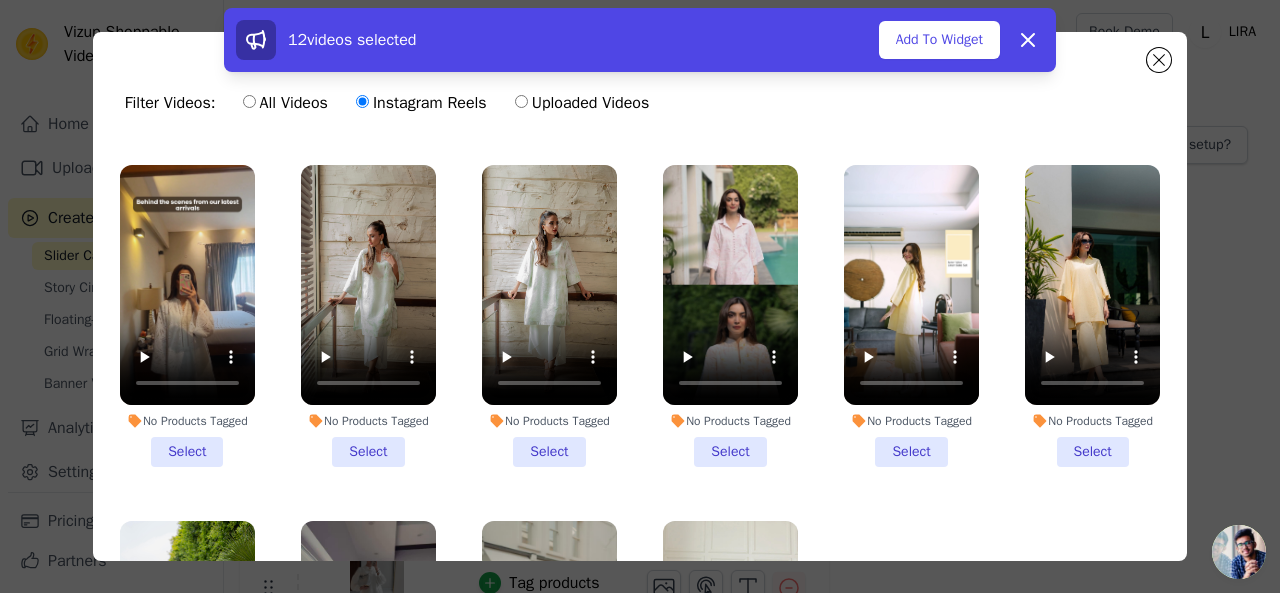 scroll, scrollTop: 874, scrollLeft: 0, axis: vertical 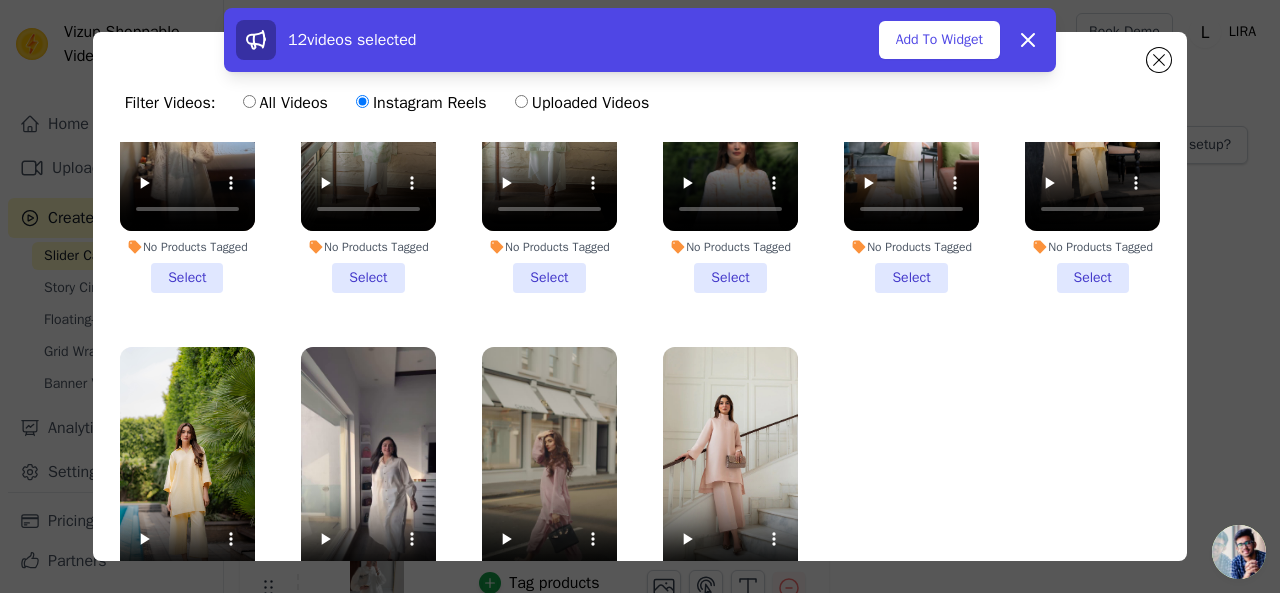 drag, startPoint x: 177, startPoint y: 254, endPoint x: 210, endPoint y: 252, distance: 33.06055 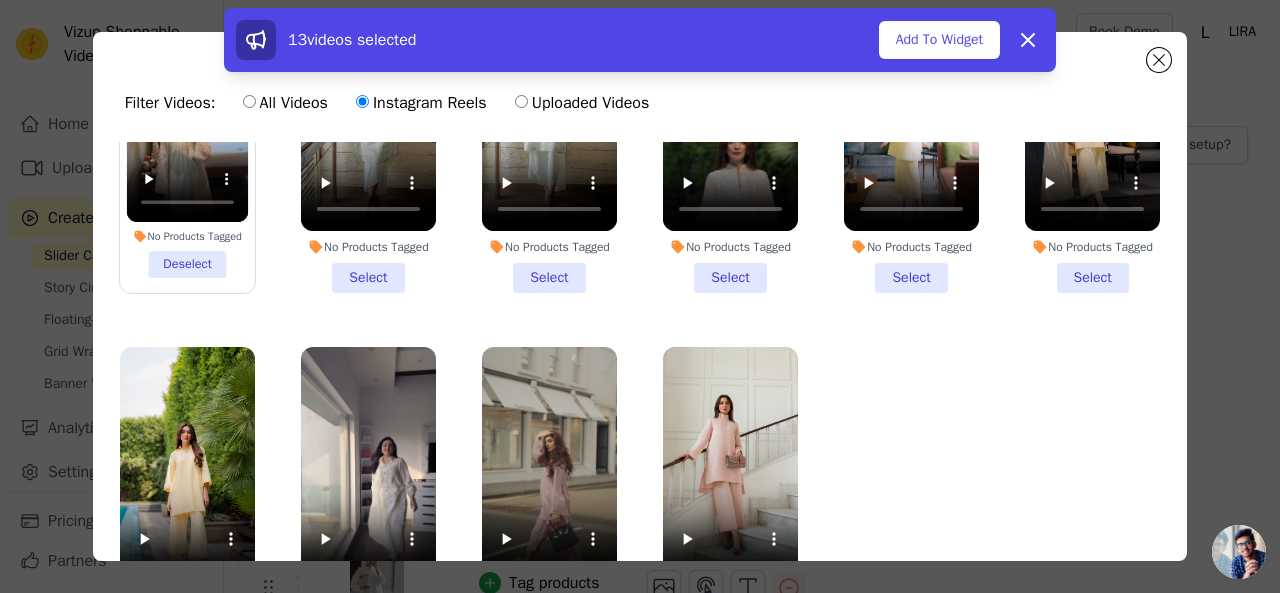 click on "No Products Tagged     Select" at bounding box center [368, 142] 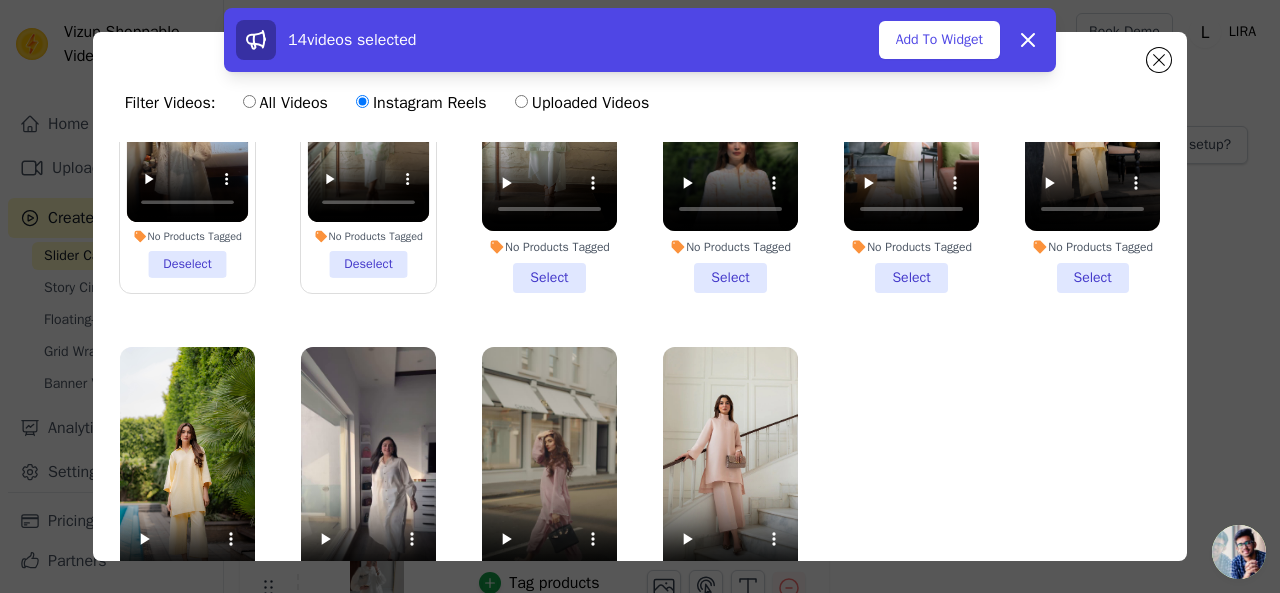 click on "No Products Tagged     Select" at bounding box center (549, 142) 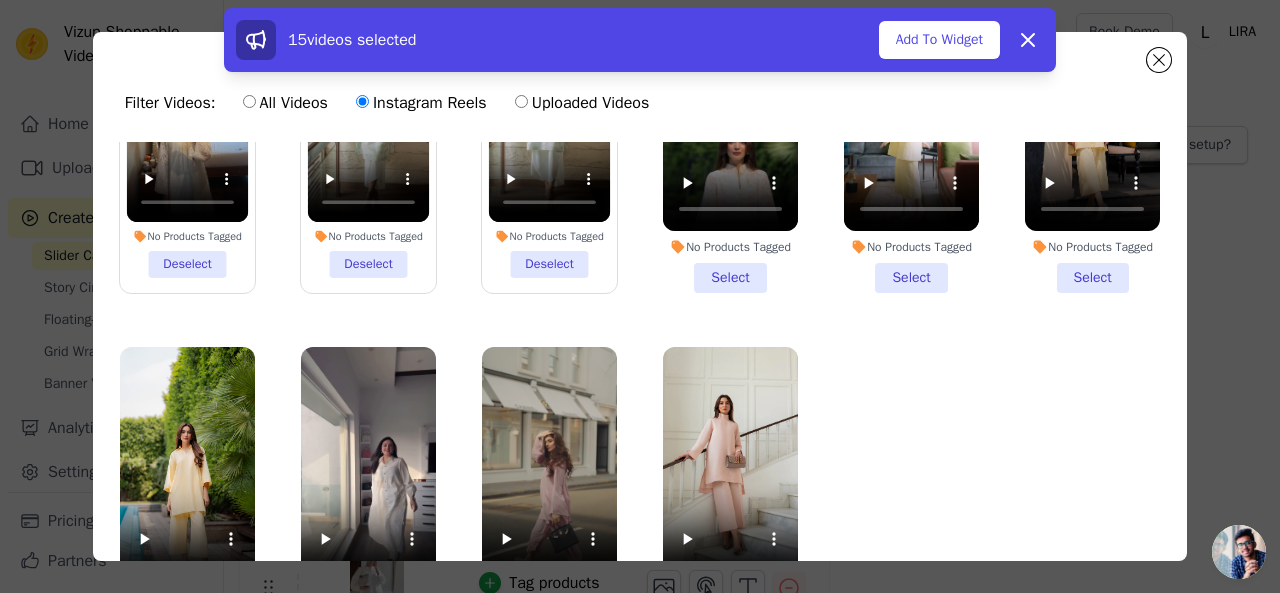 click on "No Products Tagged     Select" at bounding box center [730, 142] 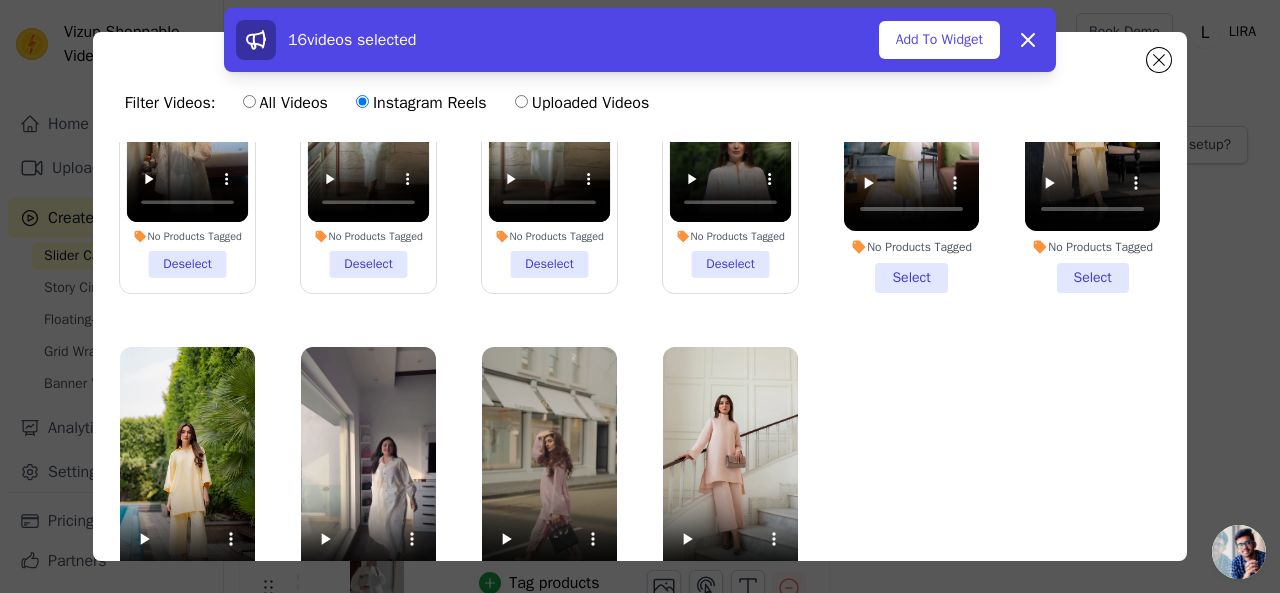 drag, startPoint x: 894, startPoint y: 259, endPoint x: 931, endPoint y: 259, distance: 37 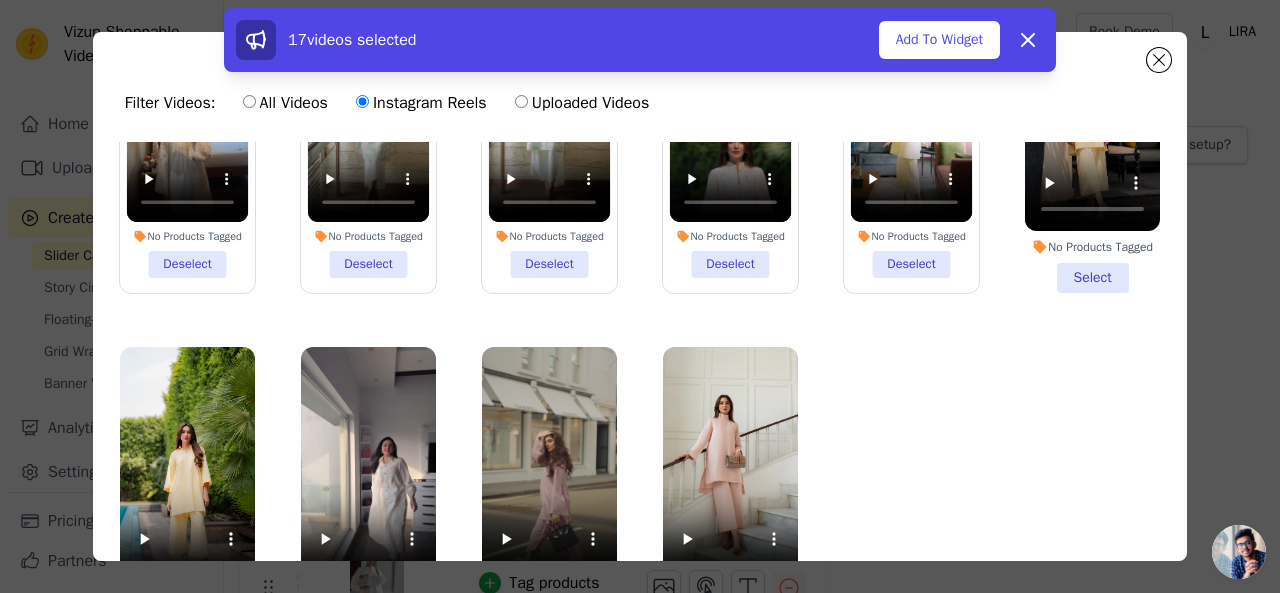 click on "No Products Tagged     Select" at bounding box center [1092, 142] 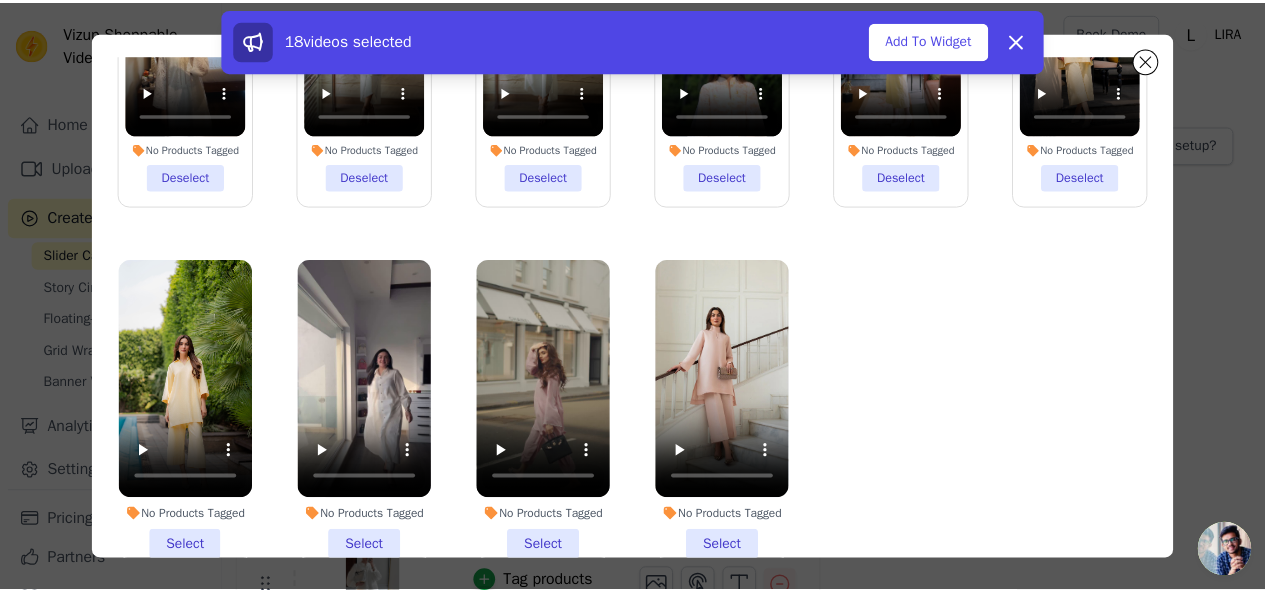scroll, scrollTop: 173, scrollLeft: 0, axis: vertical 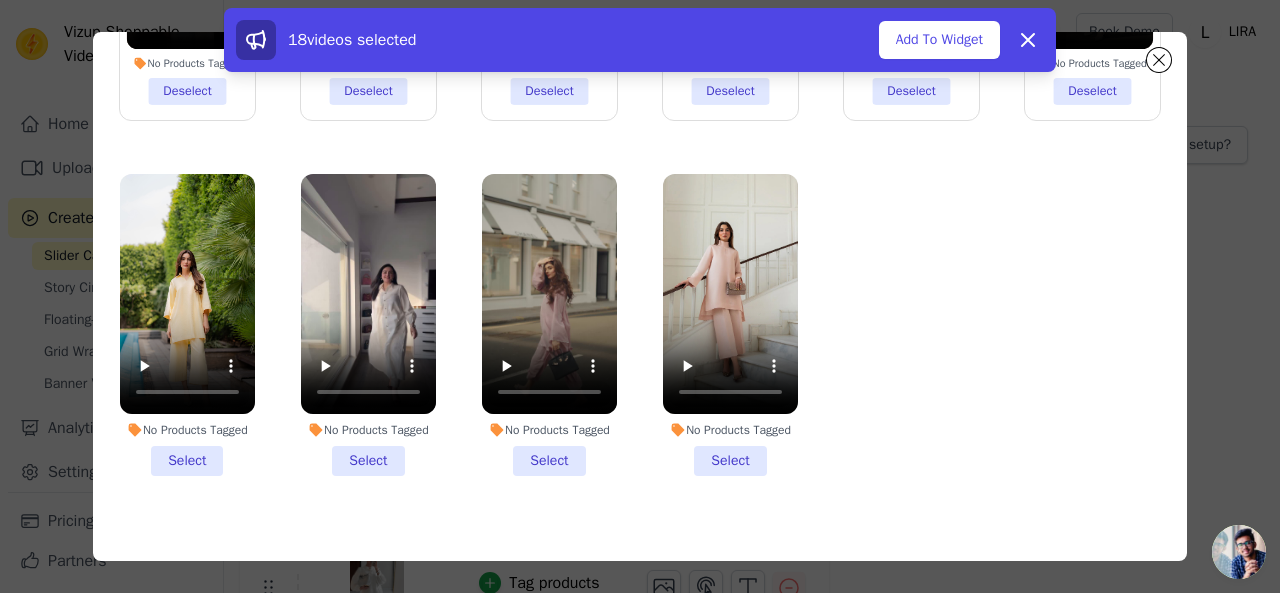 click on "No Products Tagged     Select" at bounding box center [187, 325] 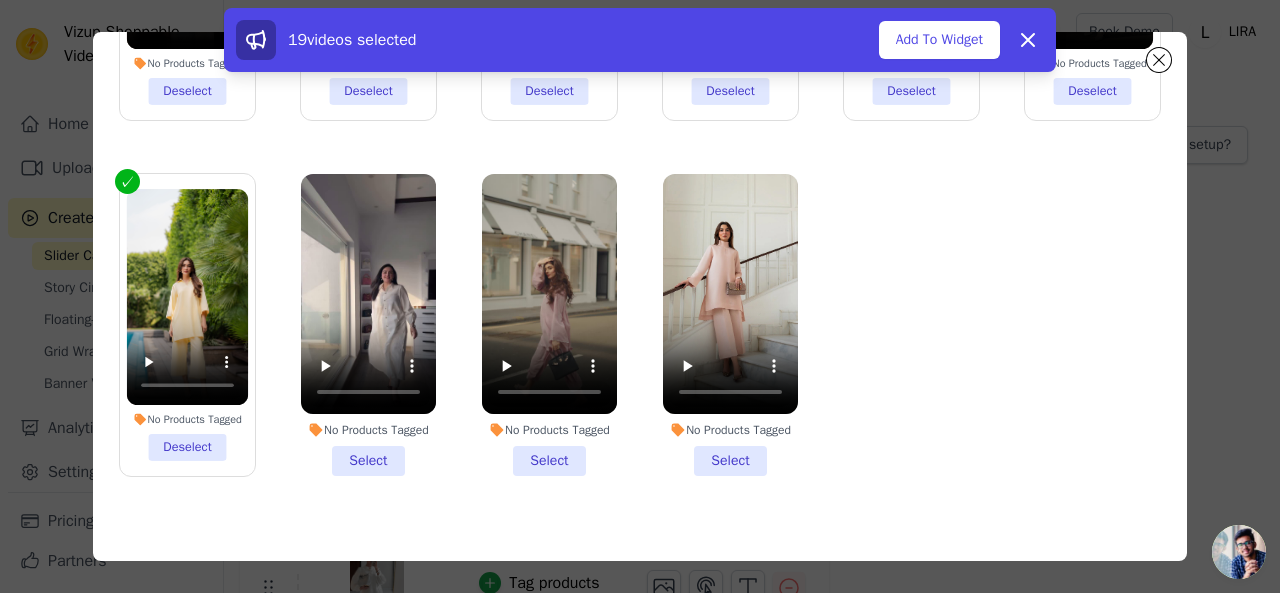 click on "No Products Tagged     Select" at bounding box center [368, 325] 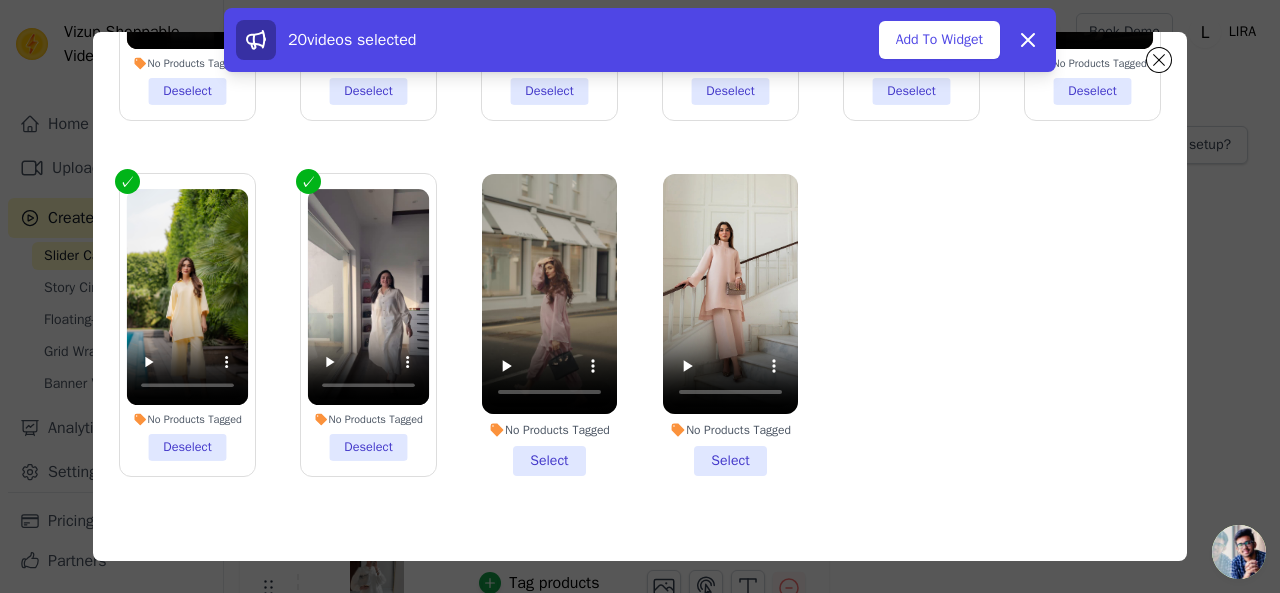 click on "No Products Tagged     Select" at bounding box center [549, 325] 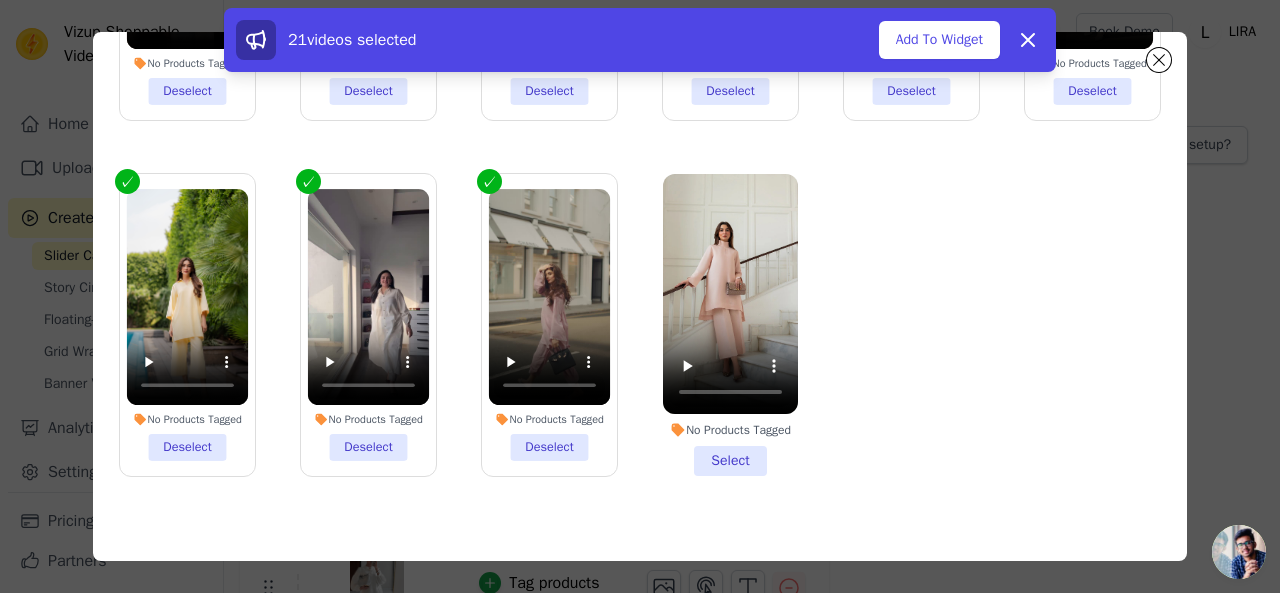 click on "No Products Tagged     Select" at bounding box center (730, 325) 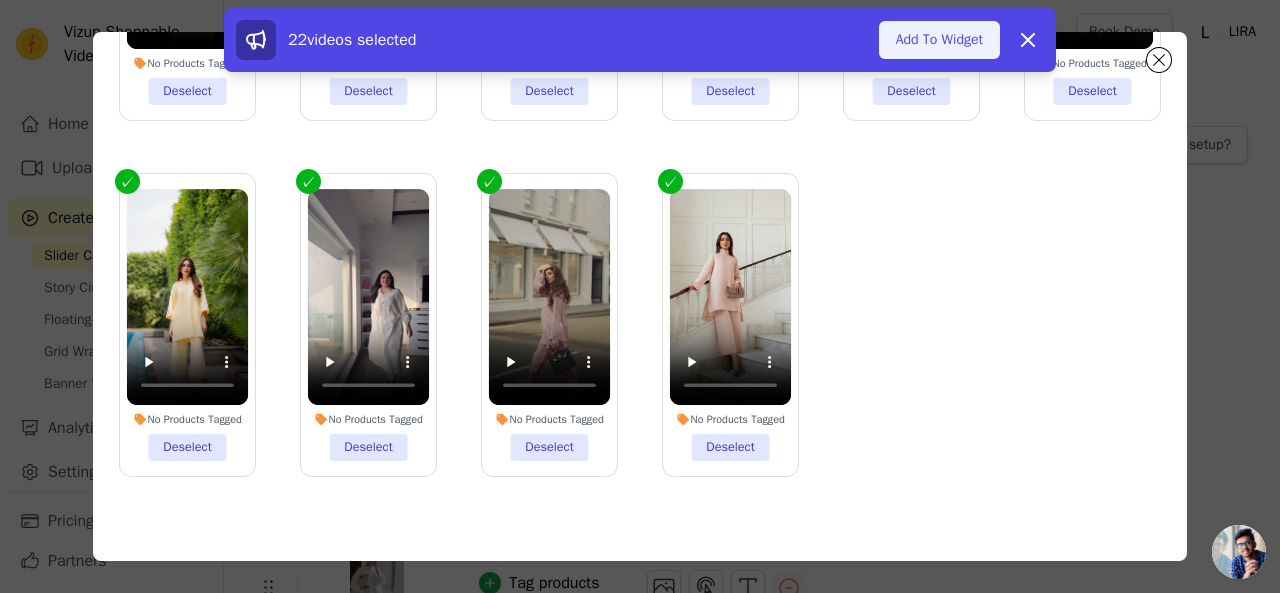 click on "Add To Widget" at bounding box center [939, 40] 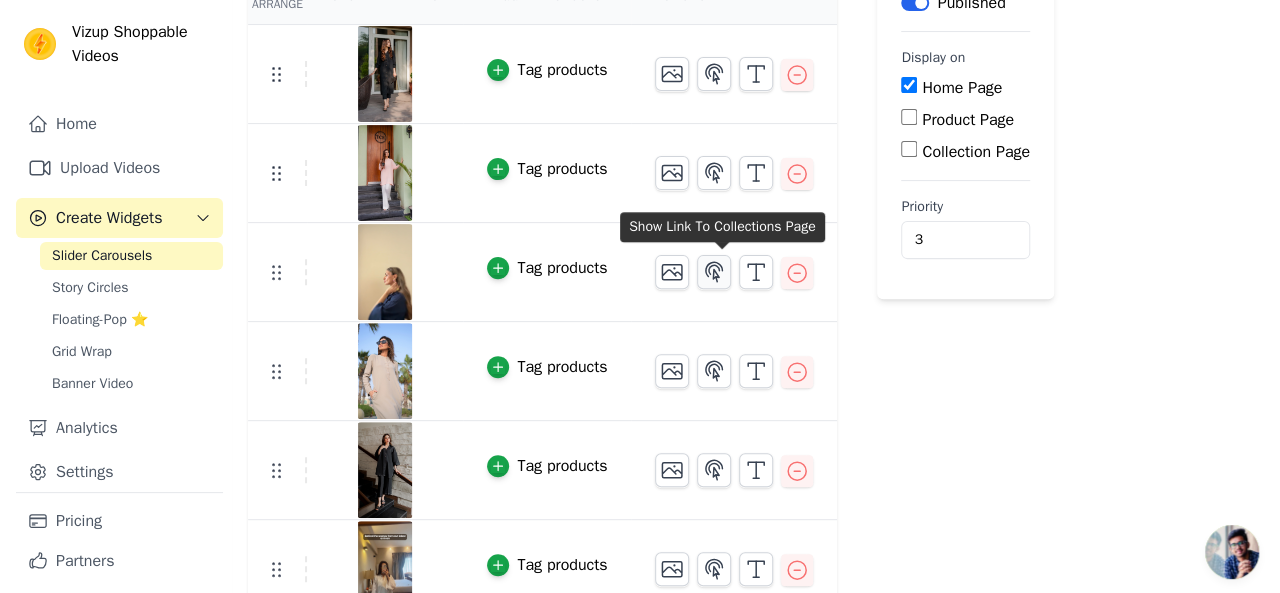 scroll, scrollTop: 0, scrollLeft: 0, axis: both 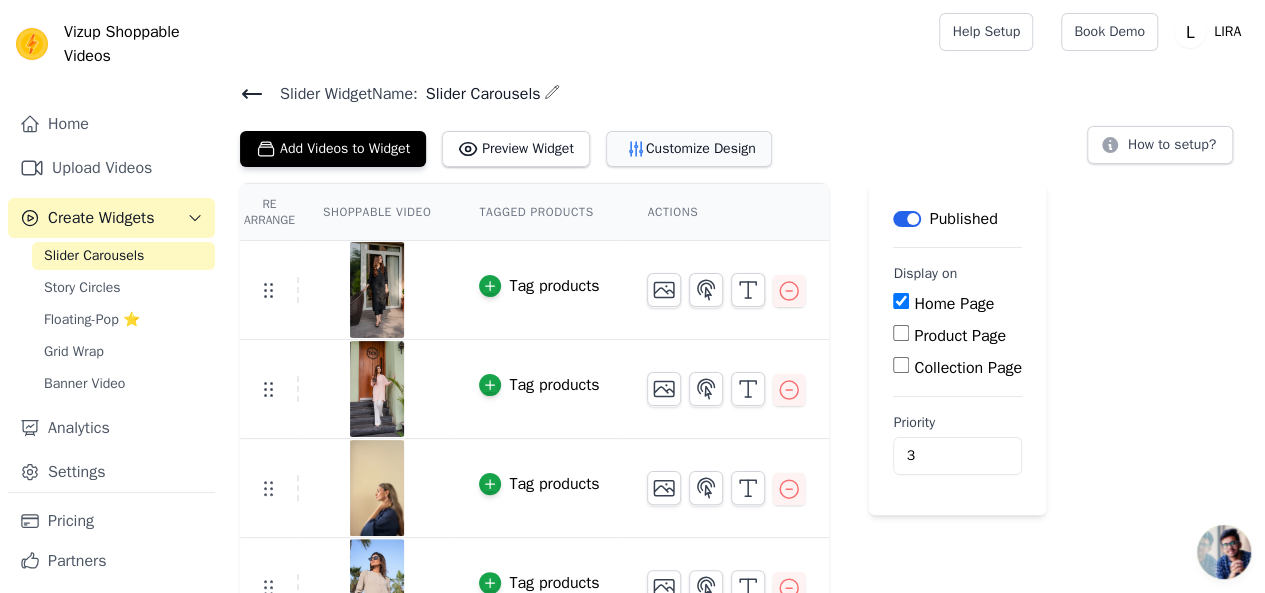 click on "Customize Design" at bounding box center (689, 149) 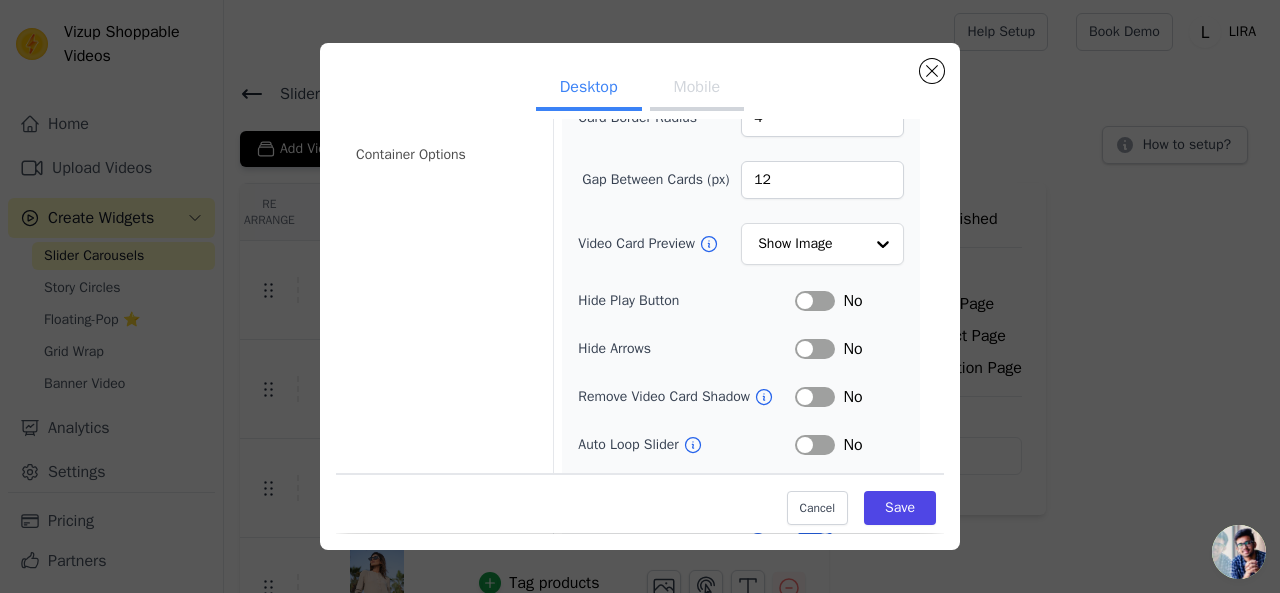 scroll, scrollTop: 164, scrollLeft: 0, axis: vertical 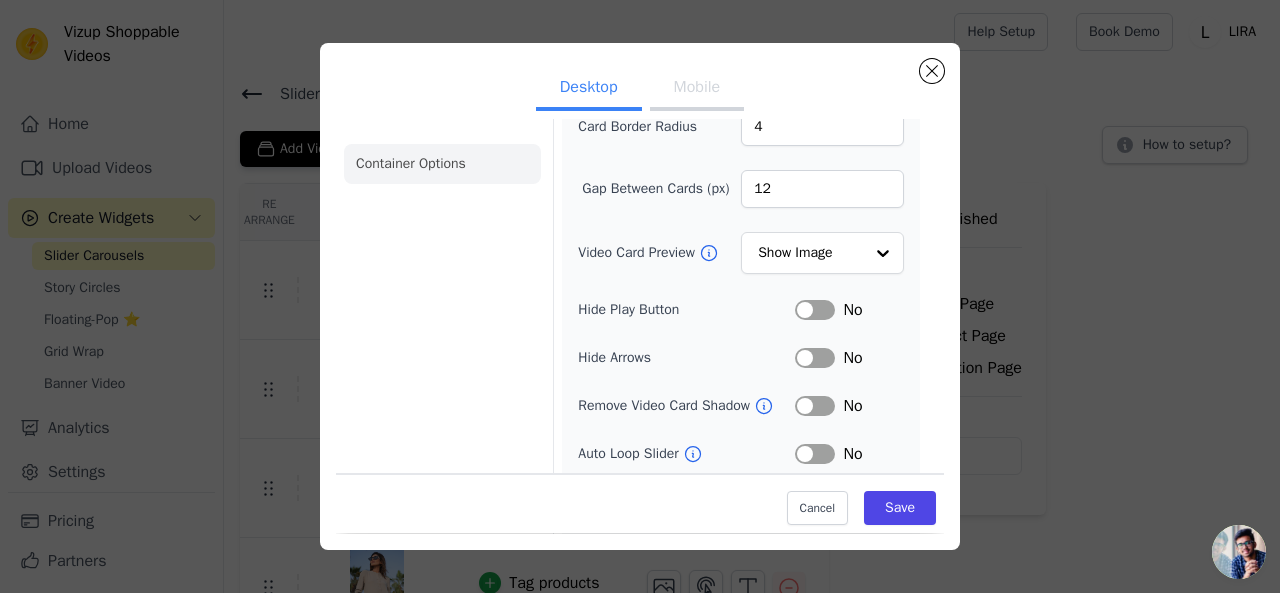 click on "Container Options" 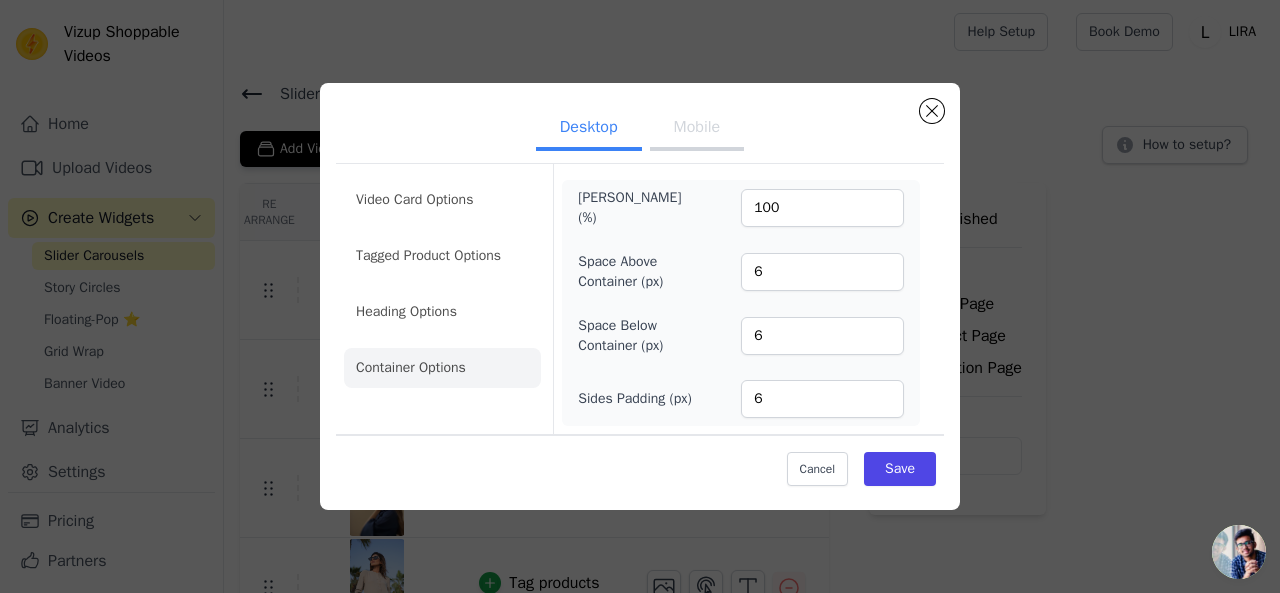 scroll, scrollTop: 0, scrollLeft: 0, axis: both 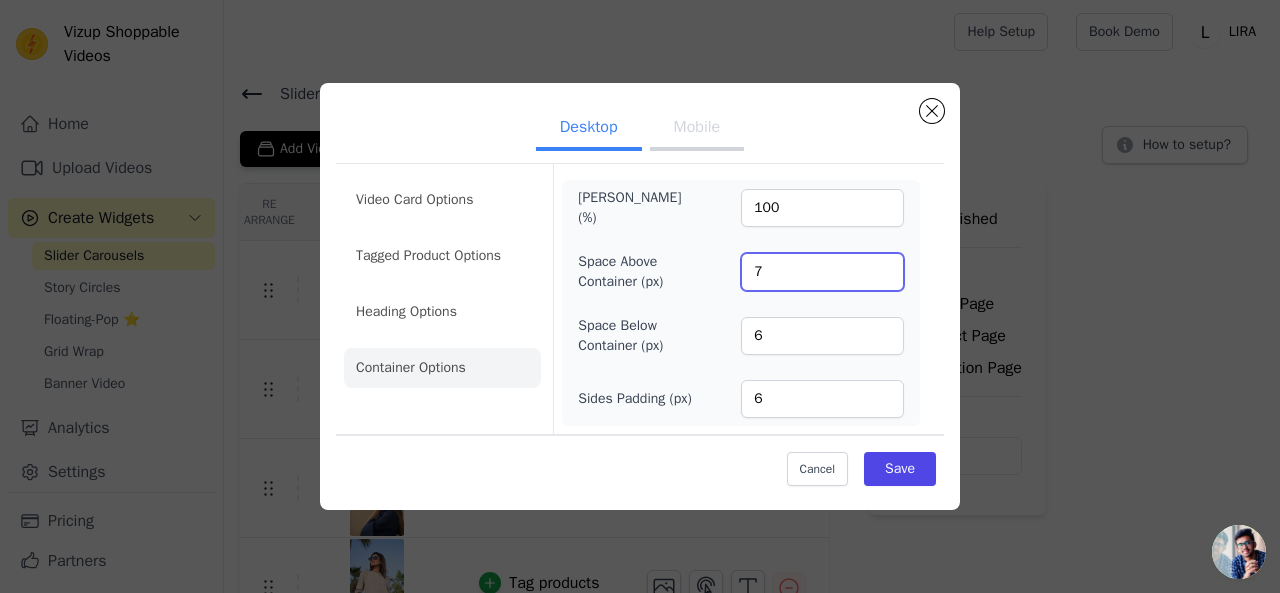 click on "7" at bounding box center [822, 272] 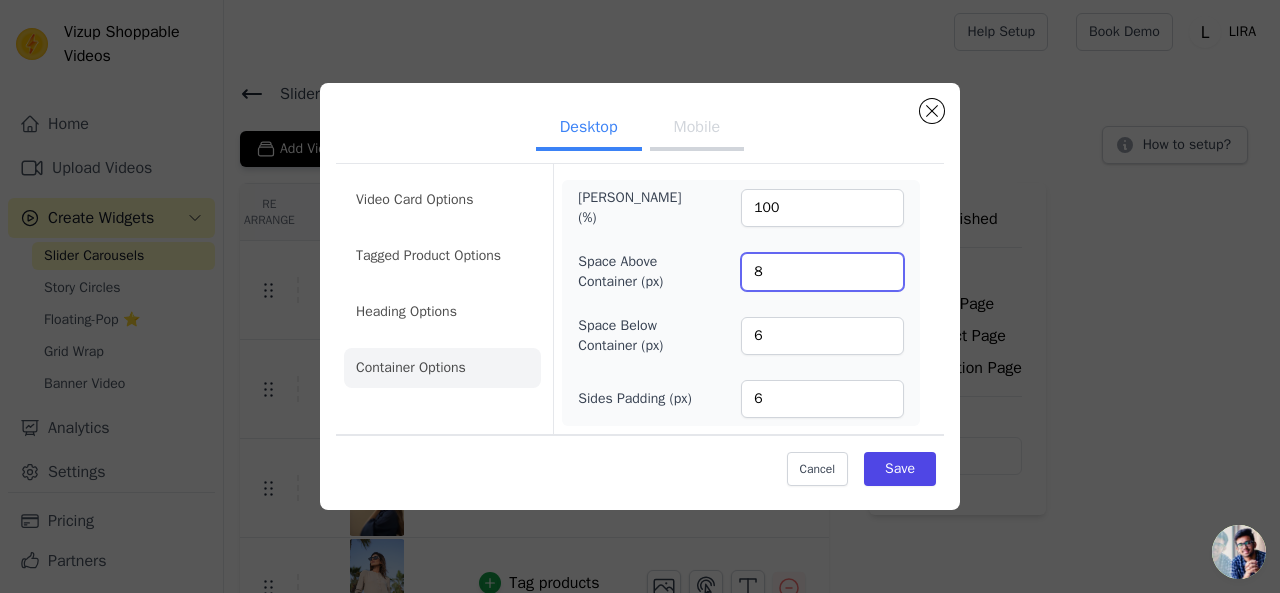 click on "8" at bounding box center [822, 272] 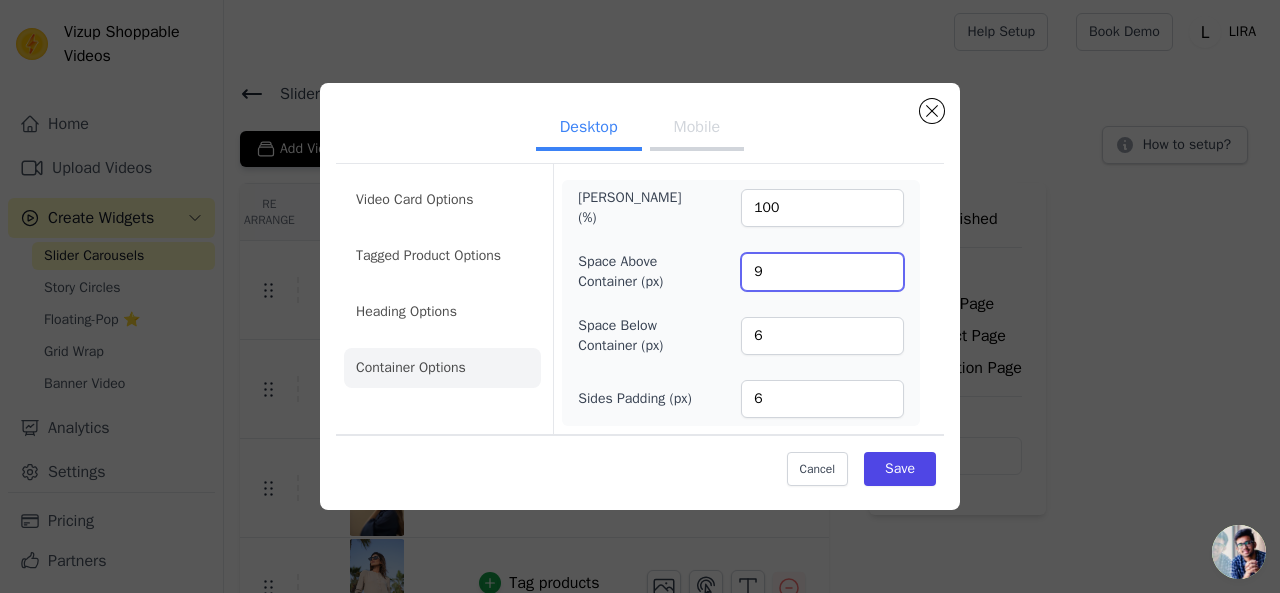 click on "9" at bounding box center (822, 272) 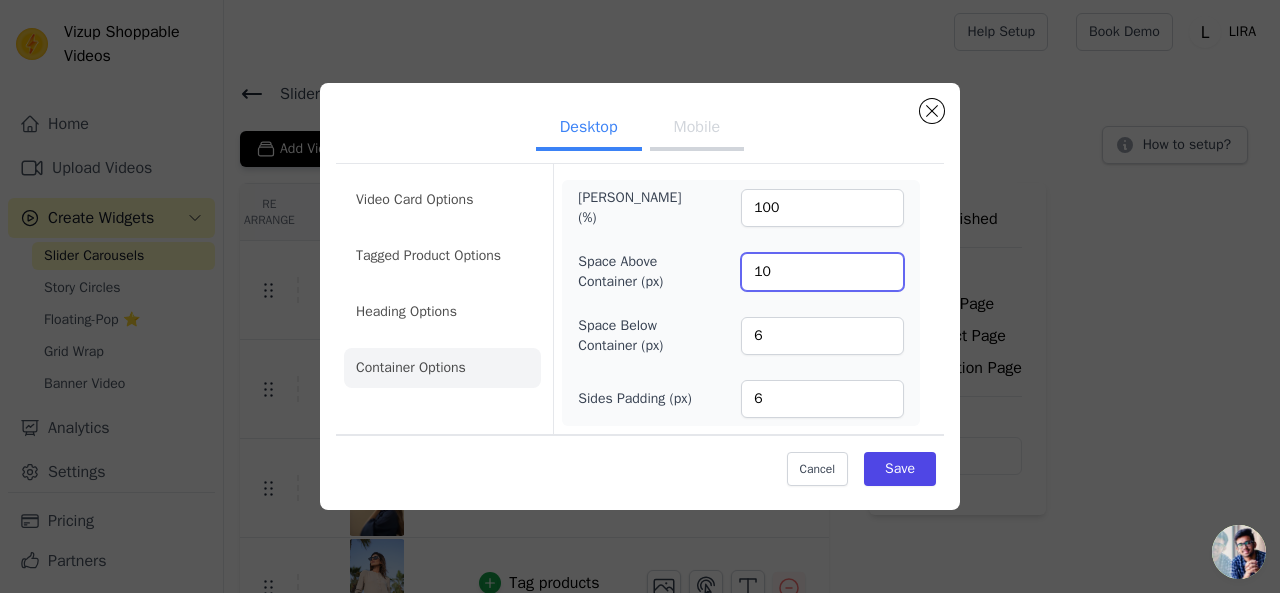 click on "10" at bounding box center [822, 272] 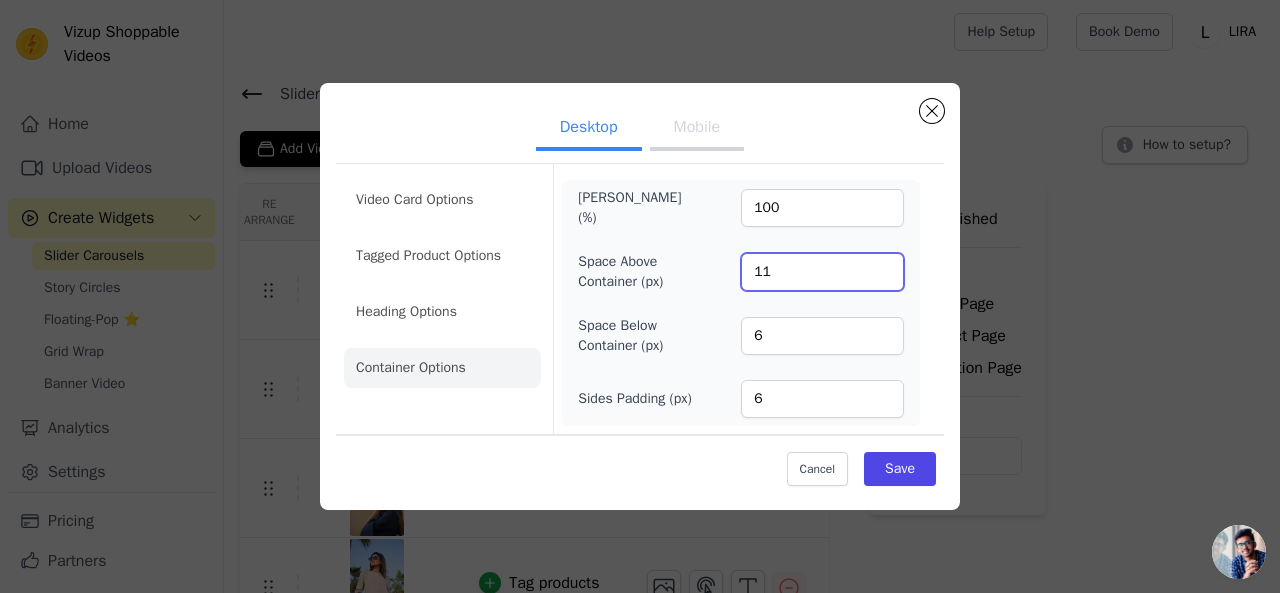 click on "11" at bounding box center (822, 272) 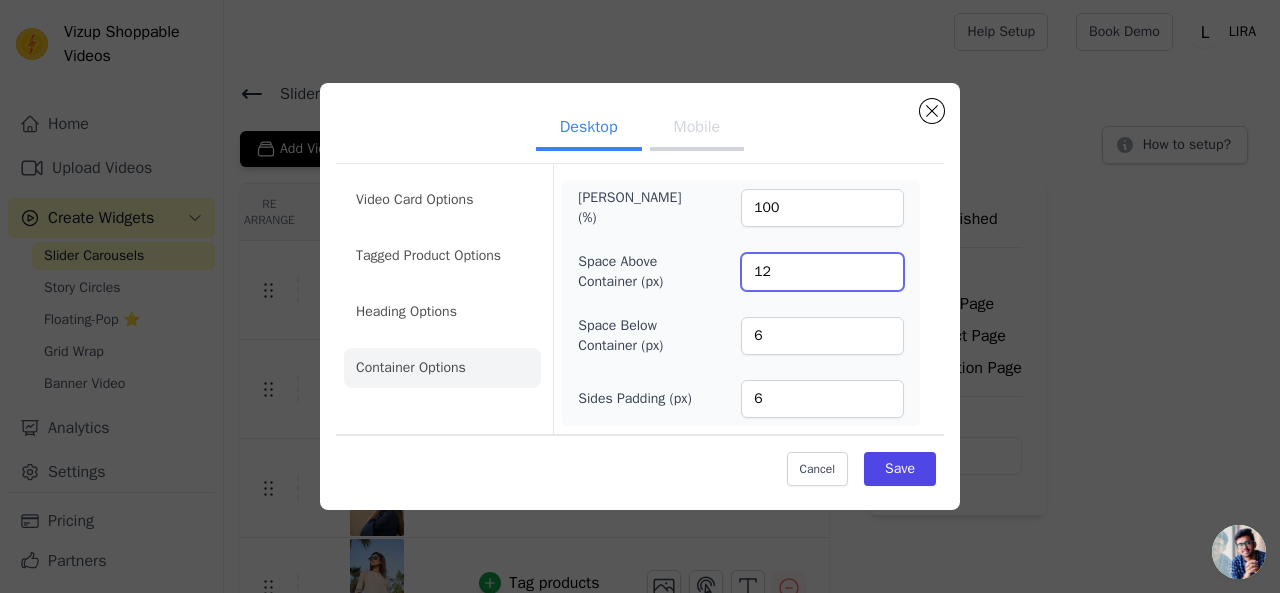 click on "12" at bounding box center [822, 272] 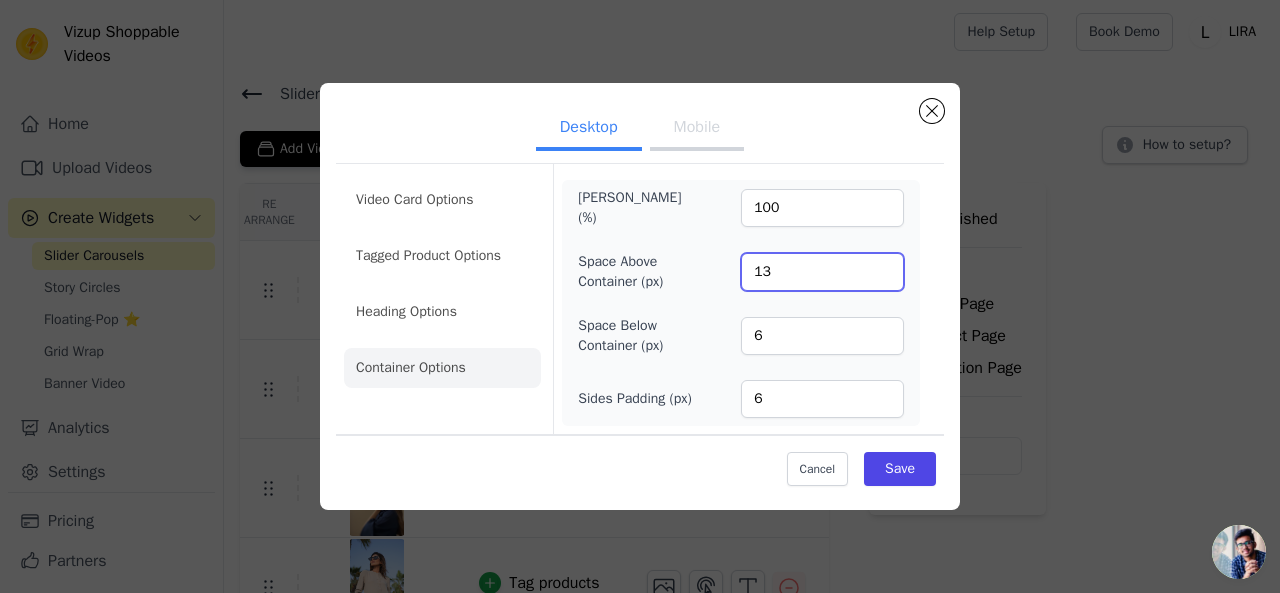 click on "13" at bounding box center [822, 272] 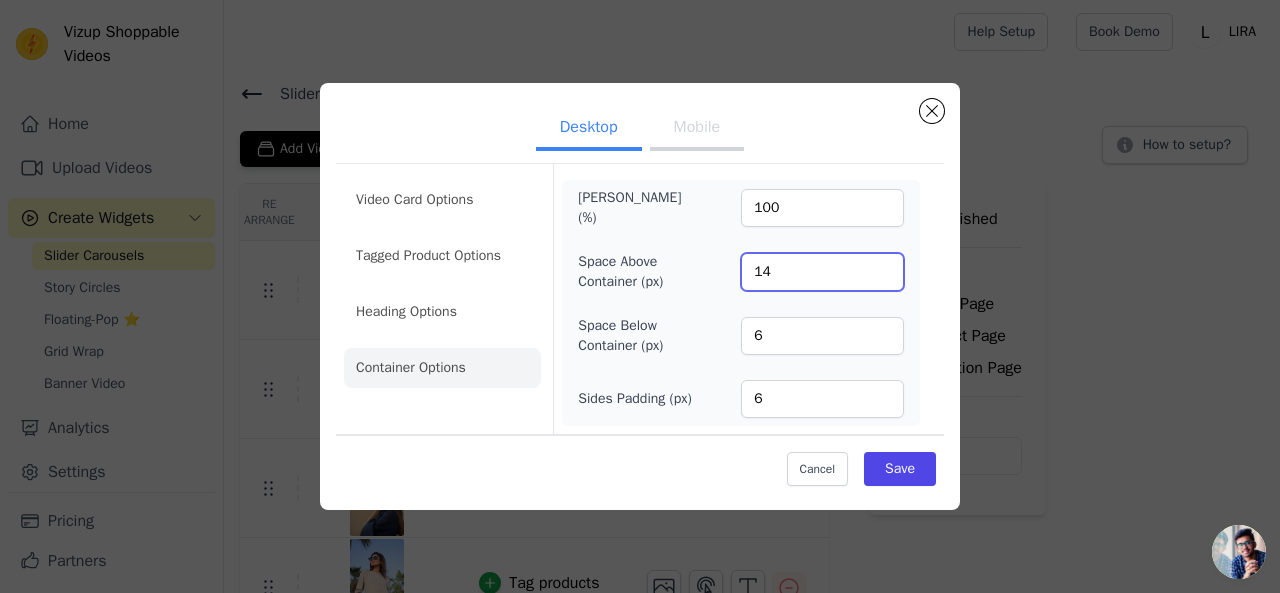 click on "14" at bounding box center (822, 272) 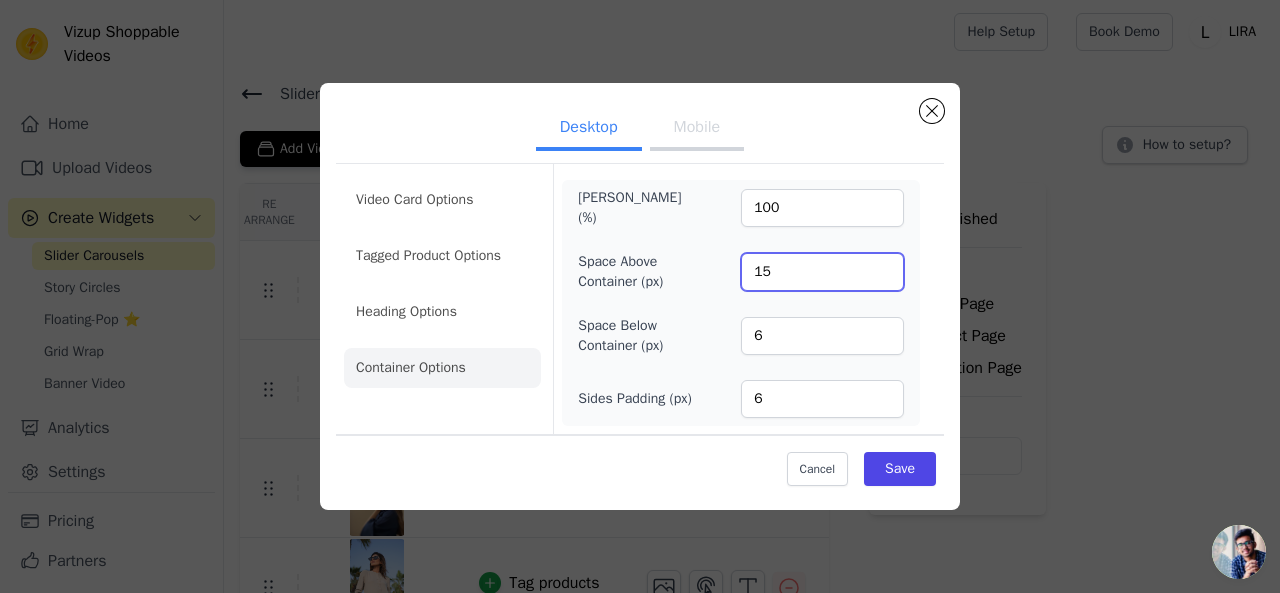 click on "15" at bounding box center [822, 272] 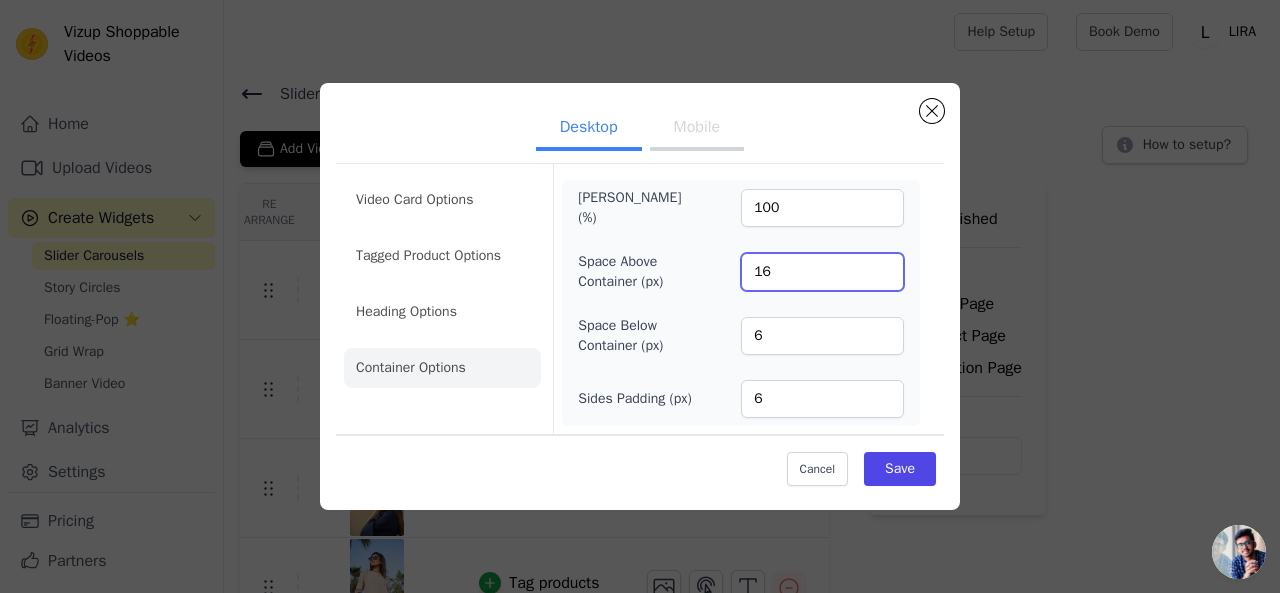 click on "16" at bounding box center [822, 272] 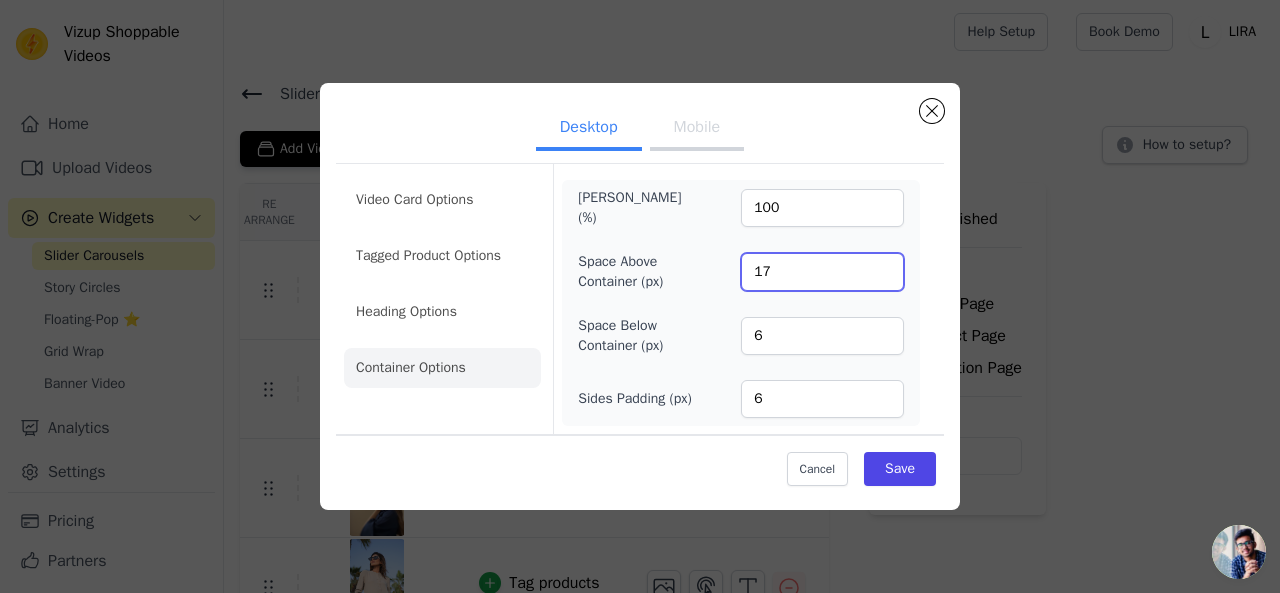 click on "17" at bounding box center (822, 272) 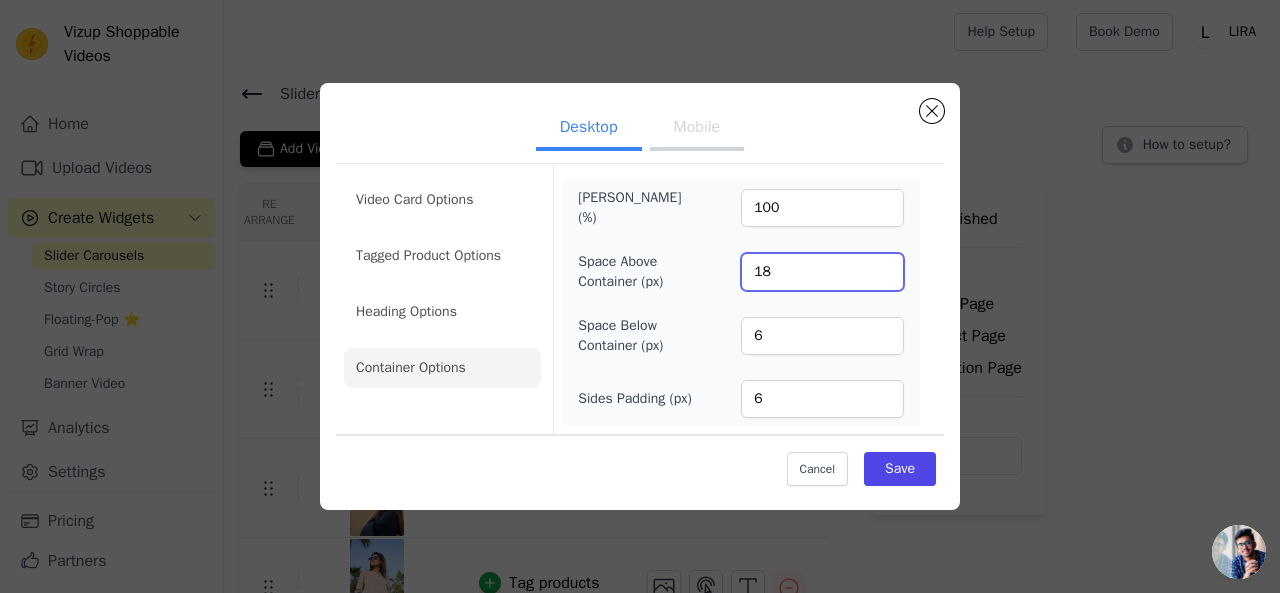 click on "18" at bounding box center [822, 272] 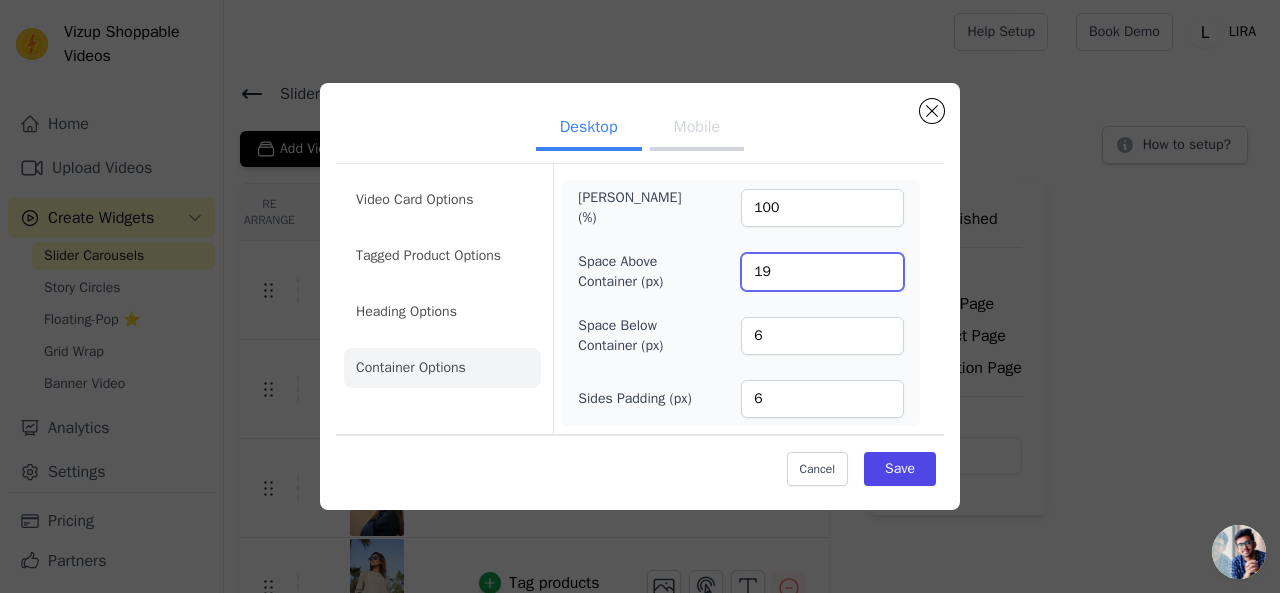 click on "19" at bounding box center [822, 272] 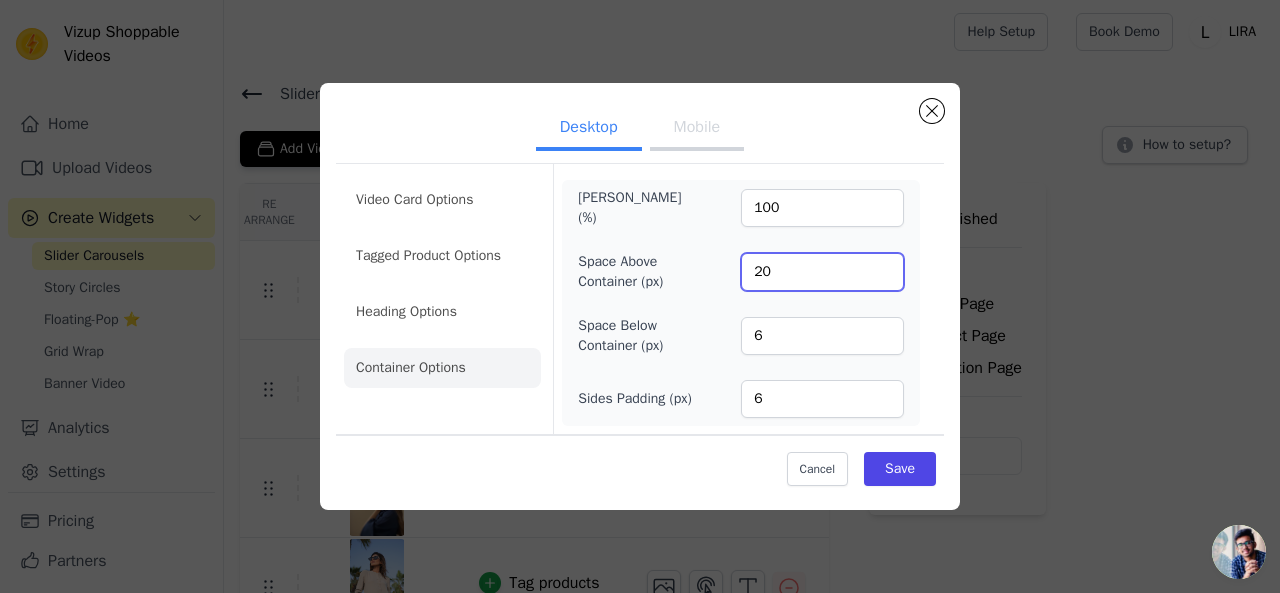 type on "20" 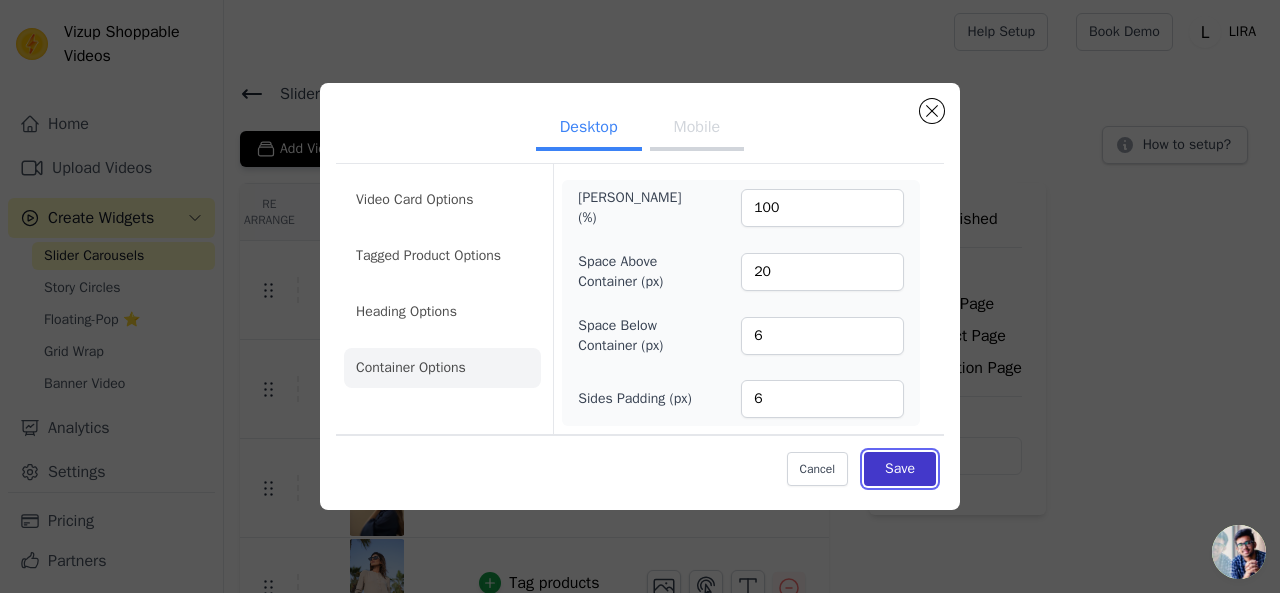click on "Save" at bounding box center [900, 469] 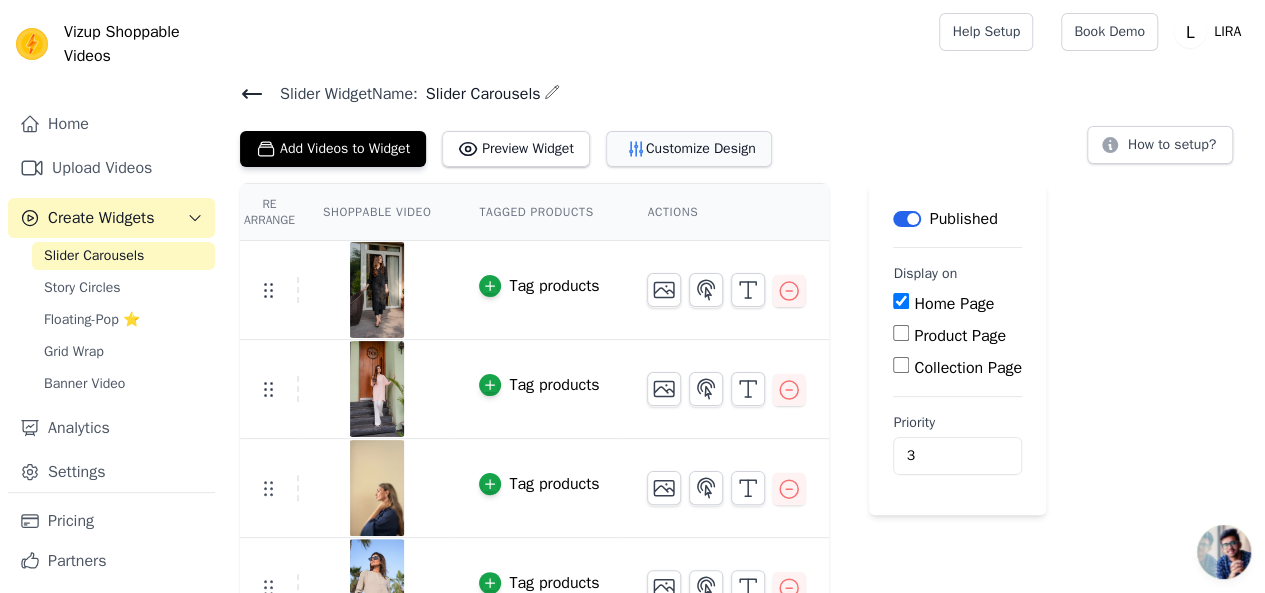 click on "Customize Design" at bounding box center (689, 149) 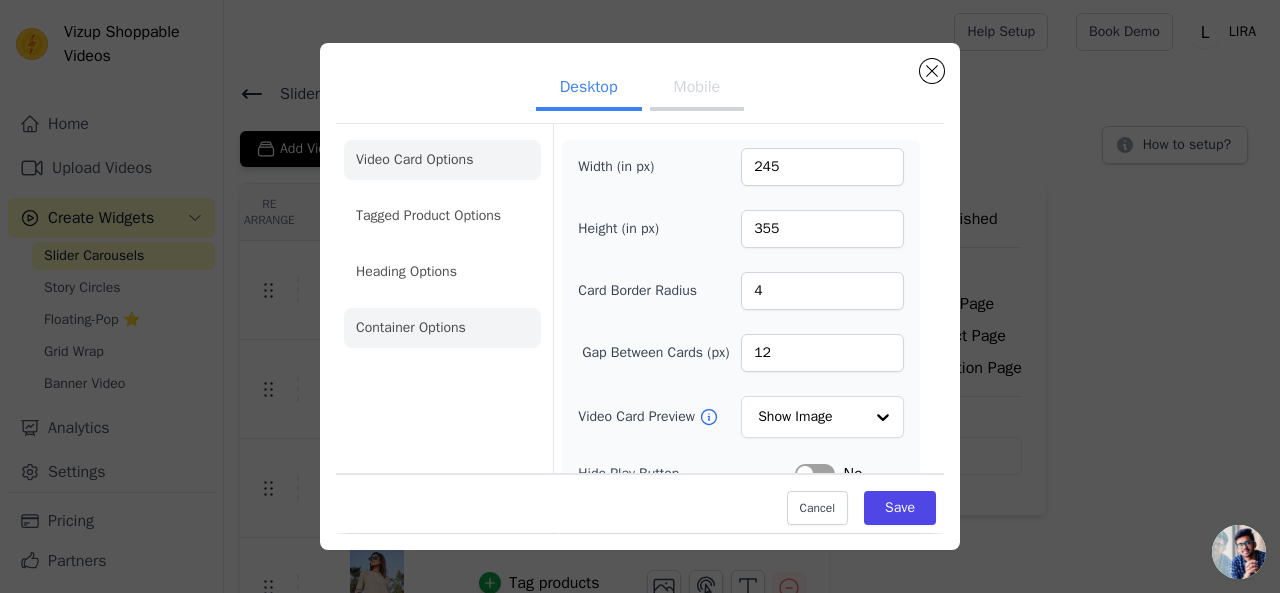 click on "Container Options" 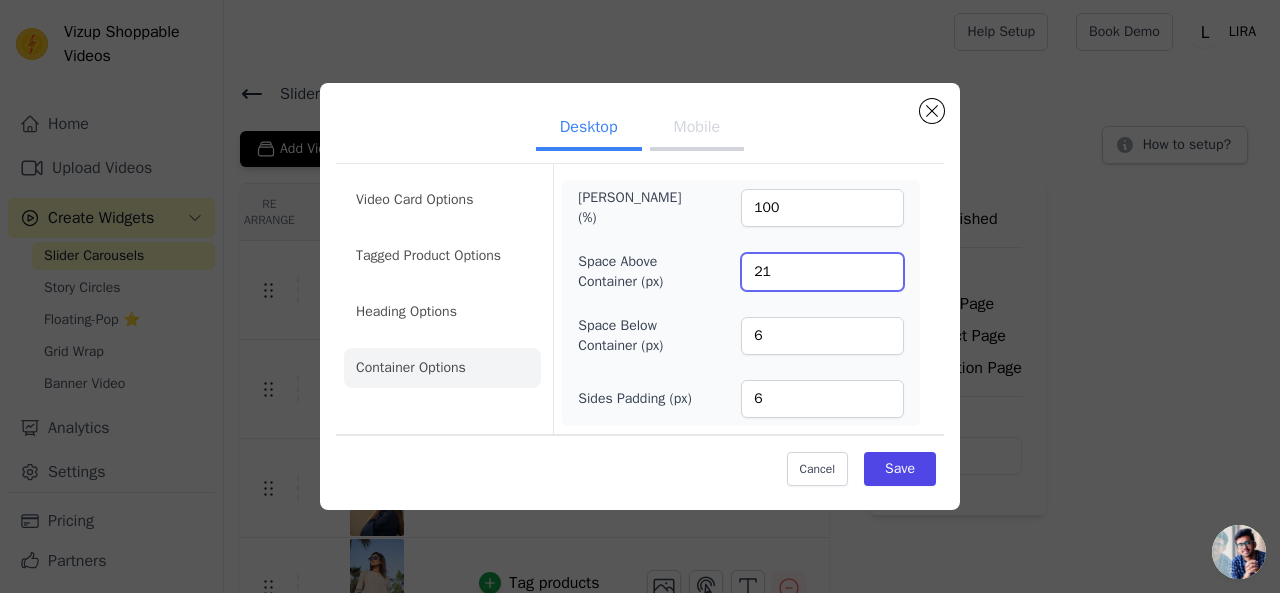 click on "21" at bounding box center [822, 272] 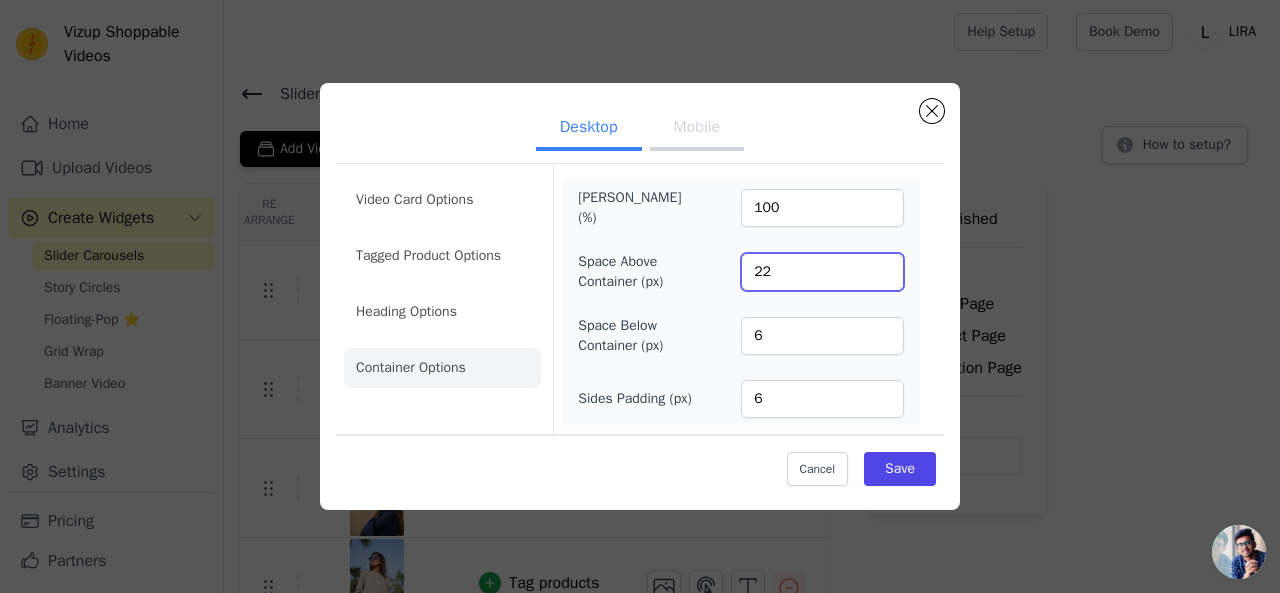 click on "22" at bounding box center (822, 272) 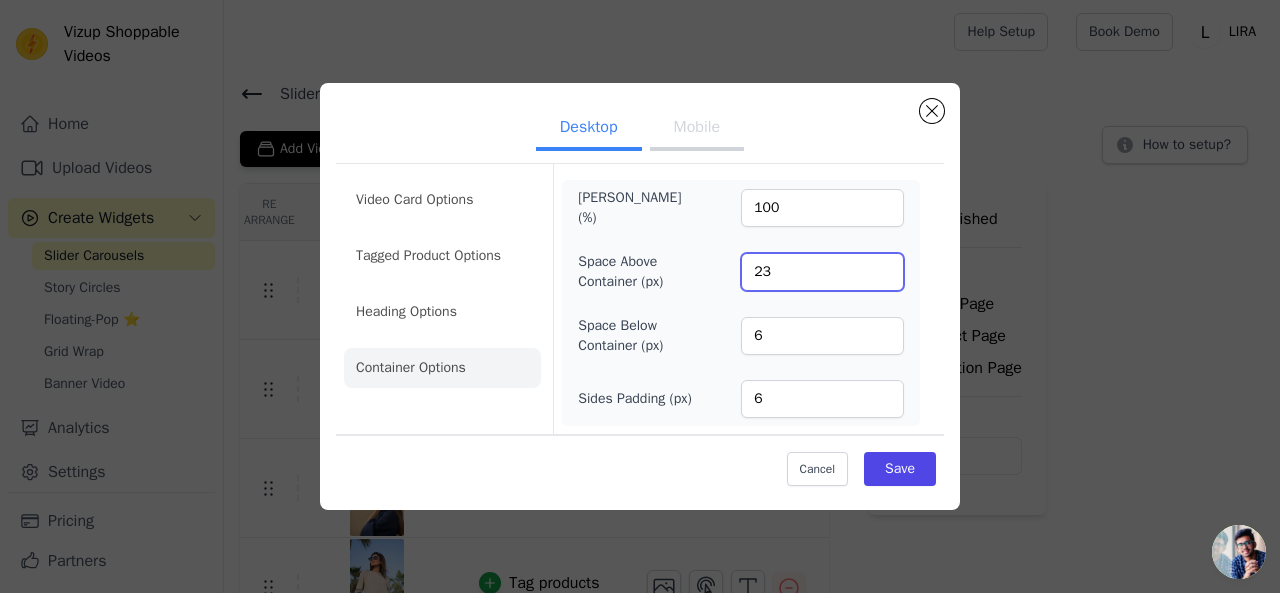 click on "23" at bounding box center (822, 272) 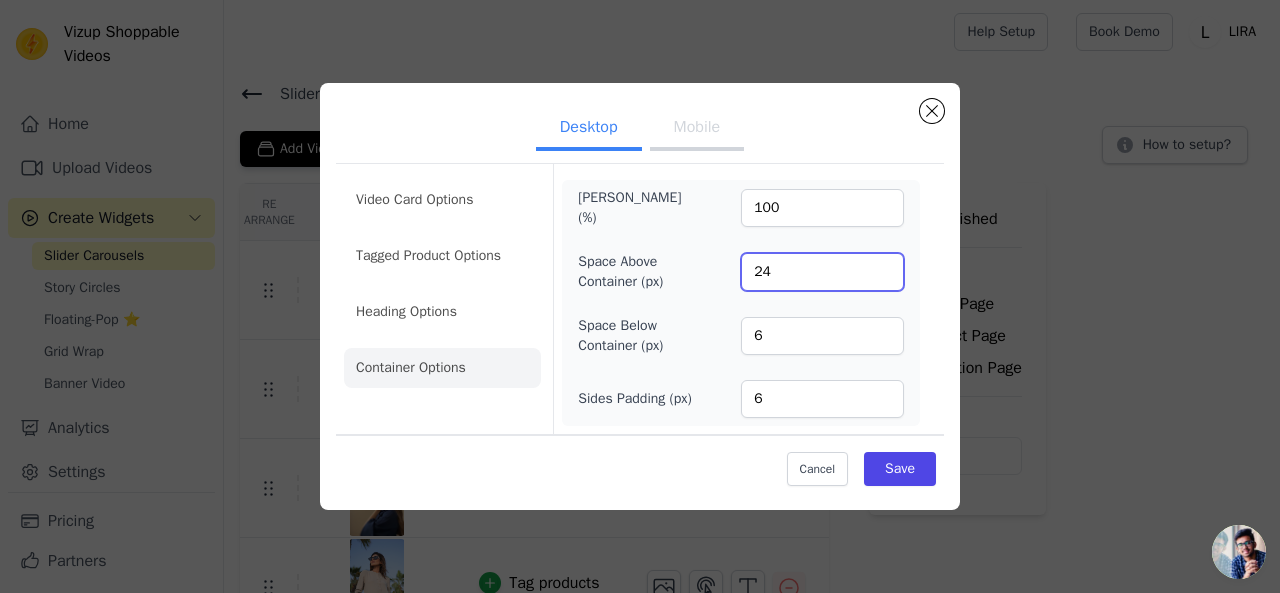 click on "24" at bounding box center (822, 272) 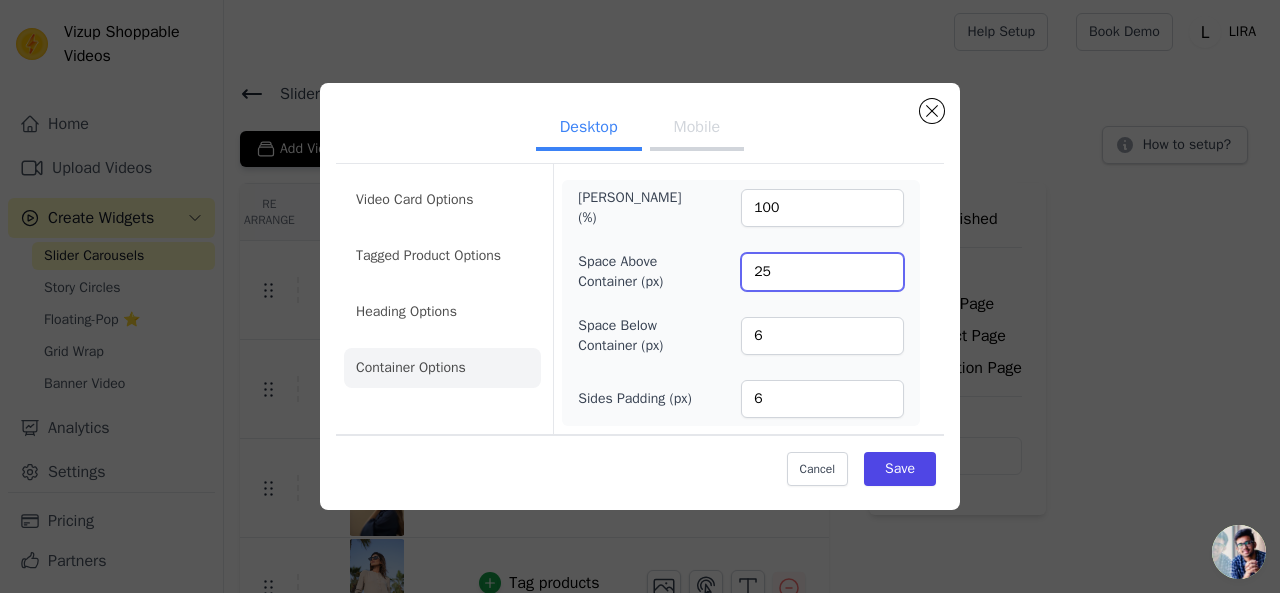 click on "25" at bounding box center [822, 272] 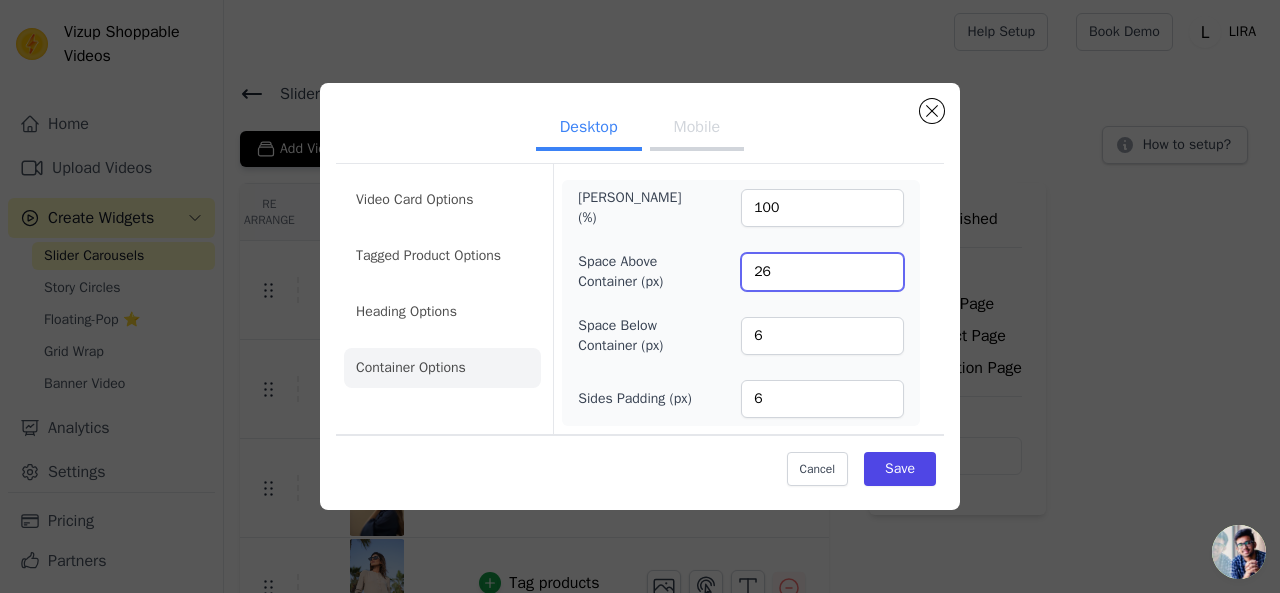 click on "26" at bounding box center [822, 272] 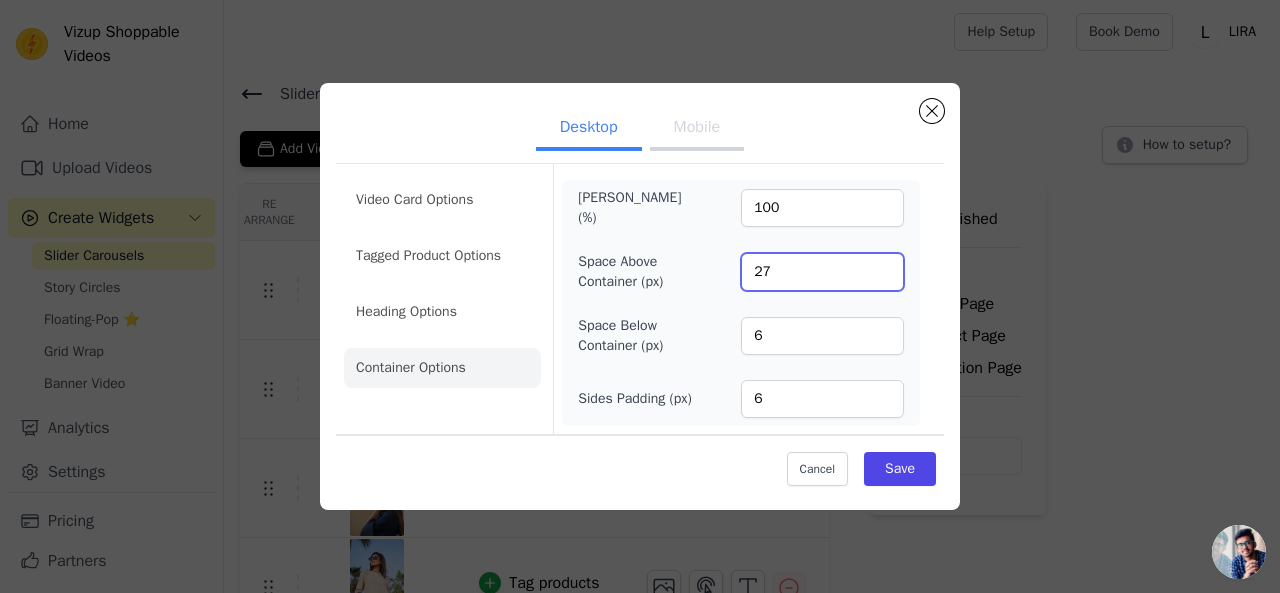 click on "27" at bounding box center [822, 272] 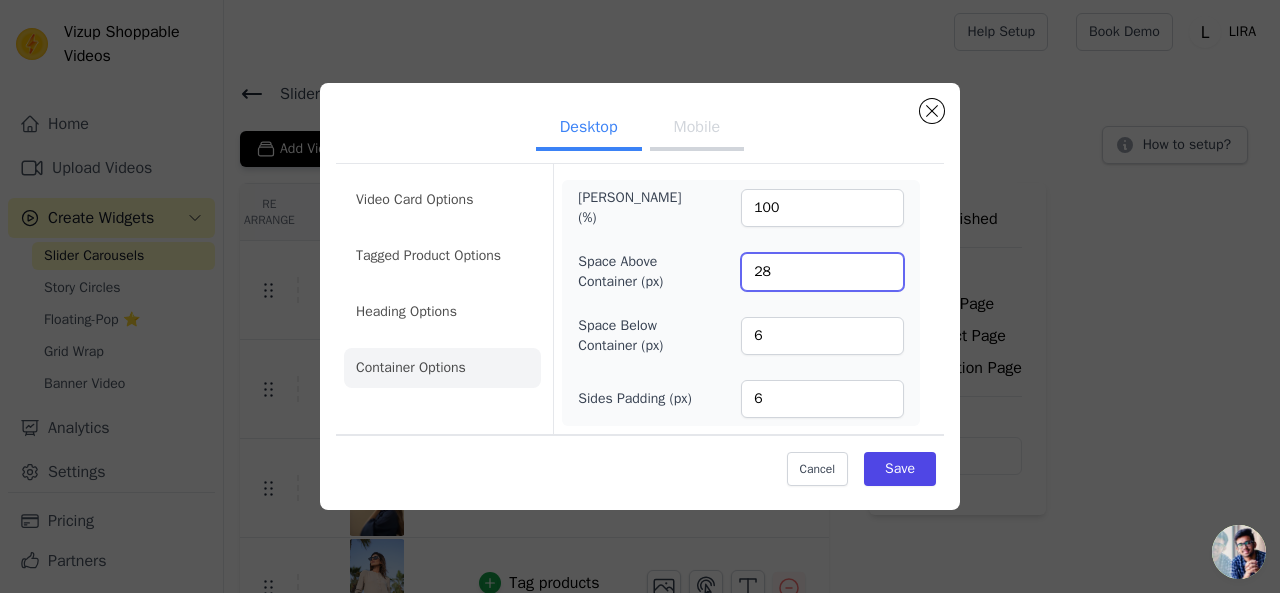 click on "28" at bounding box center (822, 272) 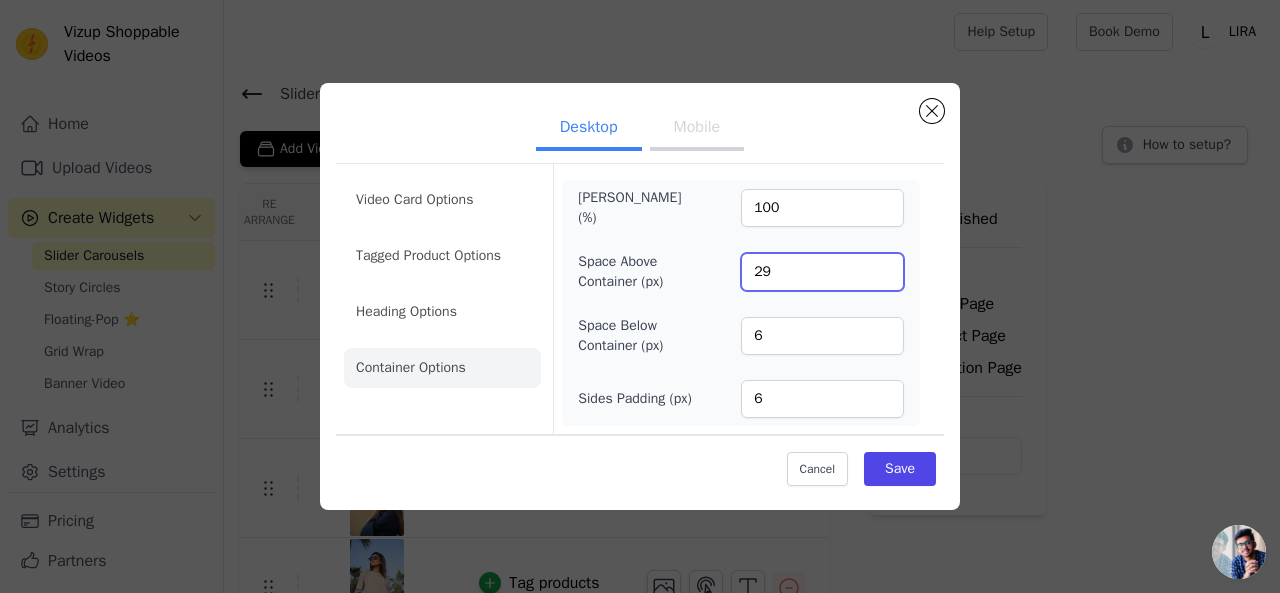 click on "29" at bounding box center [822, 272] 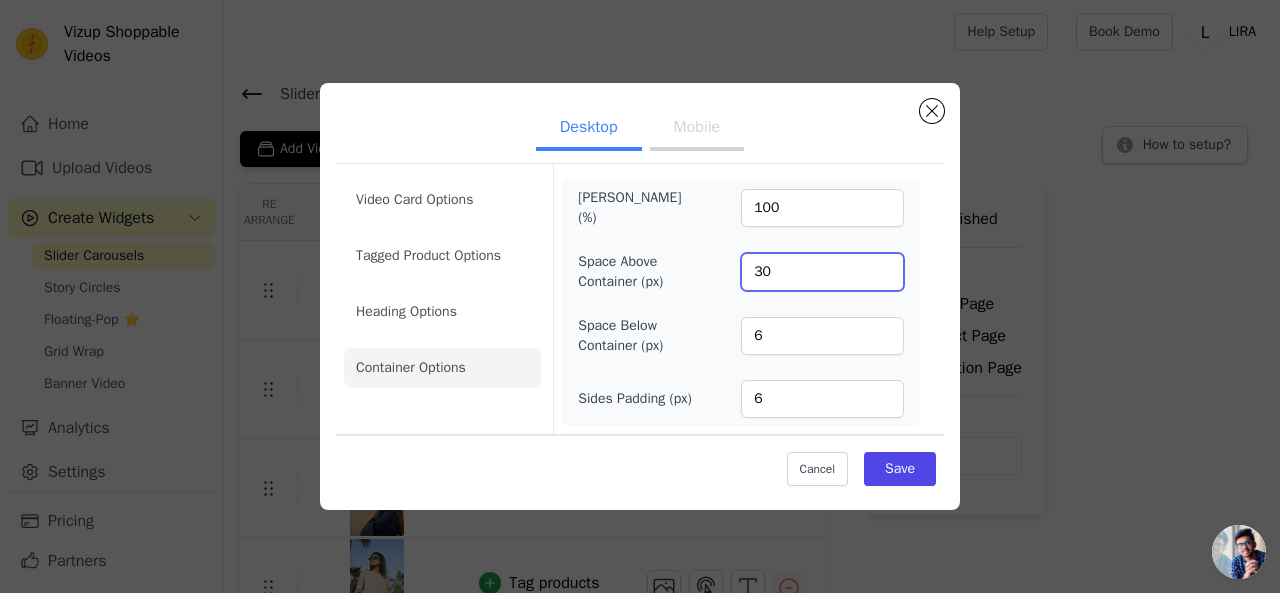 click on "30" at bounding box center (822, 272) 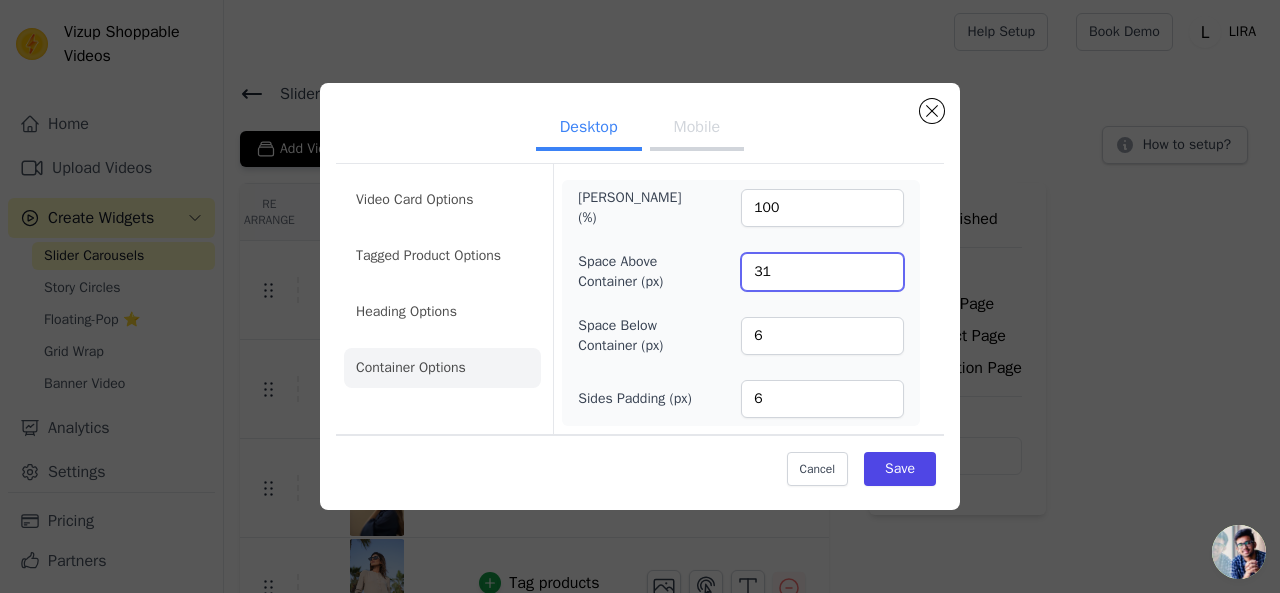 click on "31" at bounding box center (822, 272) 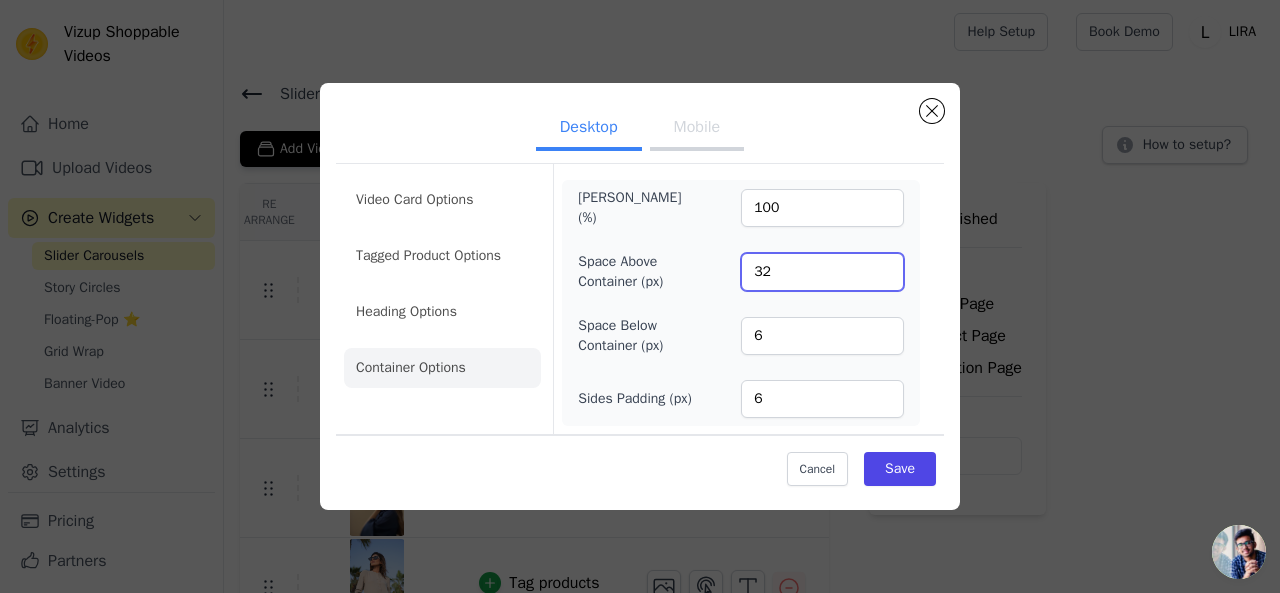 click on "32" at bounding box center (822, 272) 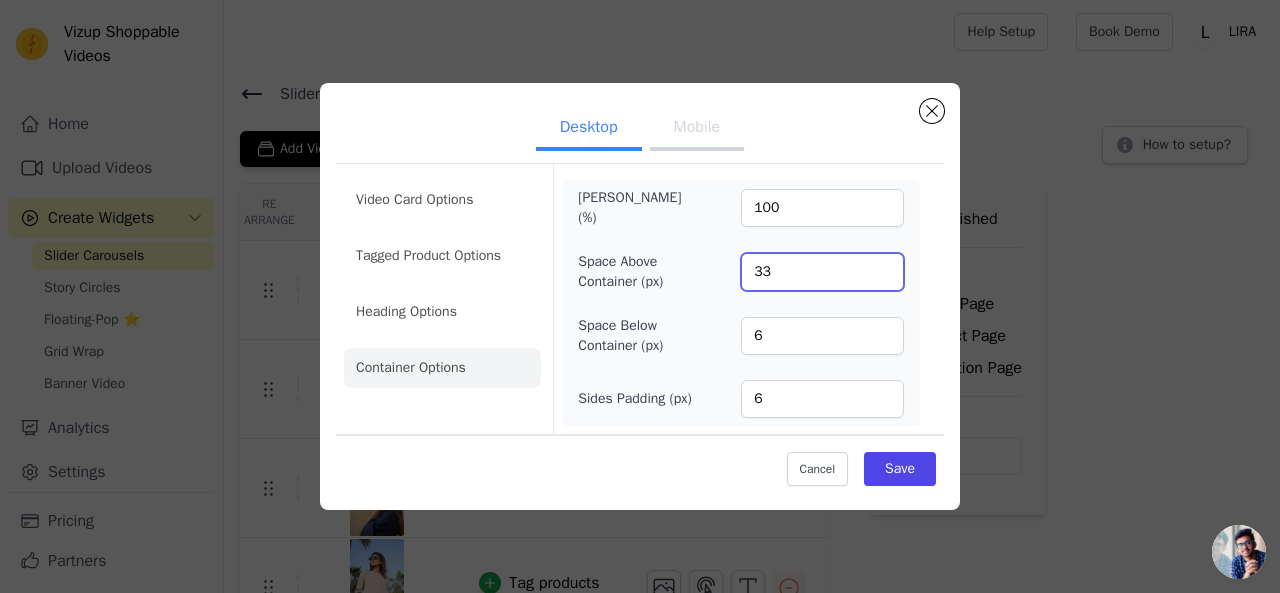 click on "33" at bounding box center (822, 272) 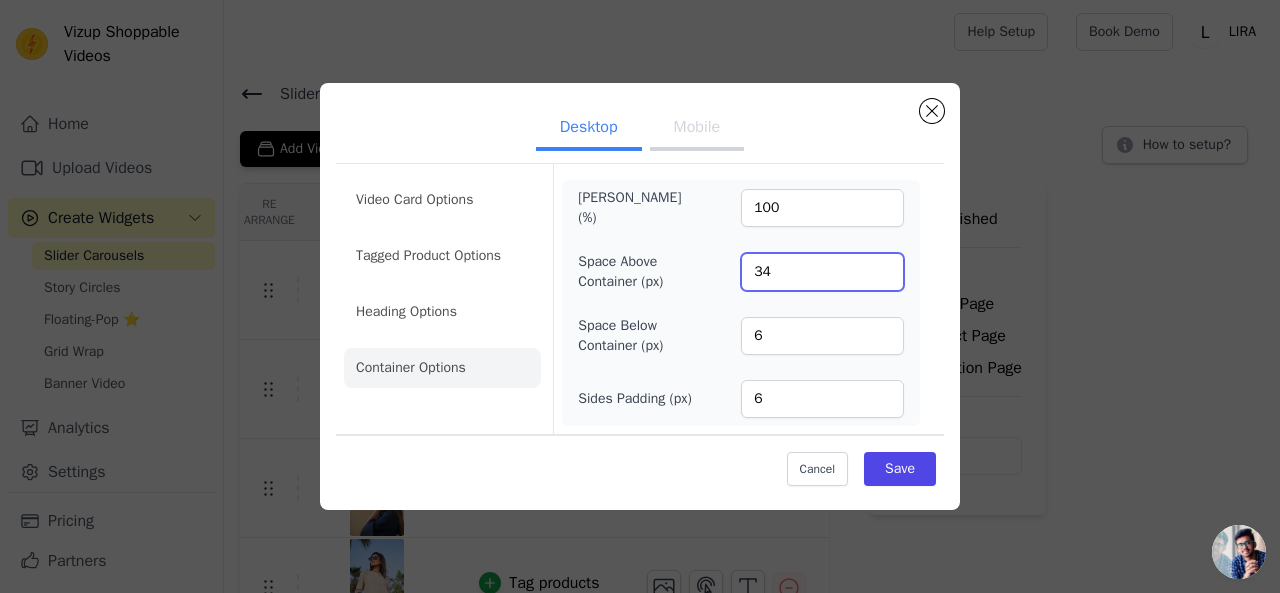 click on "34" at bounding box center (822, 272) 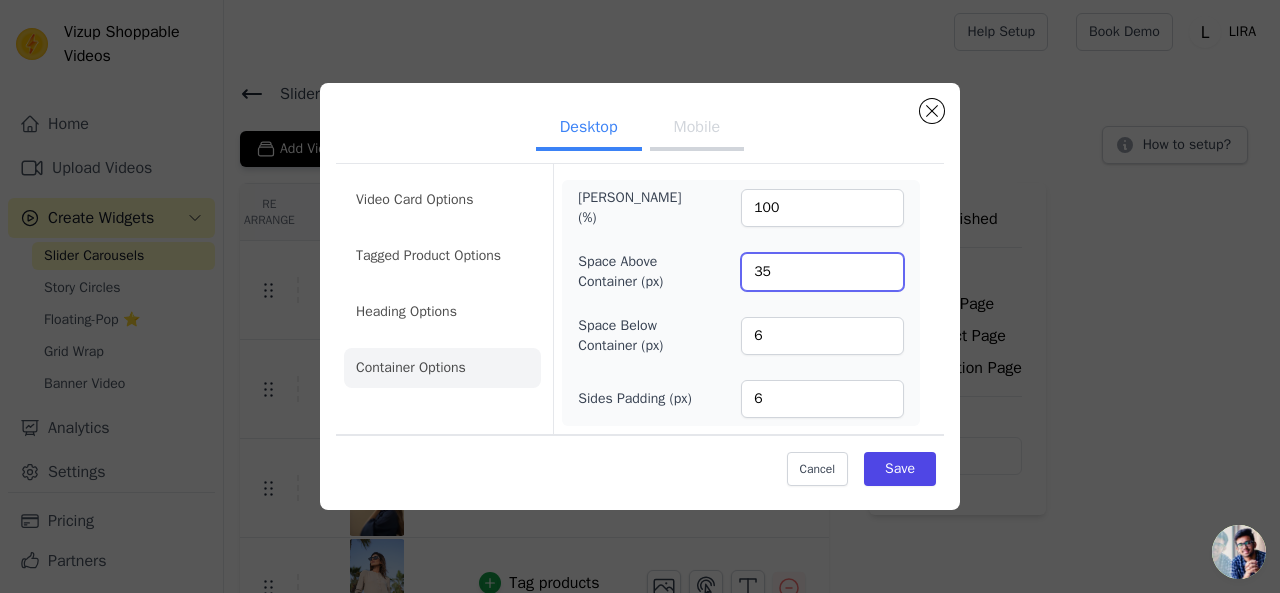 click on "35" at bounding box center [822, 272] 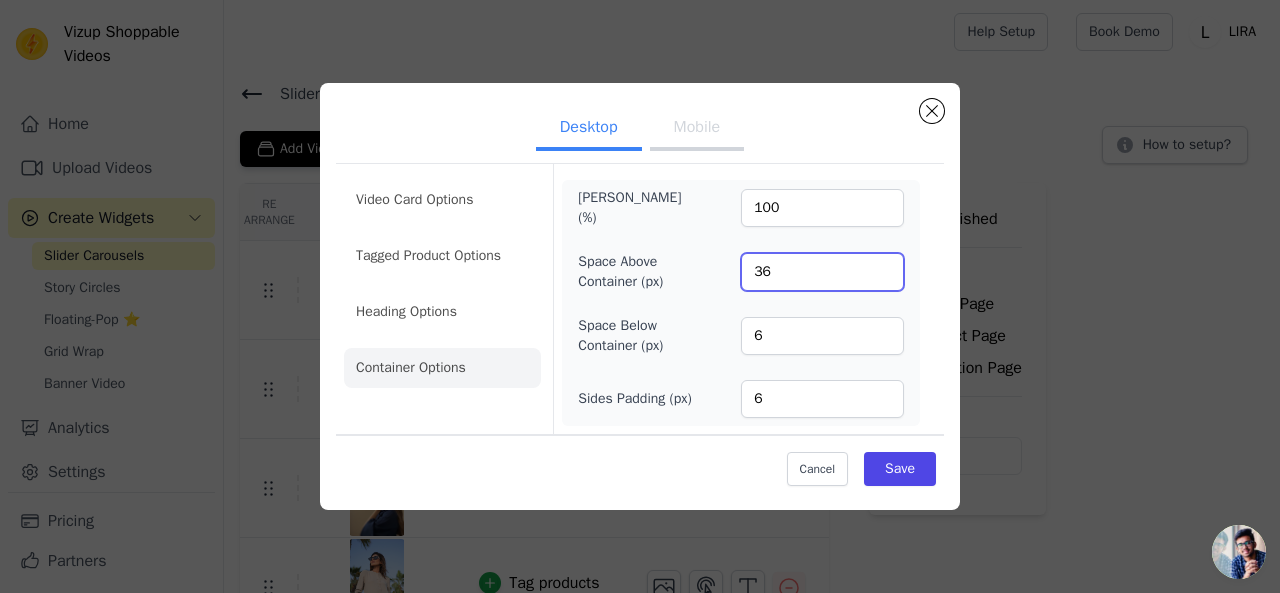 click on "36" at bounding box center [822, 272] 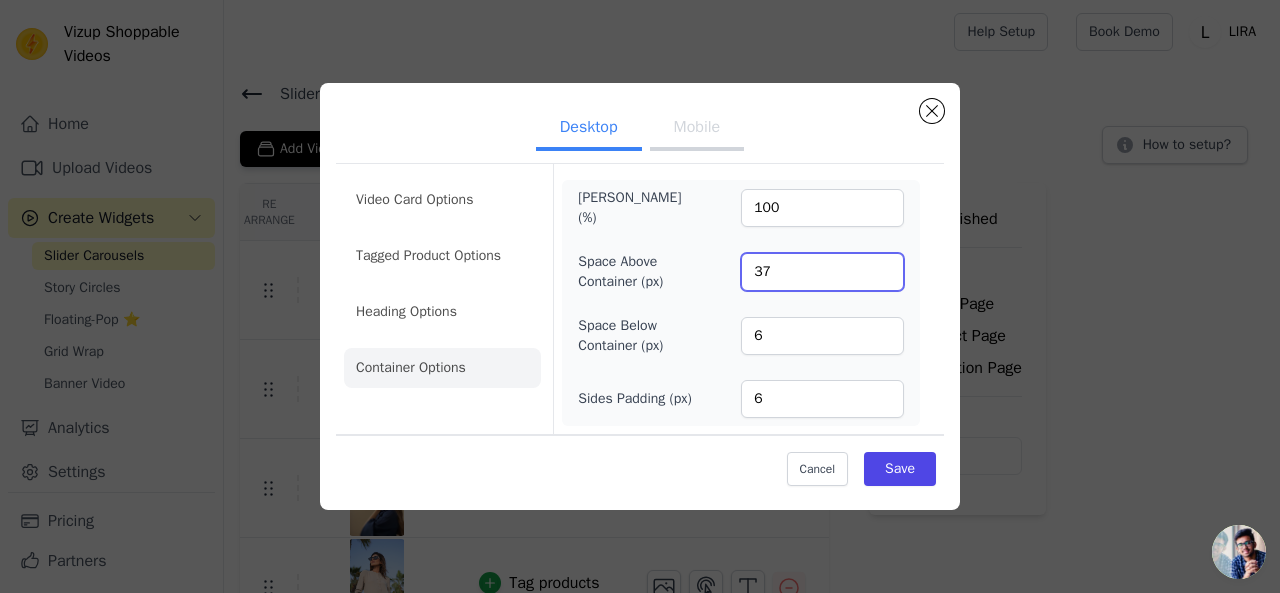 click on "37" at bounding box center [822, 272] 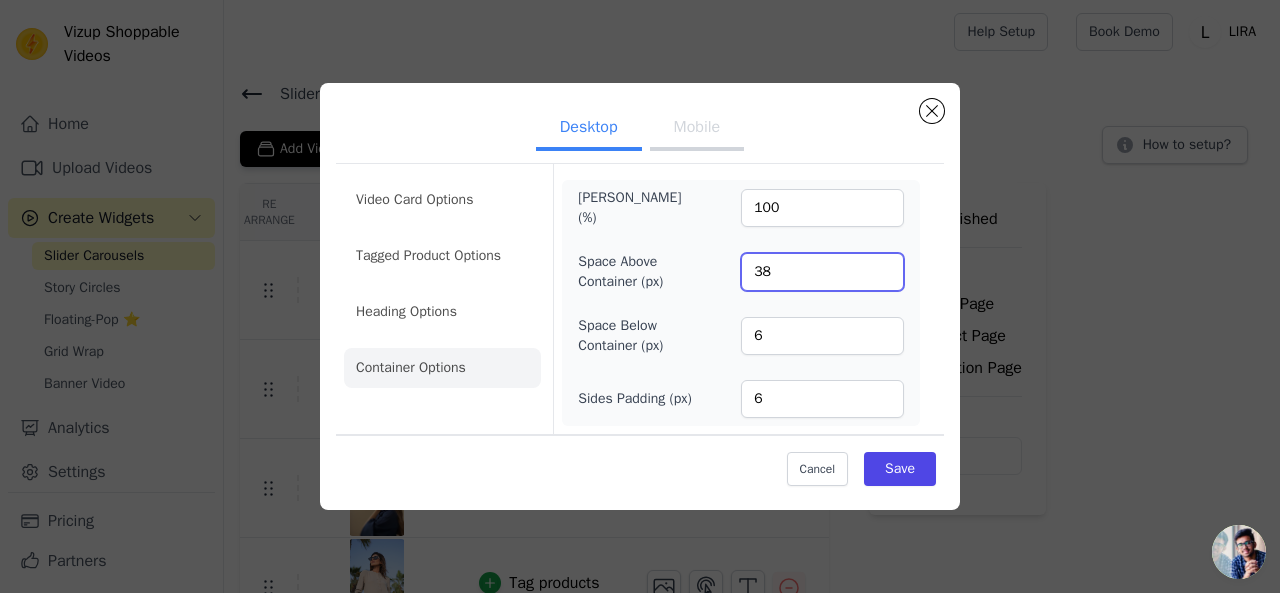 click on "38" at bounding box center [822, 272] 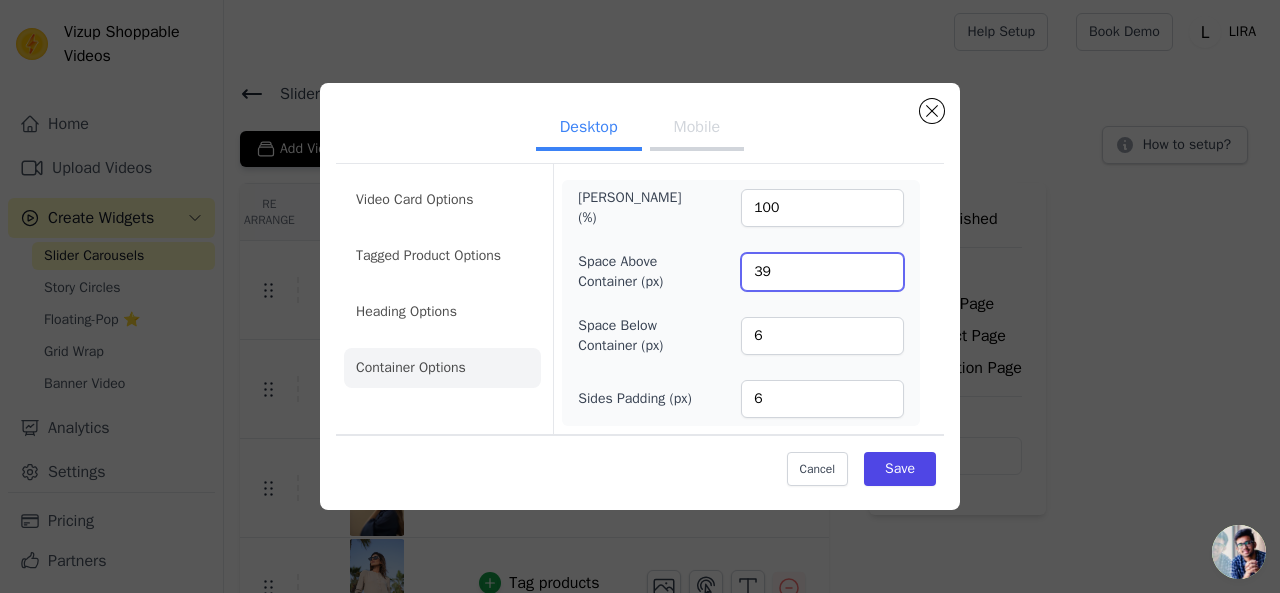 click on "39" at bounding box center [822, 272] 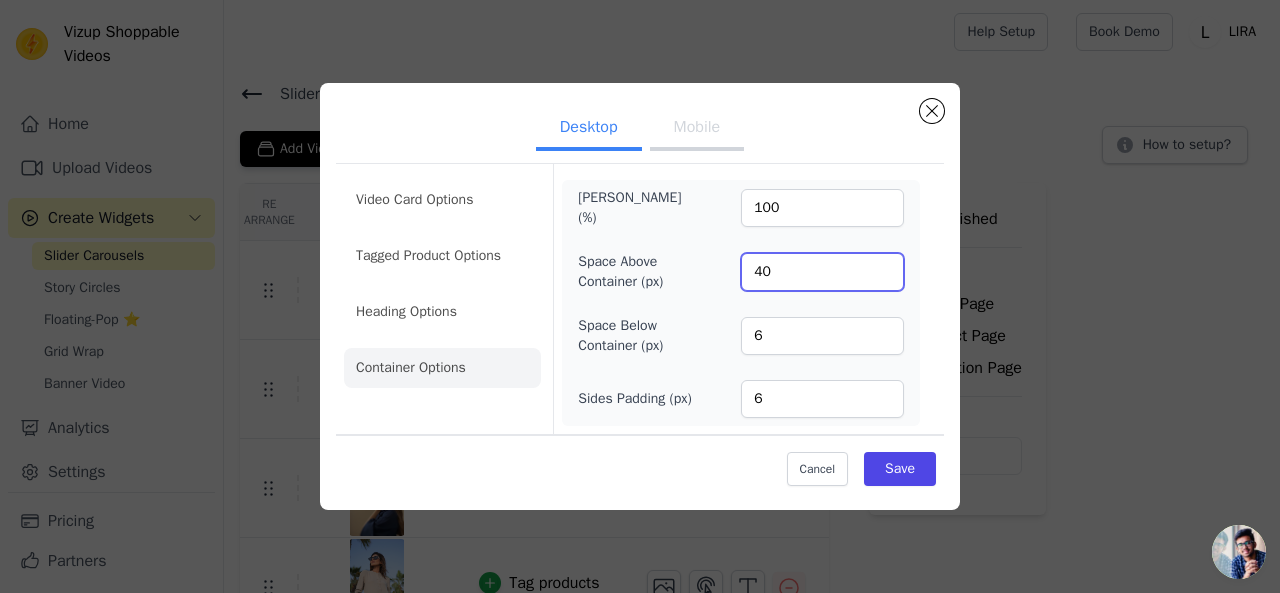 type on "40" 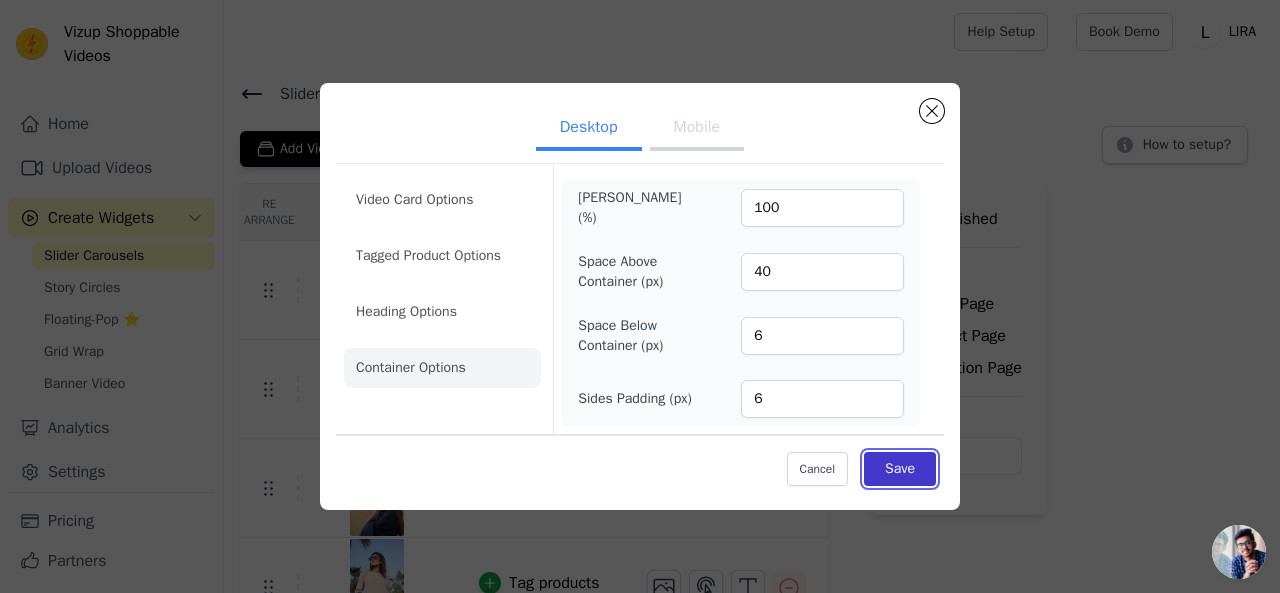 click on "Save" at bounding box center [900, 469] 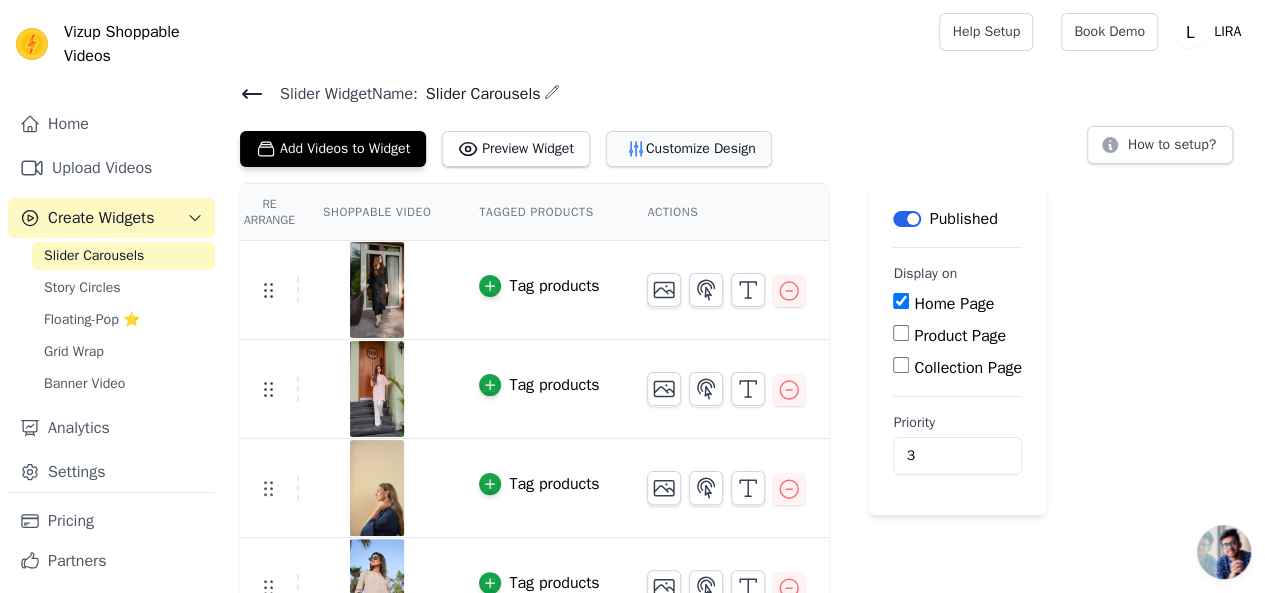click on "Customize Design" at bounding box center [689, 149] 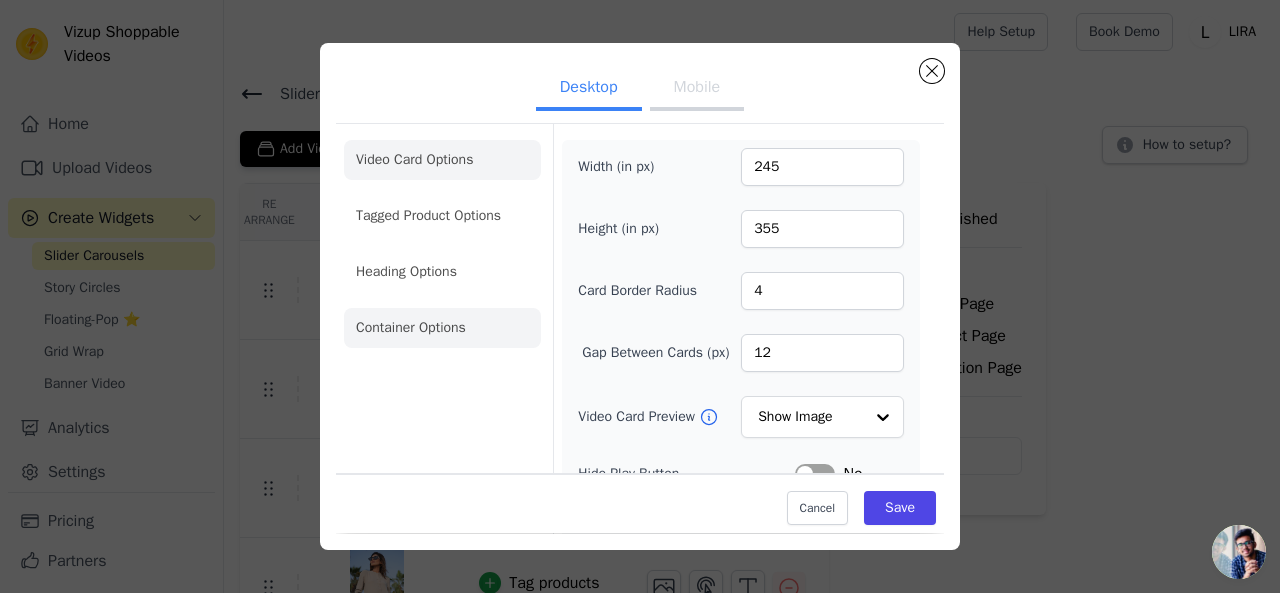 click on "Container Options" 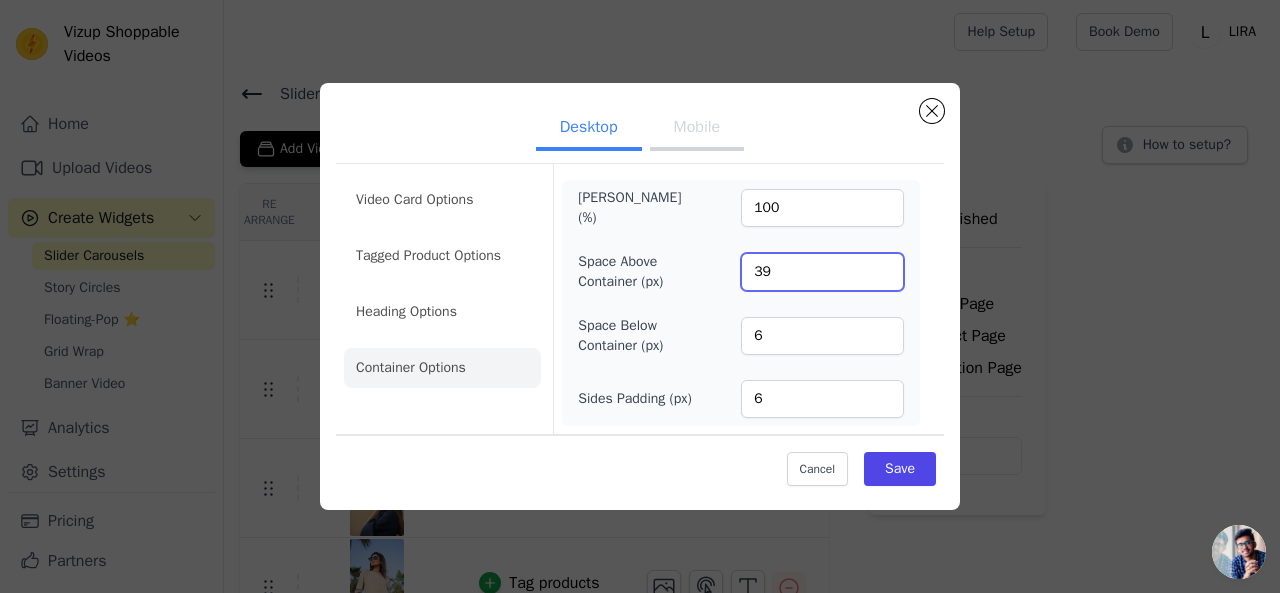 click on "39" at bounding box center (822, 272) 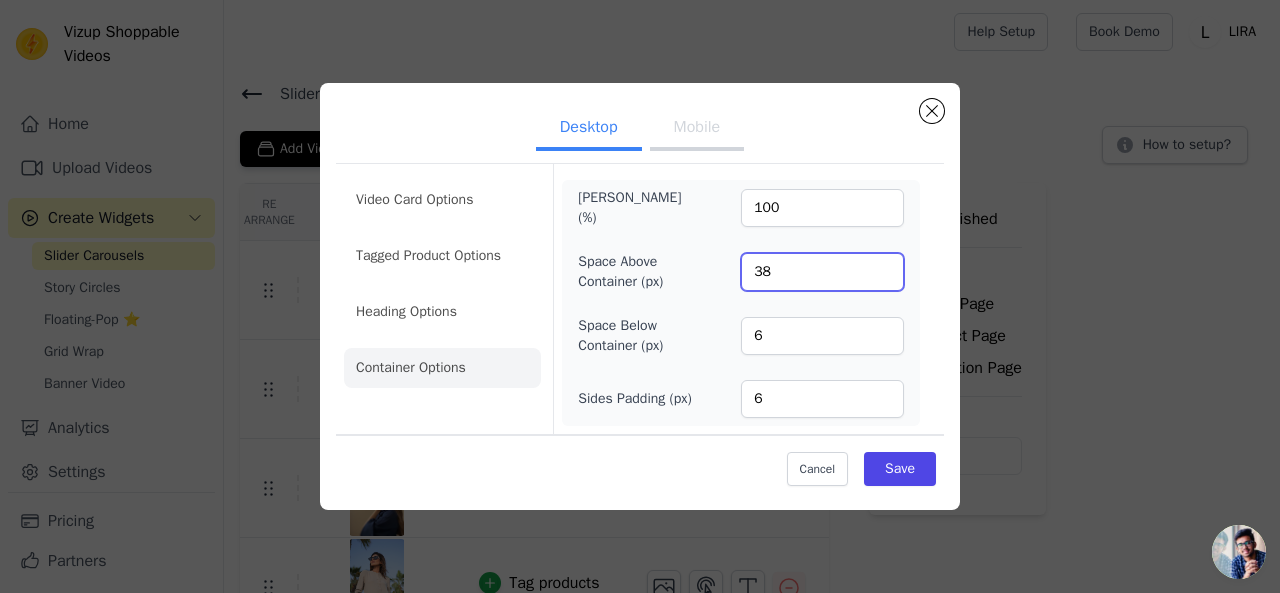 click on "38" at bounding box center [822, 272] 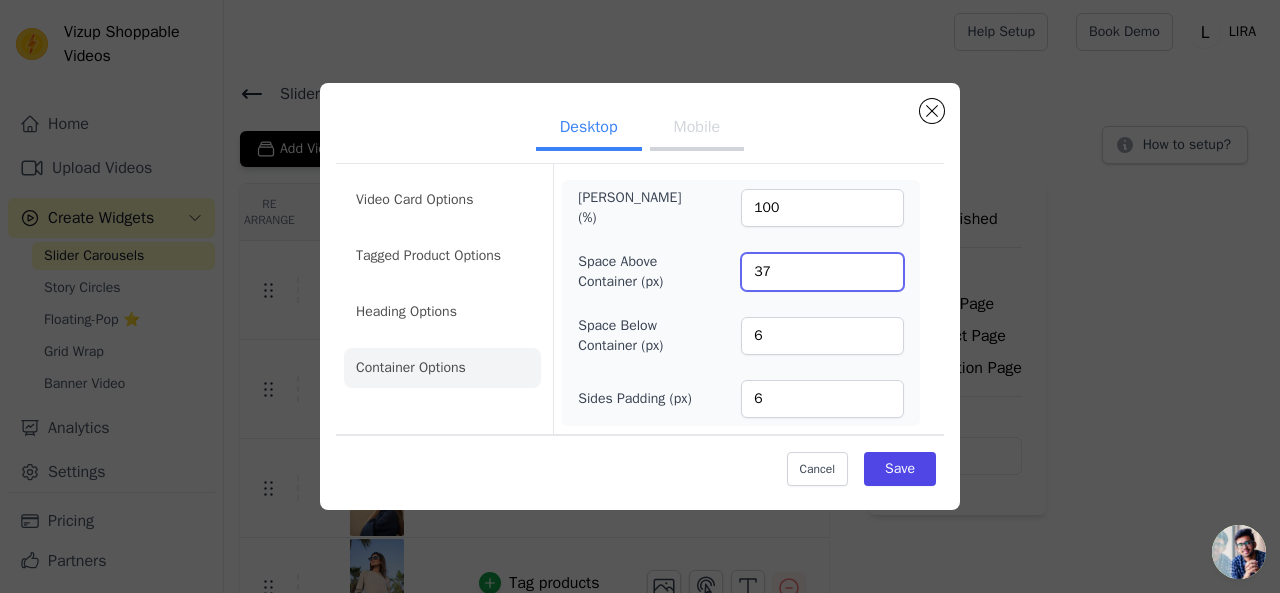 click on "37" at bounding box center [822, 272] 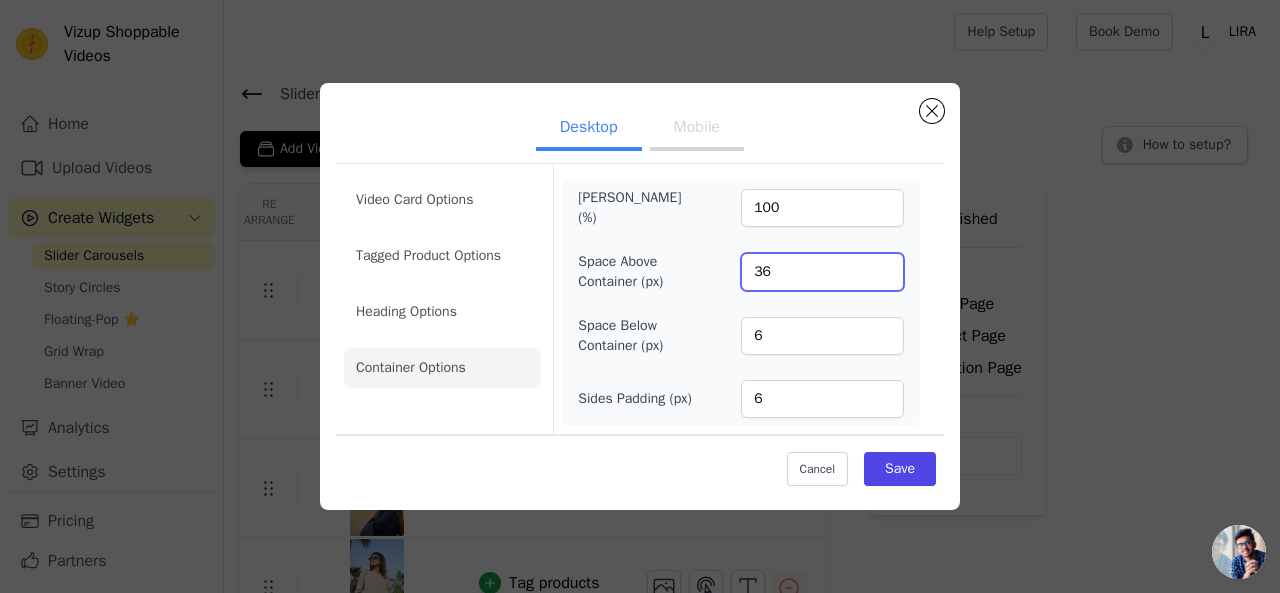 click on "36" at bounding box center (822, 272) 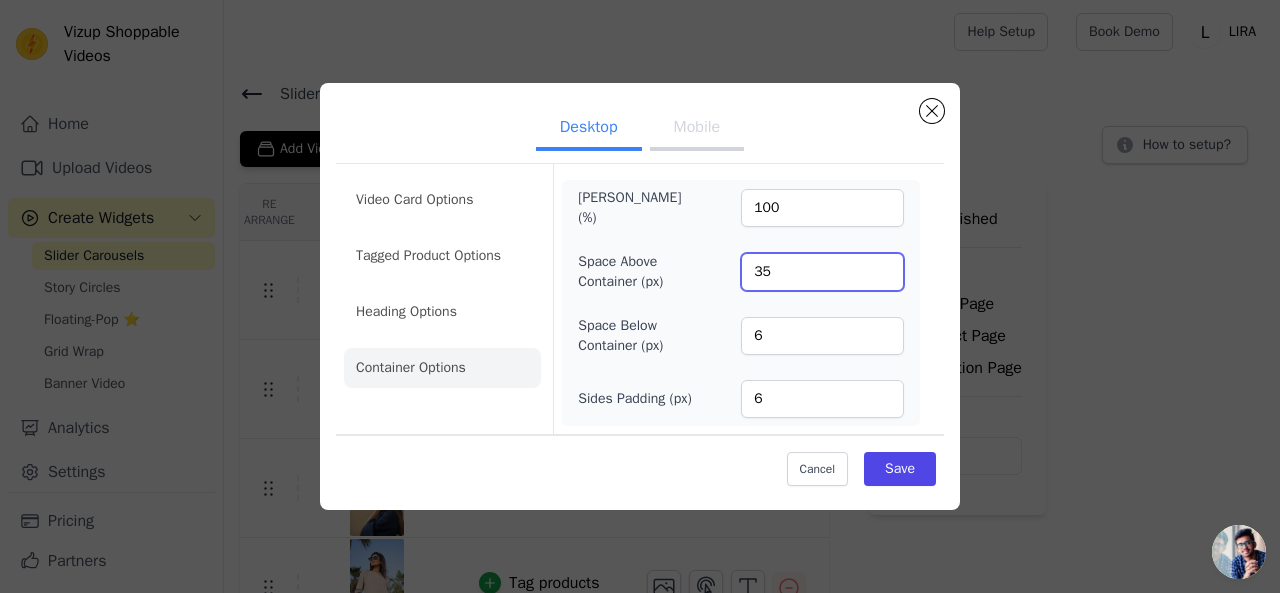 click on "35" at bounding box center [822, 272] 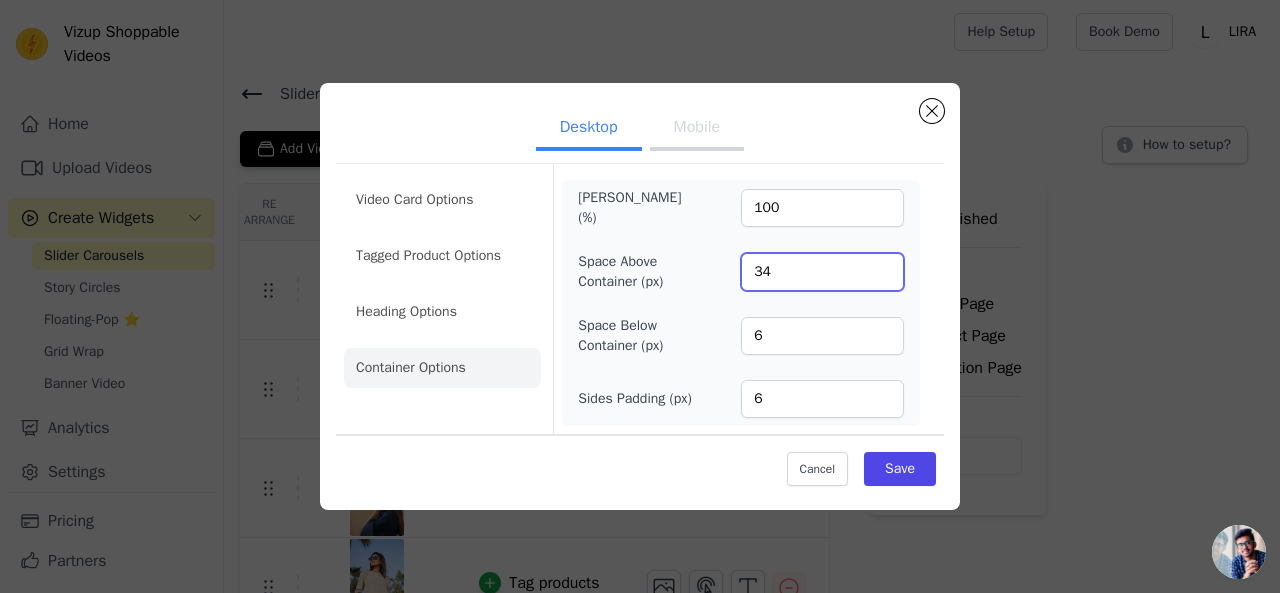 click on "34" at bounding box center [822, 272] 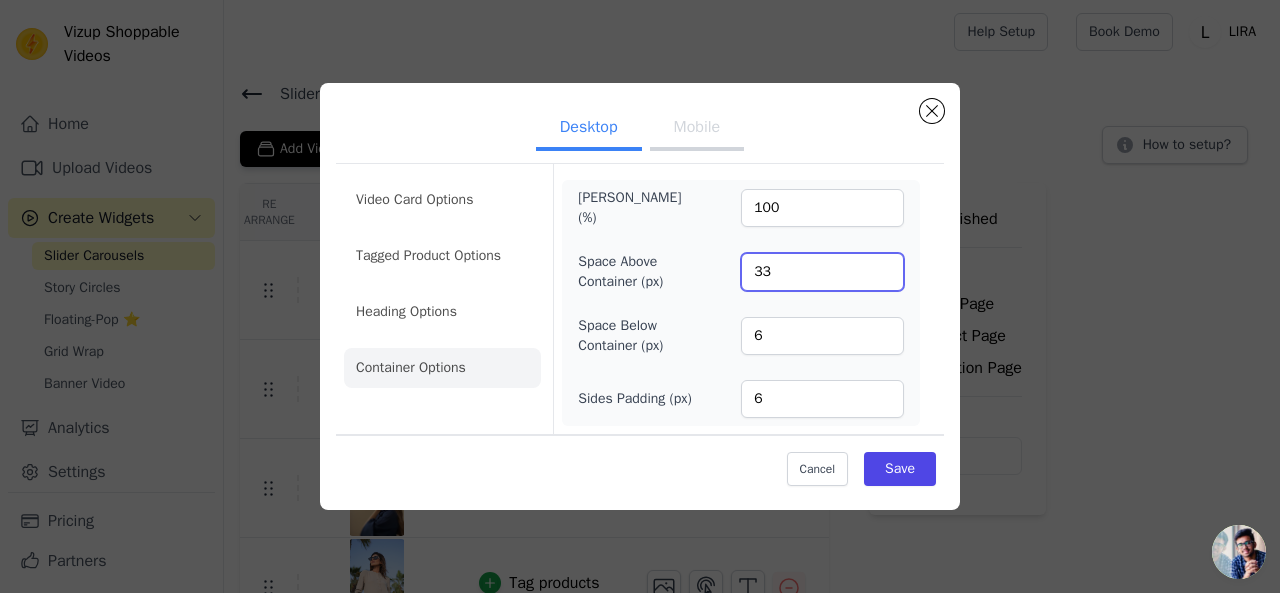 click on "33" at bounding box center (822, 272) 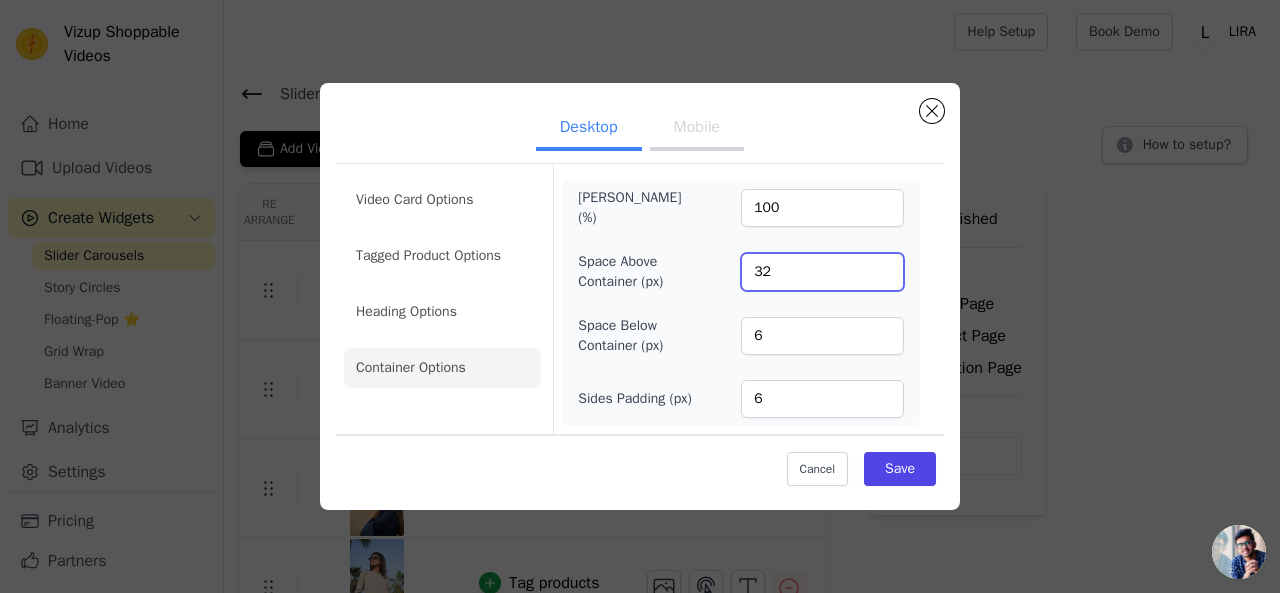 click on "32" at bounding box center [822, 272] 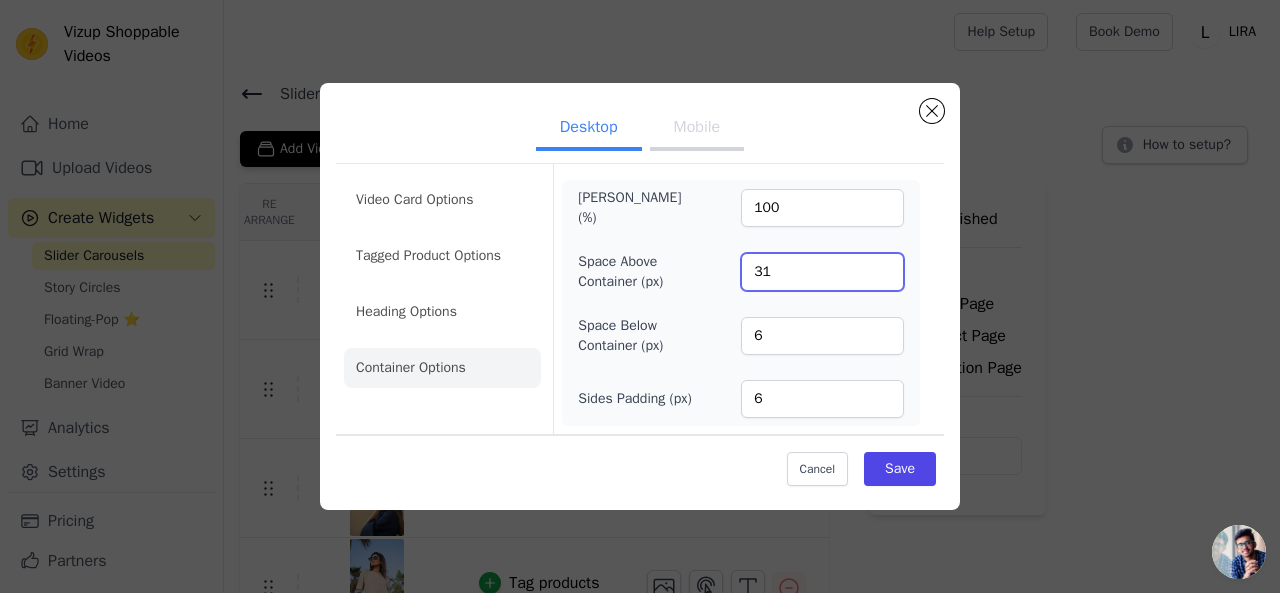 click on "31" at bounding box center [822, 272] 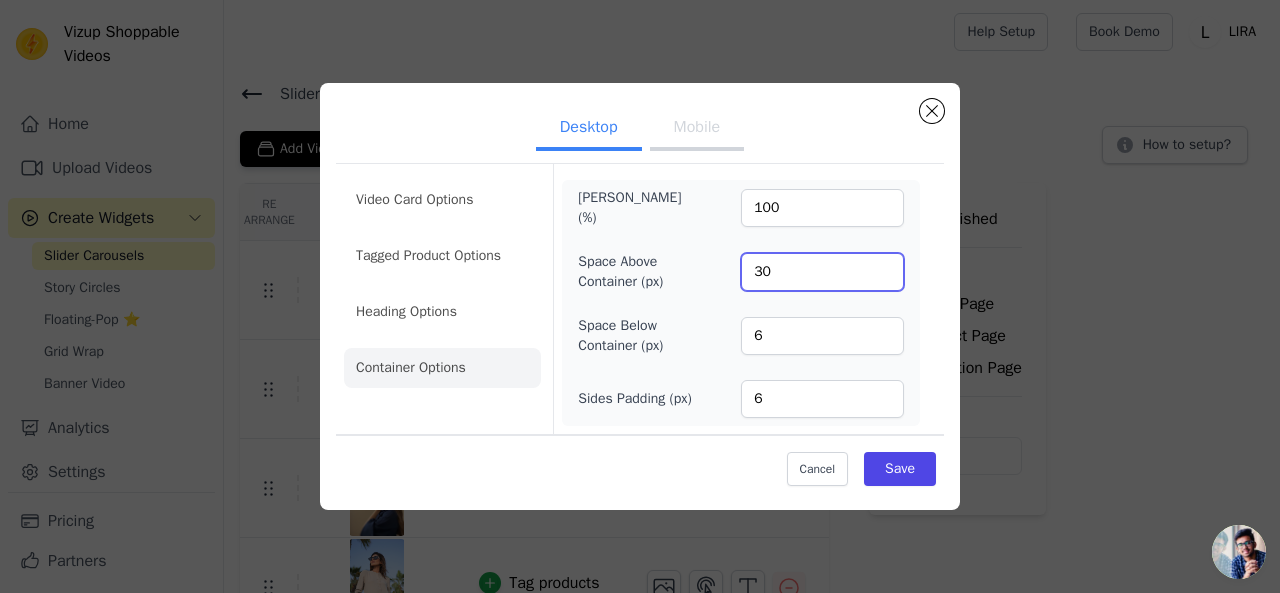 click on "30" at bounding box center (822, 272) 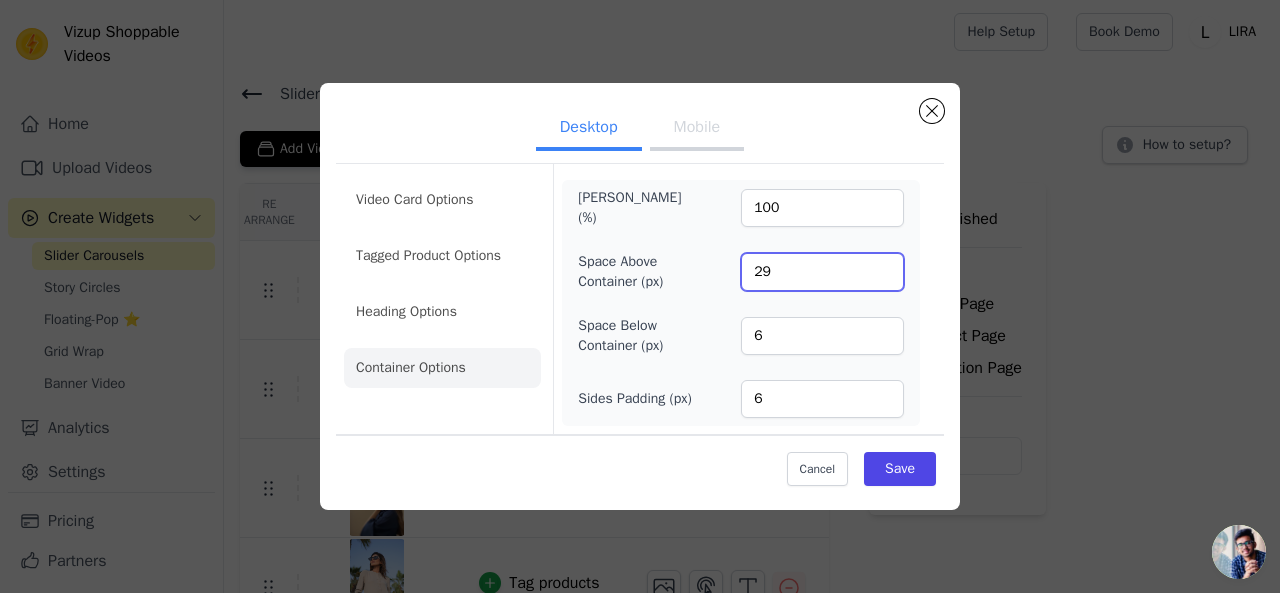 click on "29" at bounding box center (822, 272) 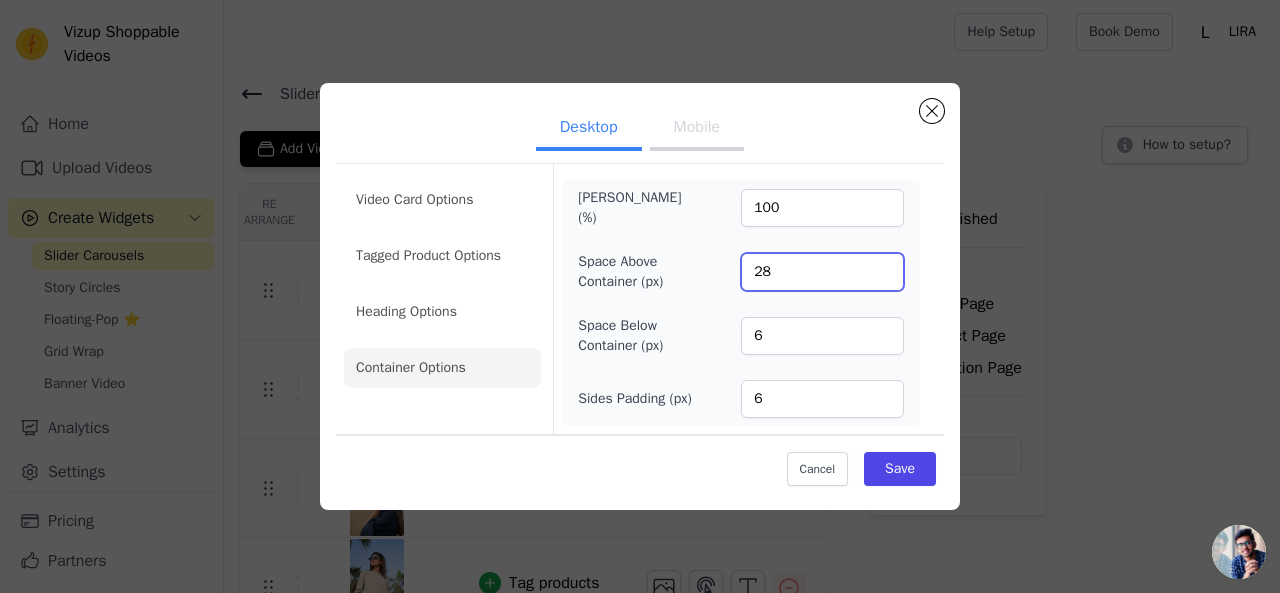 click on "28" at bounding box center [822, 272] 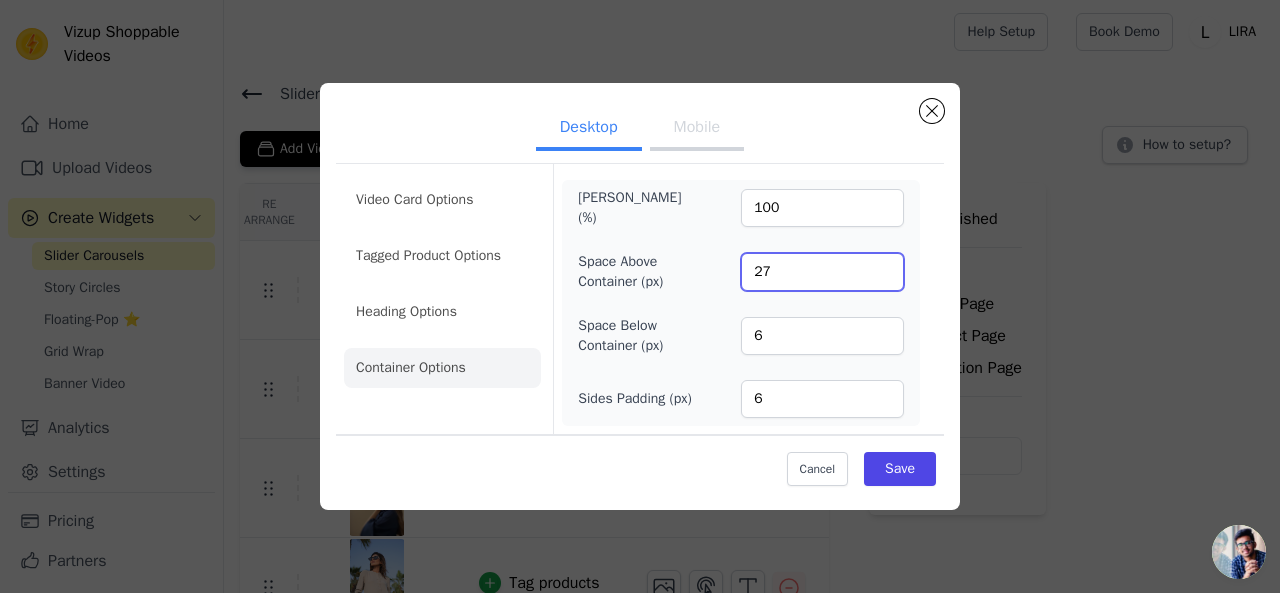 click on "27" at bounding box center (822, 272) 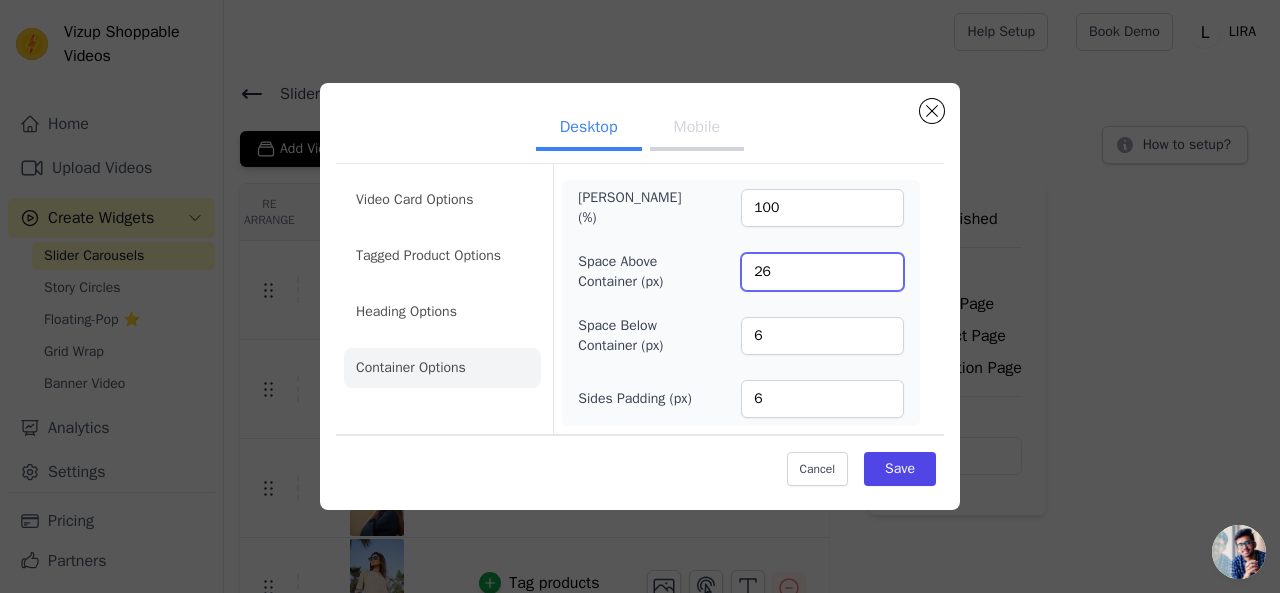 click on "26" at bounding box center (822, 272) 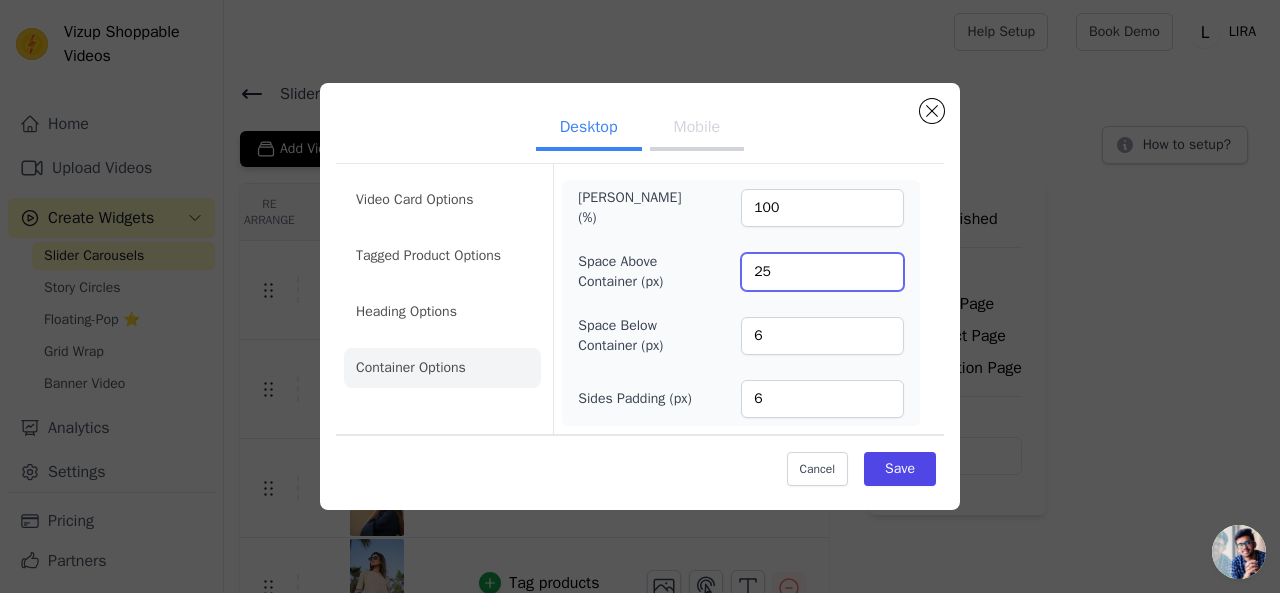 click on "25" at bounding box center (822, 272) 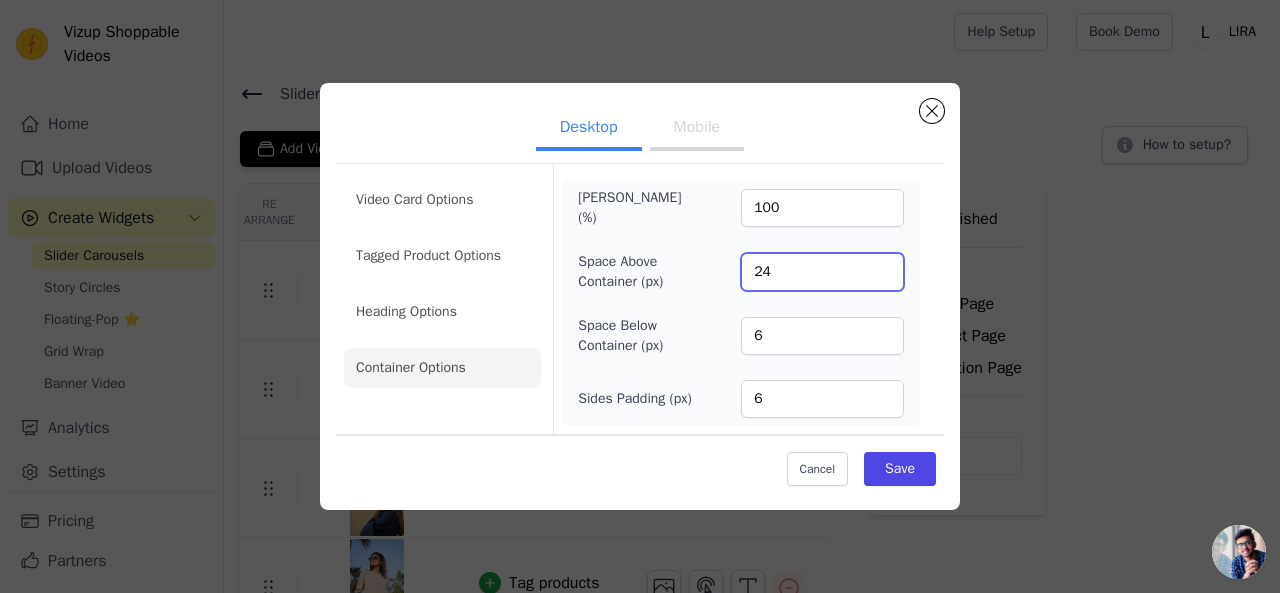 click on "24" at bounding box center (822, 272) 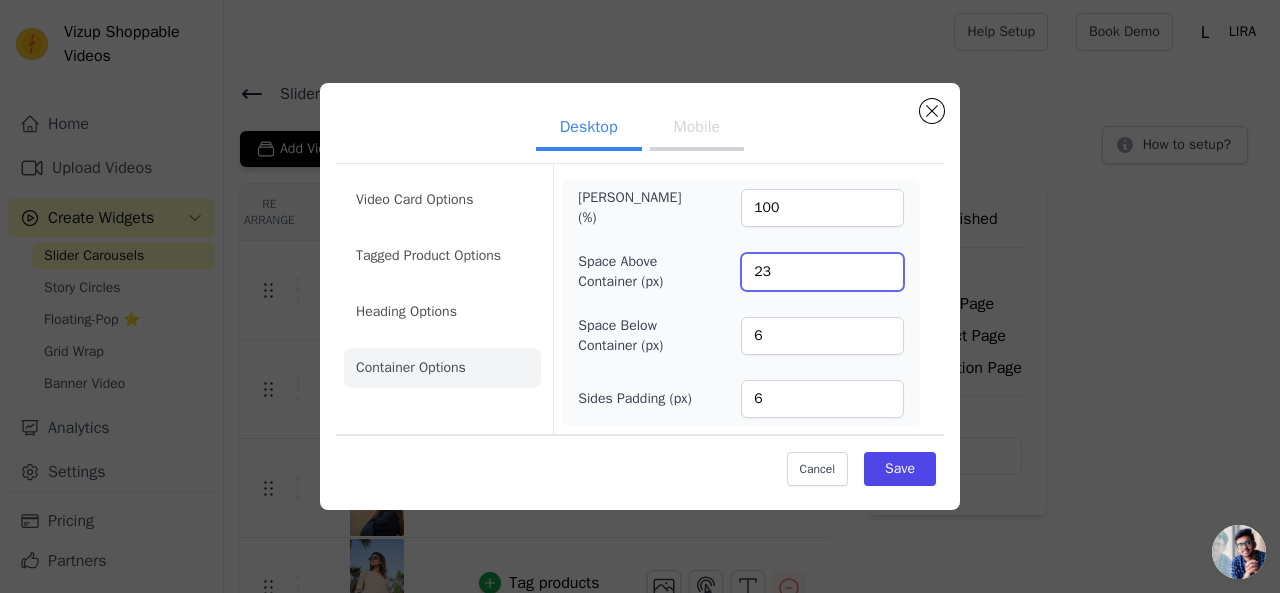 click on "23" at bounding box center [822, 272] 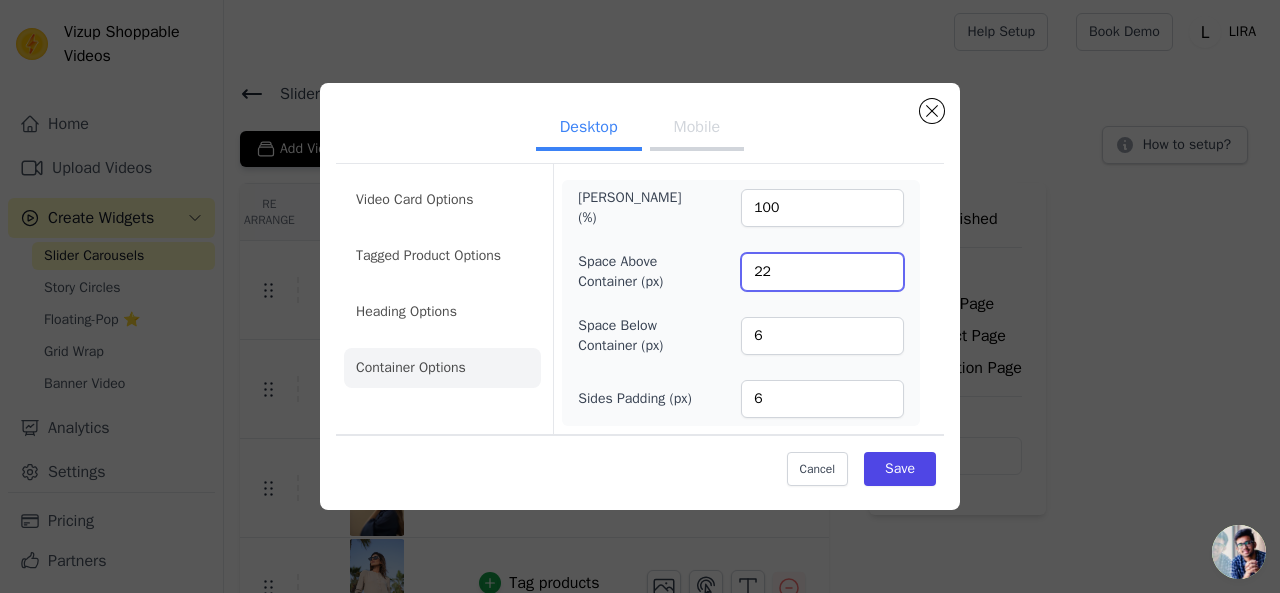 click on "22" at bounding box center (822, 272) 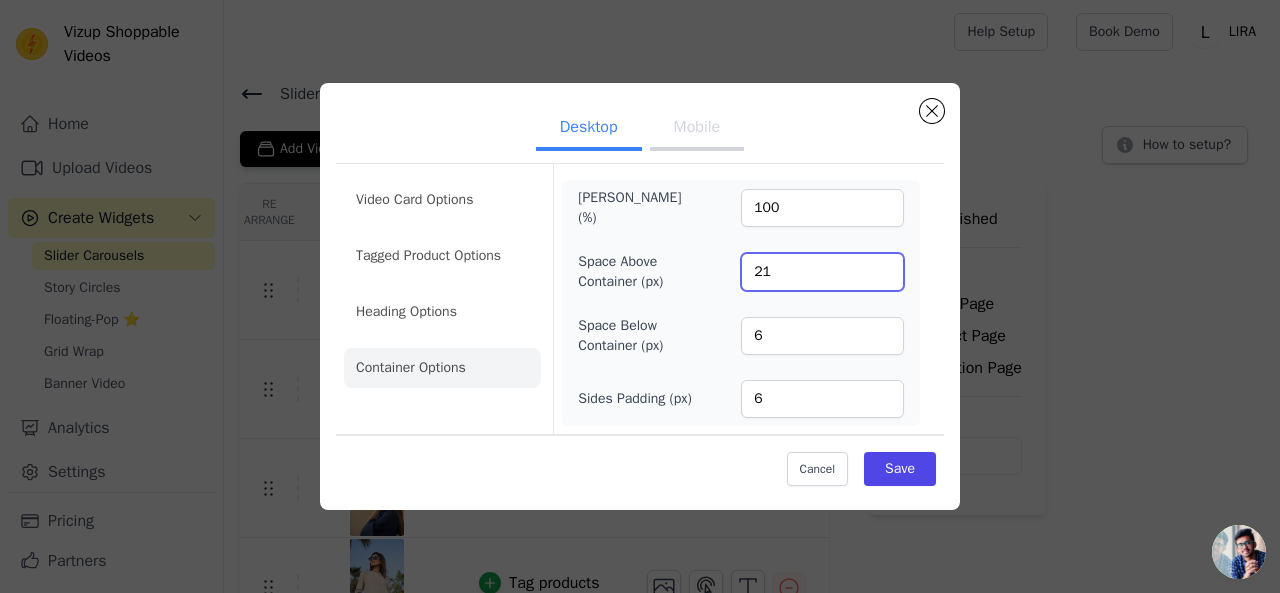 click on "21" at bounding box center [822, 272] 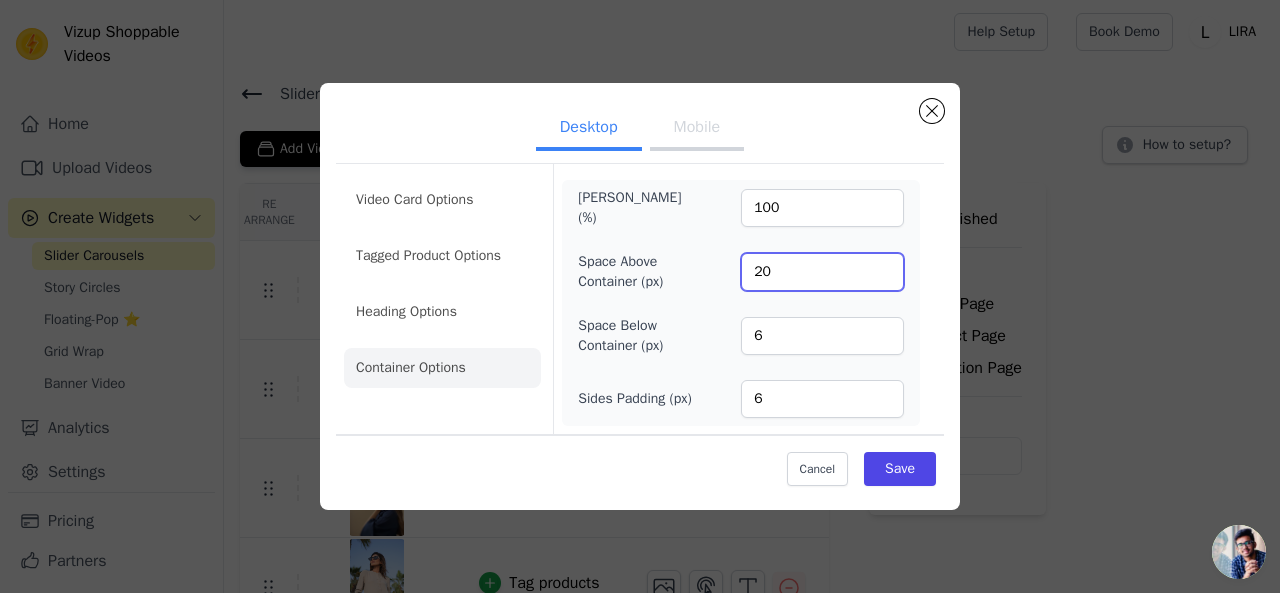 click on "20" at bounding box center [822, 272] 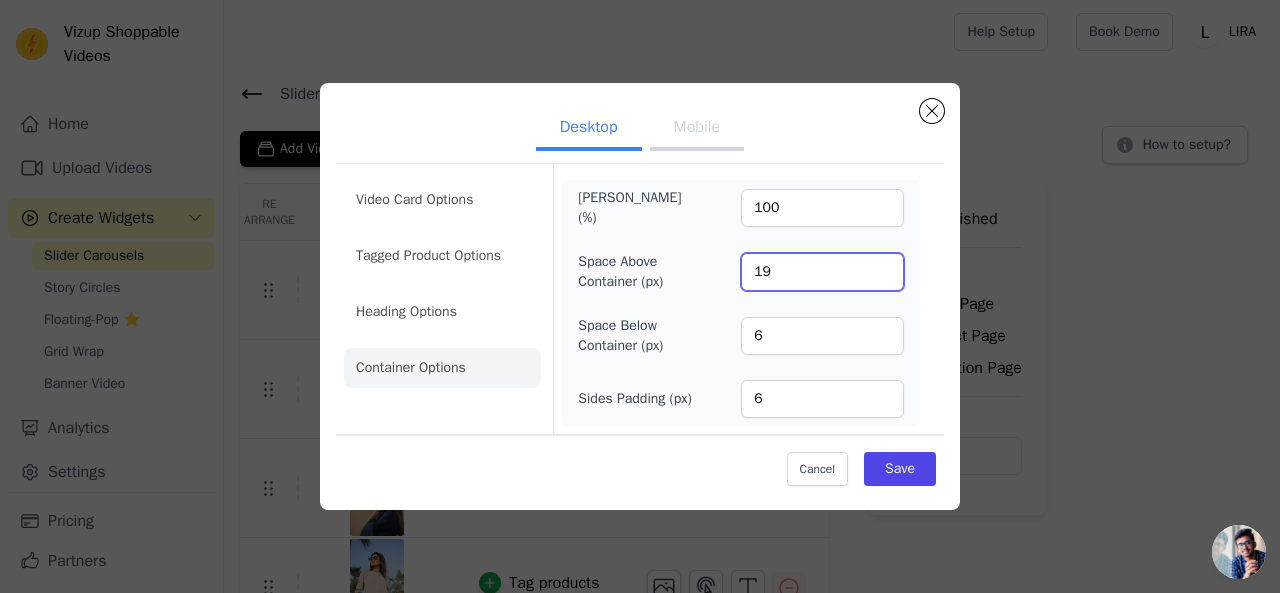 click on "19" at bounding box center (822, 272) 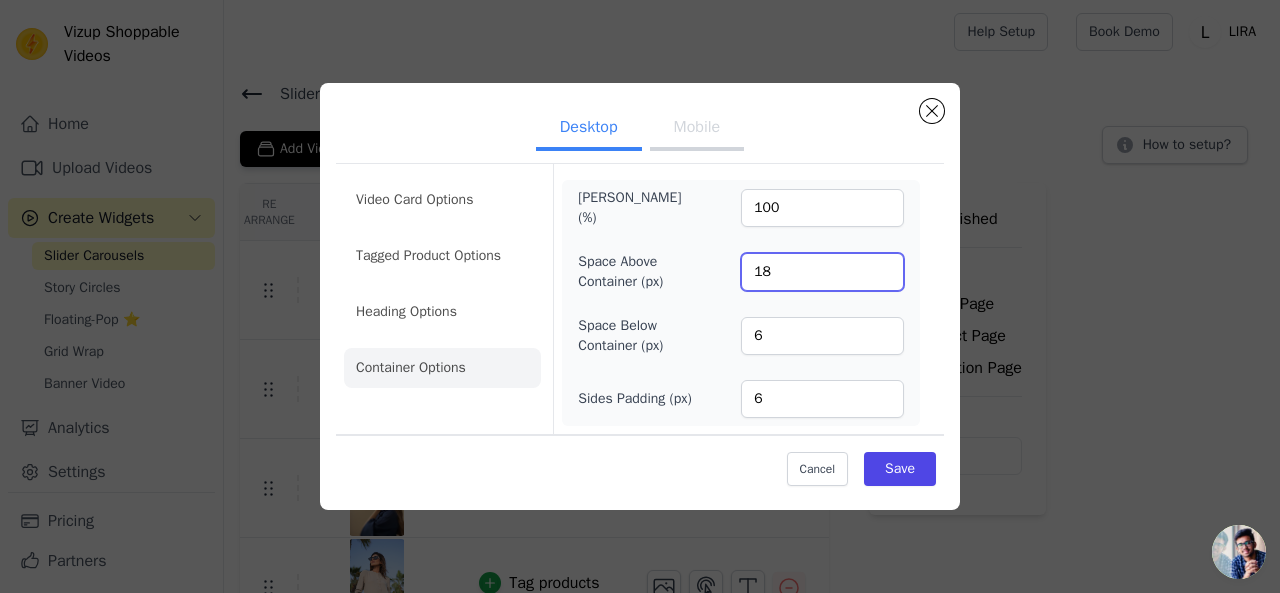 click on "18" at bounding box center [822, 272] 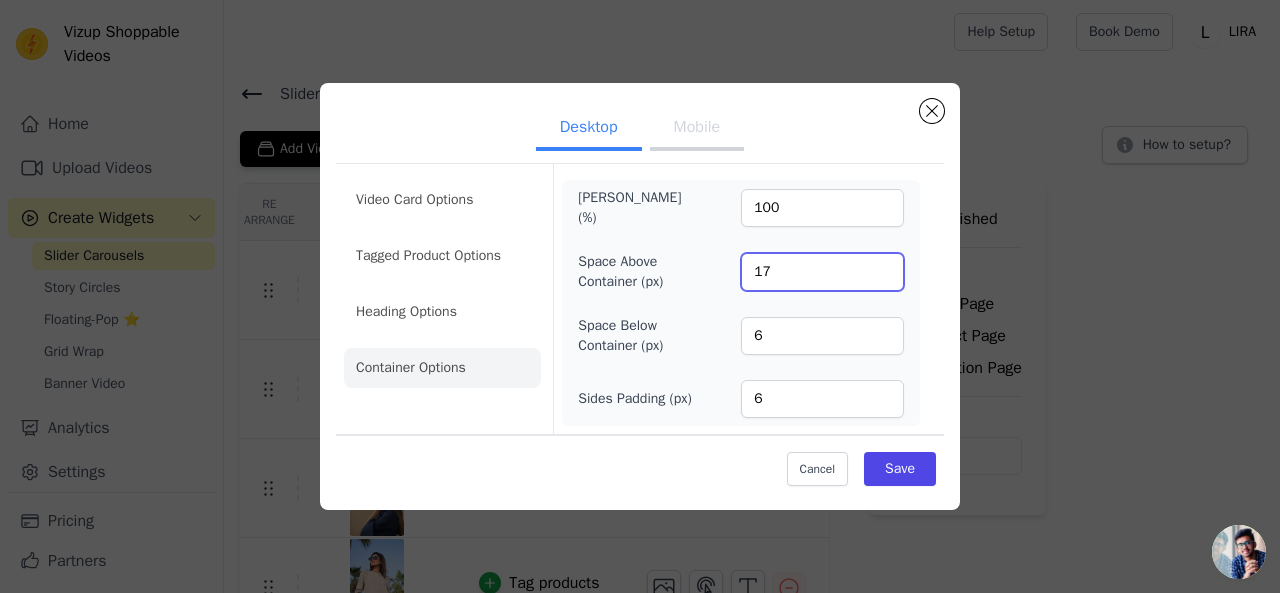 click on "17" at bounding box center [822, 272] 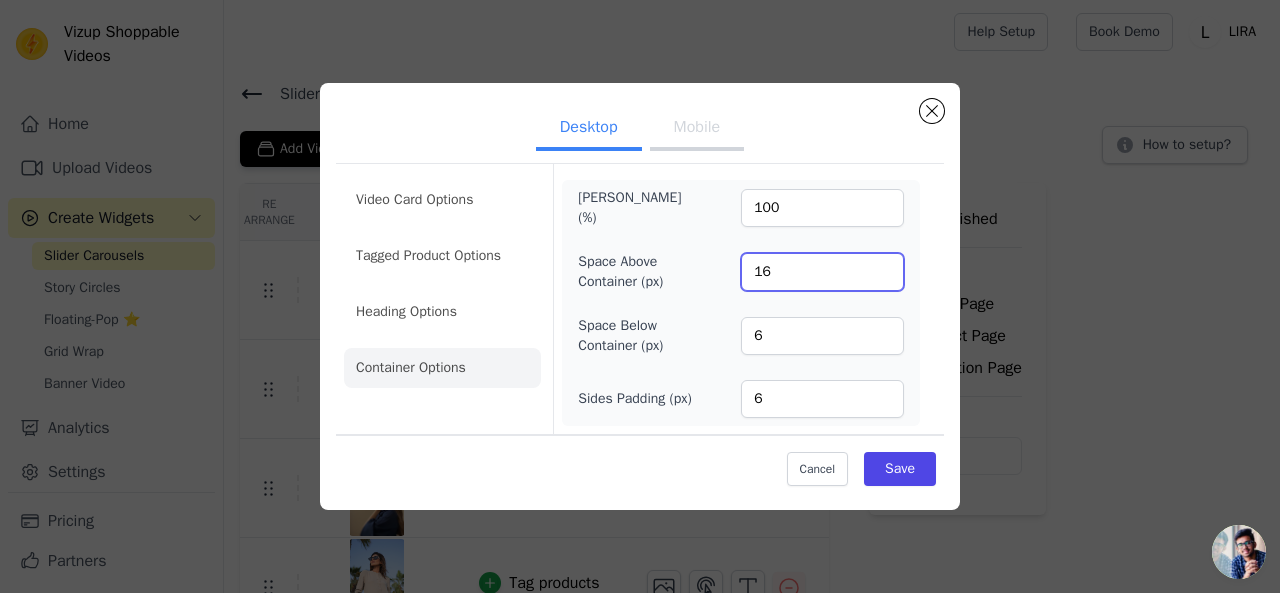 click on "16" at bounding box center (822, 272) 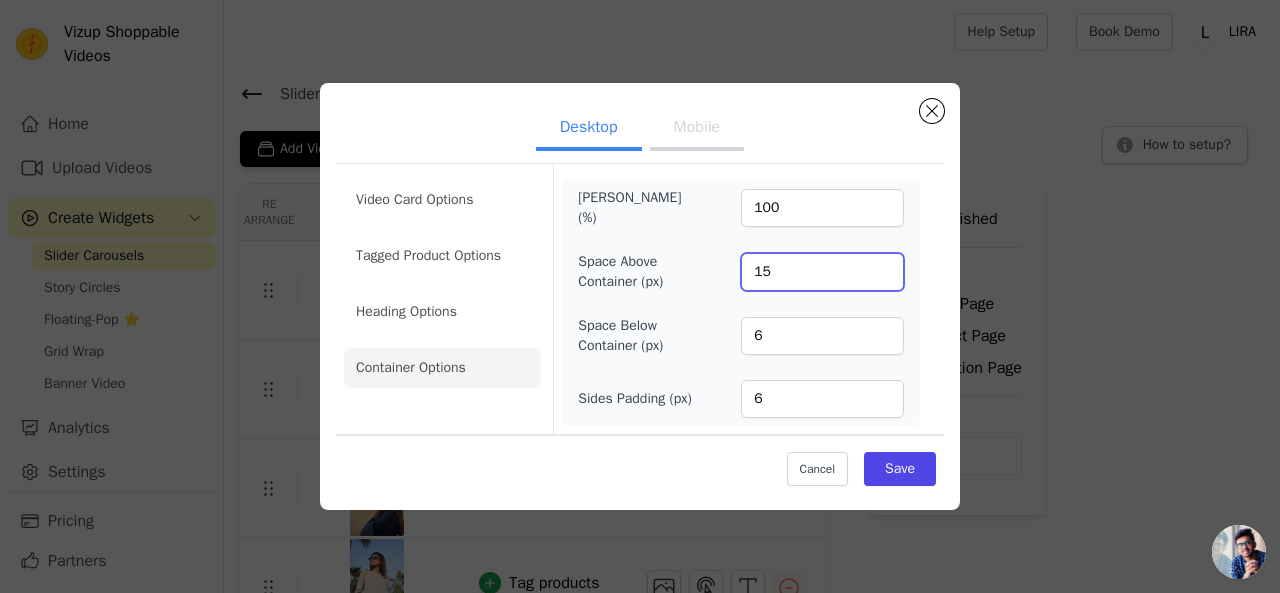 type on "15" 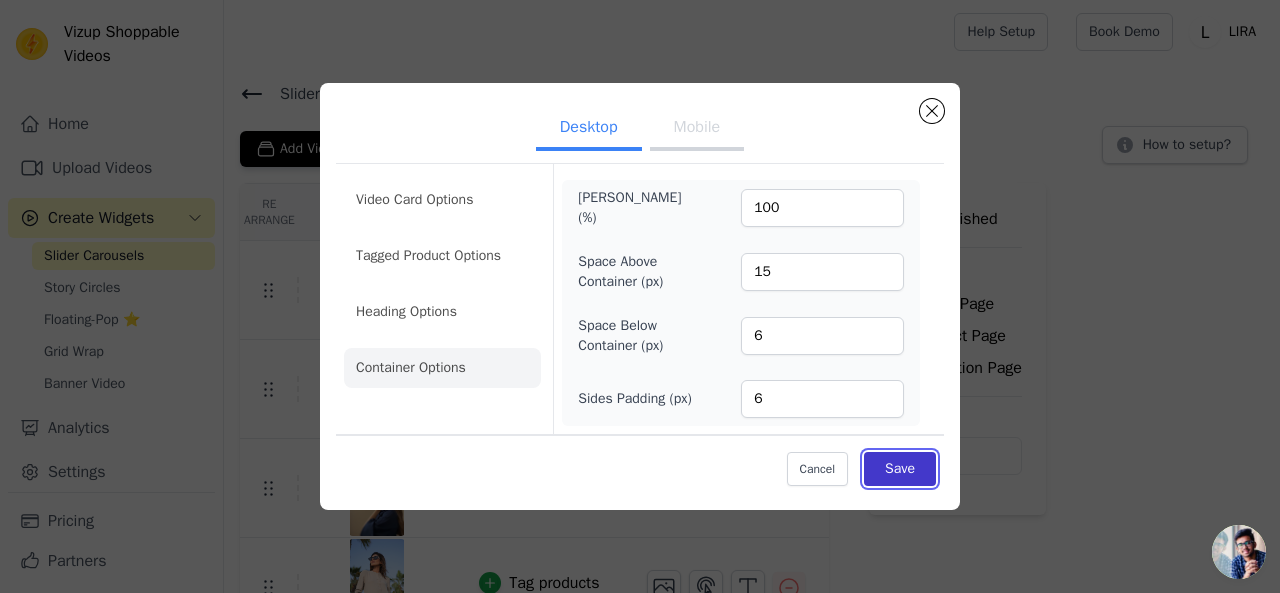 click on "Save" at bounding box center [900, 469] 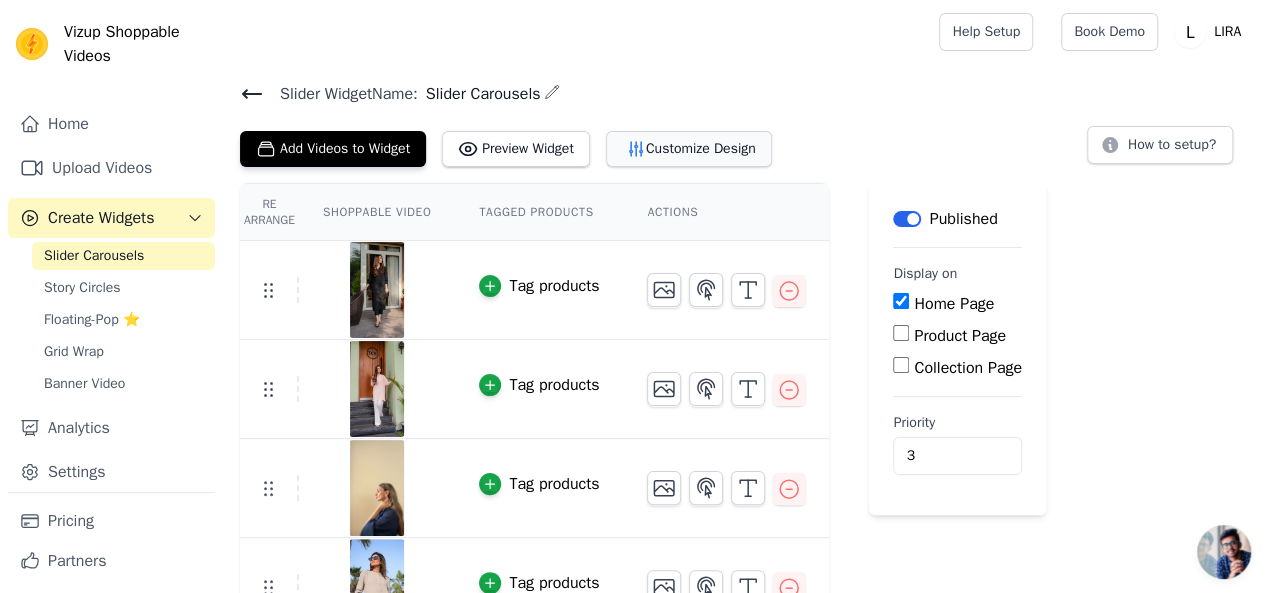 click on "Customize Design" at bounding box center [689, 149] 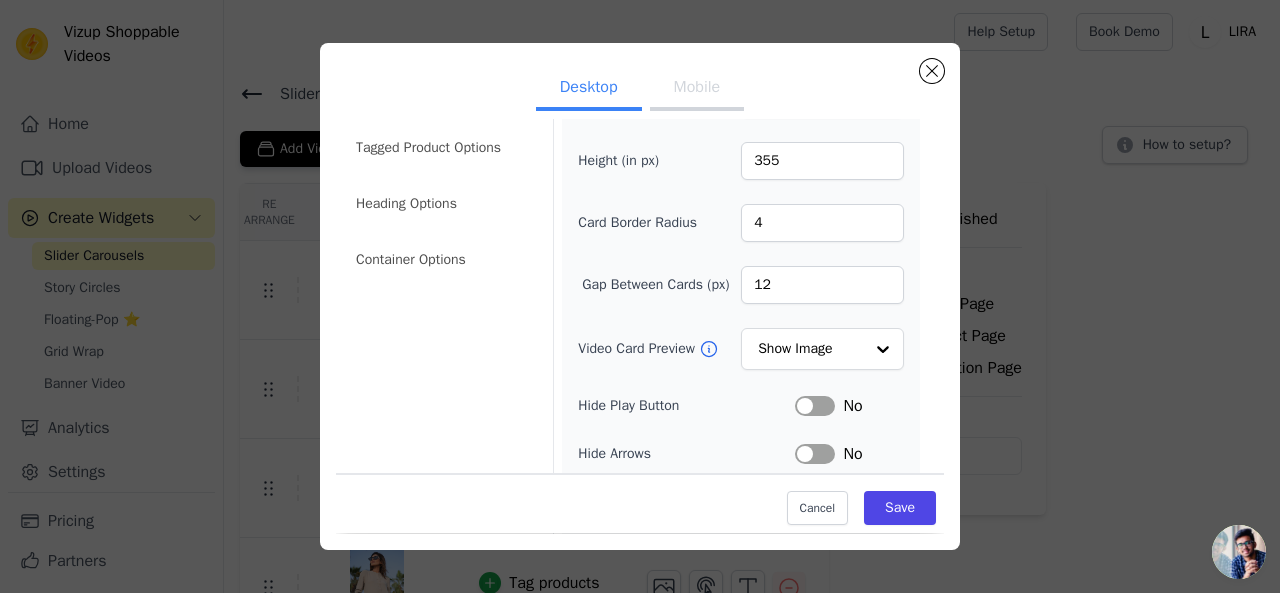 scroll, scrollTop: 0, scrollLeft: 0, axis: both 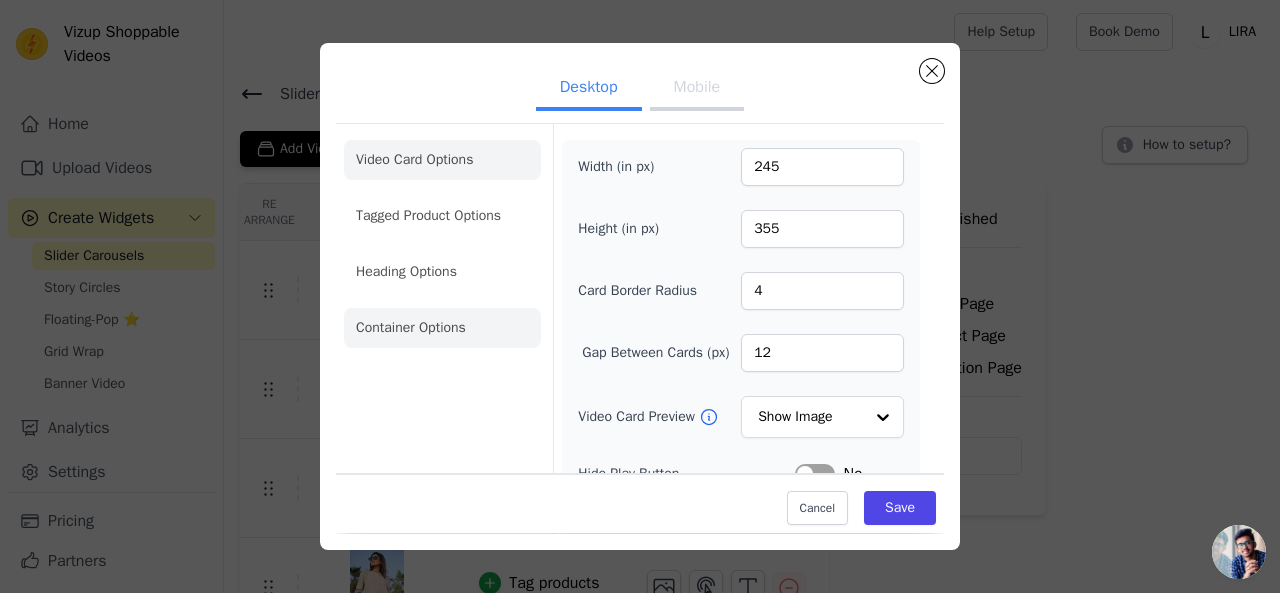 click on "Container Options" 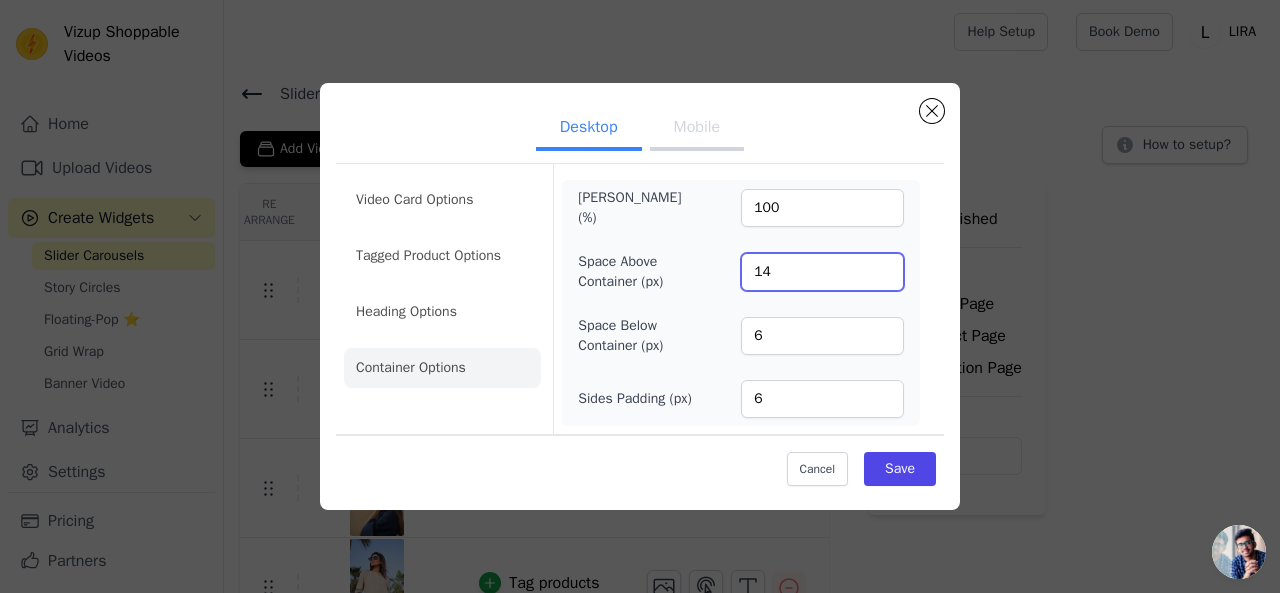 click on "14" at bounding box center (822, 272) 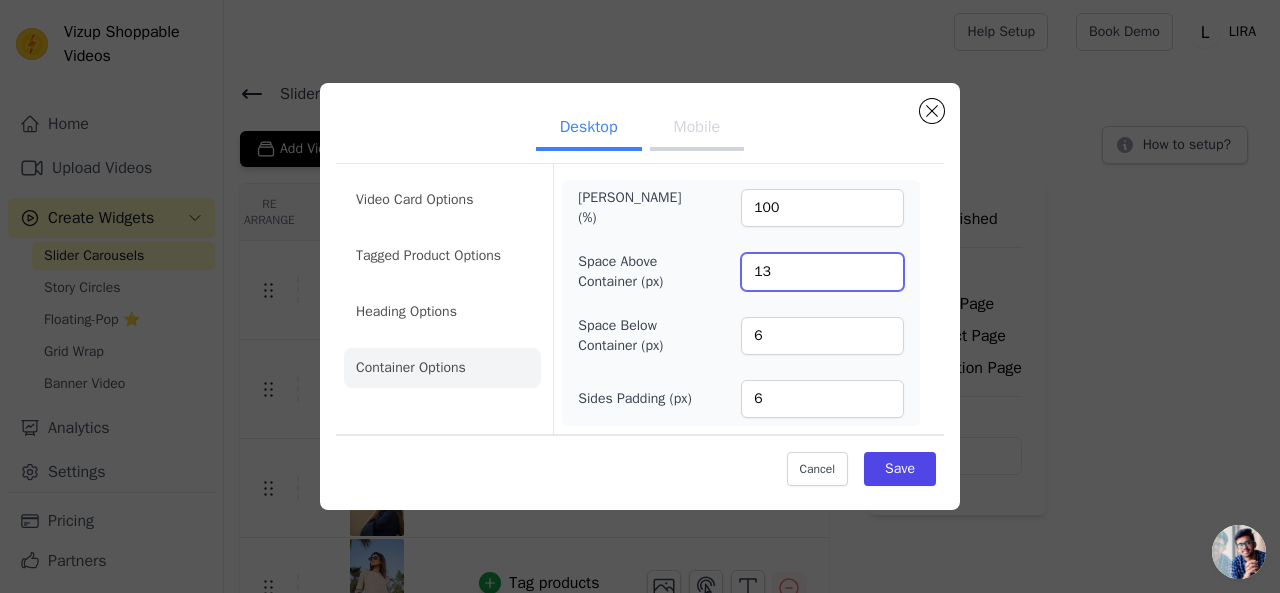 click on "13" at bounding box center (822, 272) 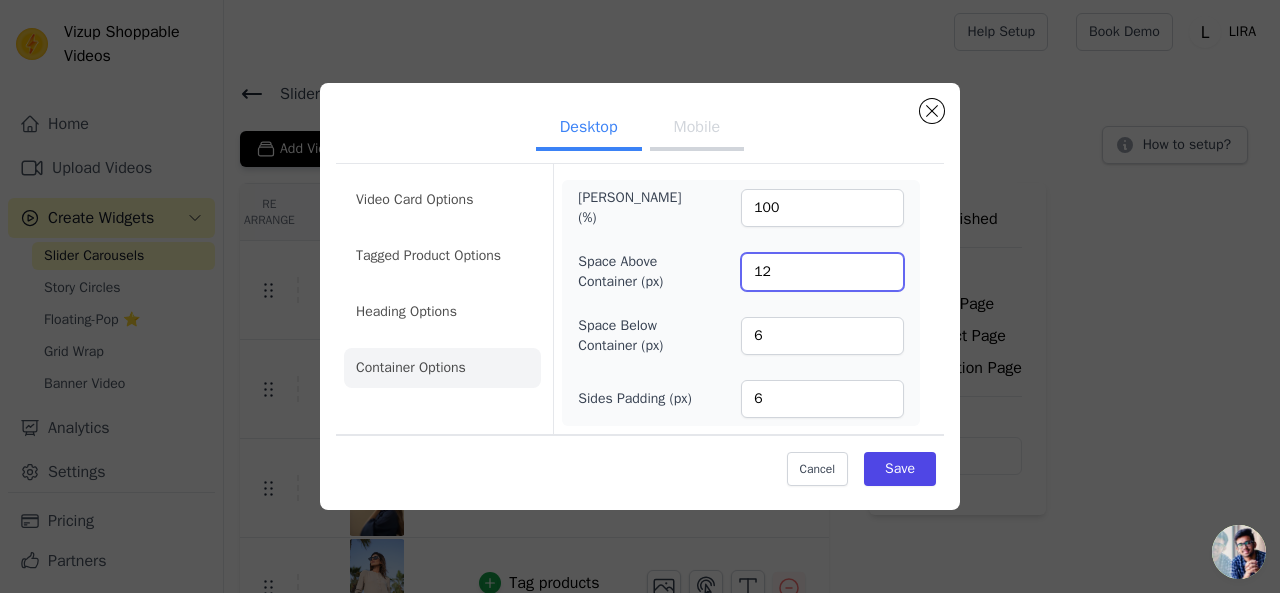 click on "12" at bounding box center (822, 272) 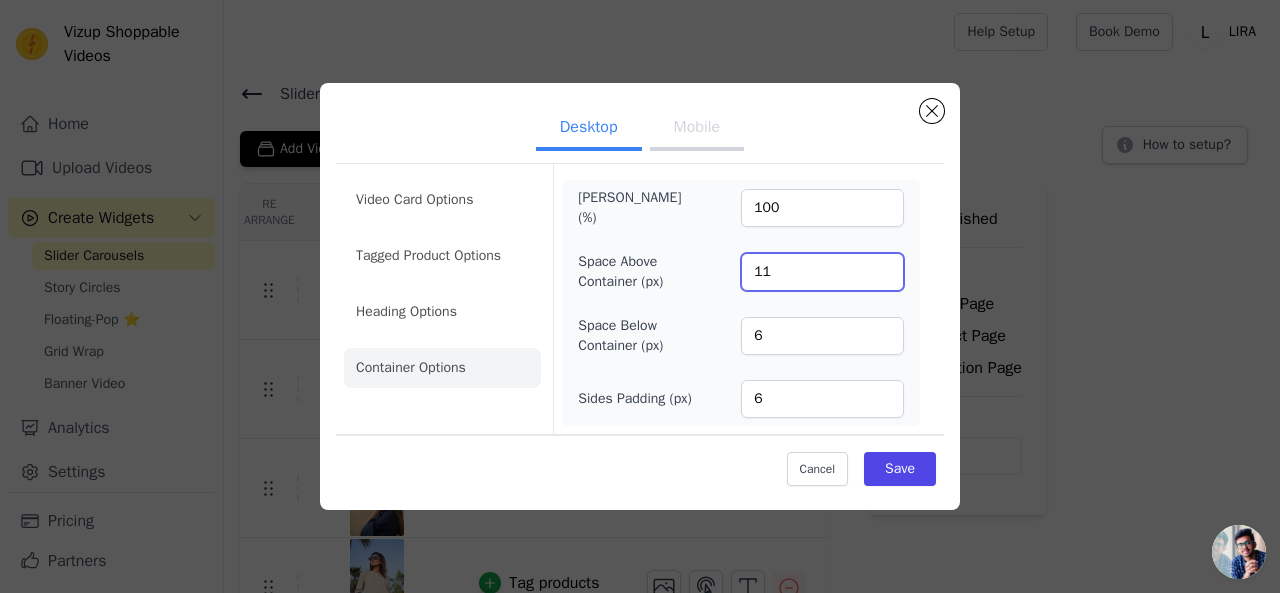 click on "11" at bounding box center [822, 272] 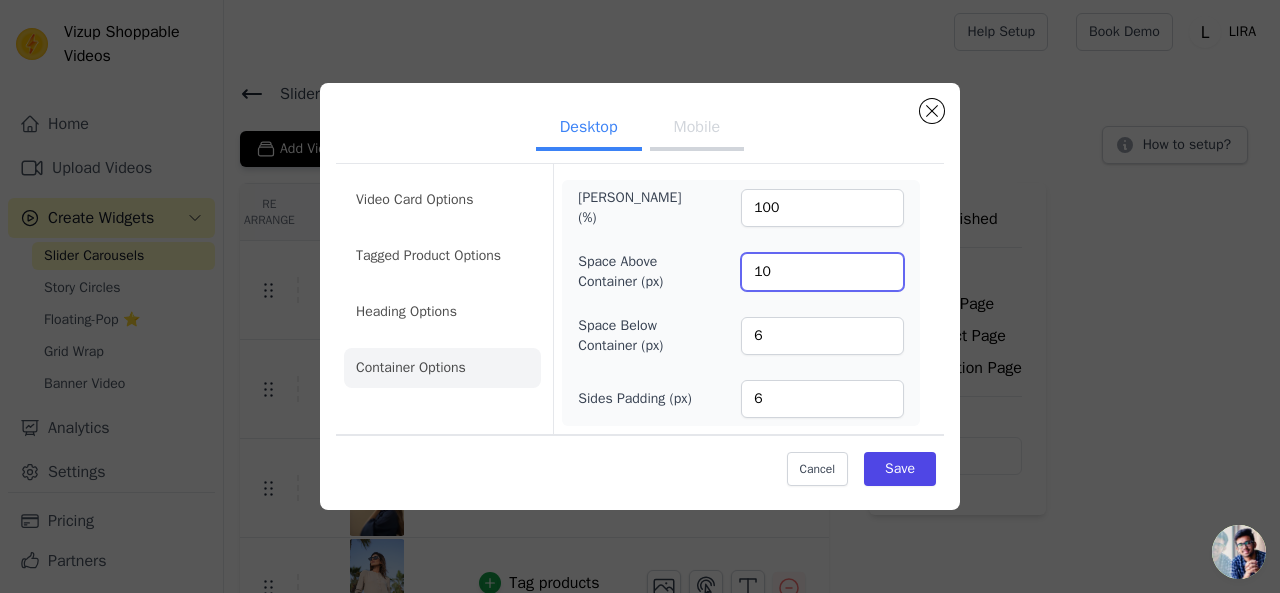 type on "10" 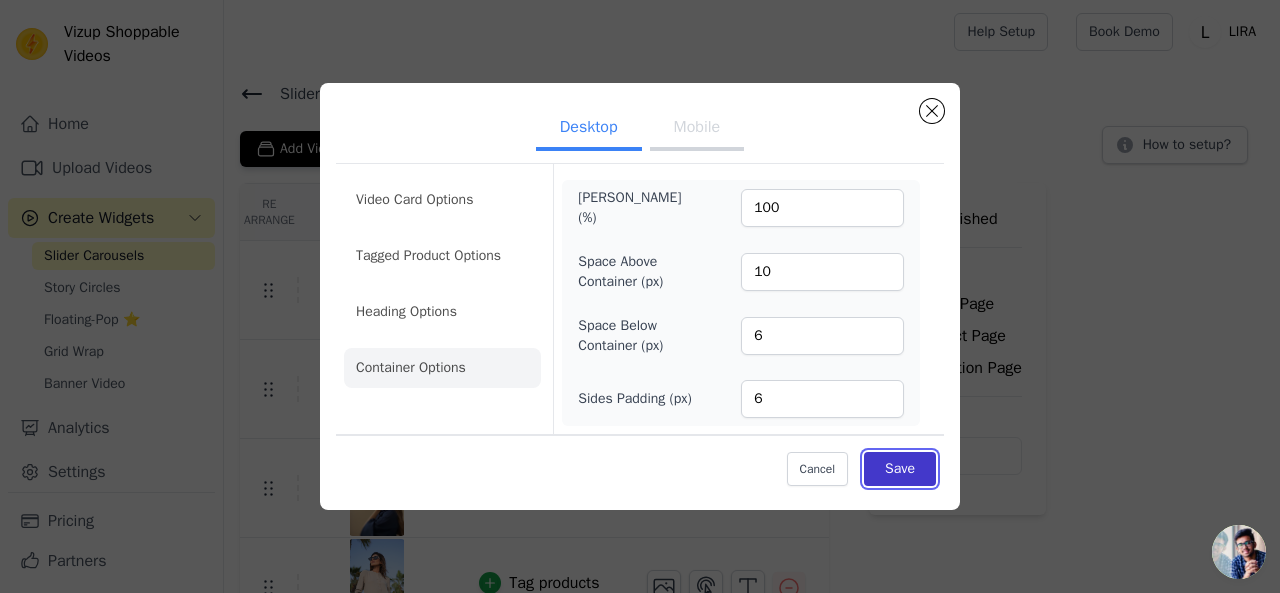 click on "Save" at bounding box center [900, 469] 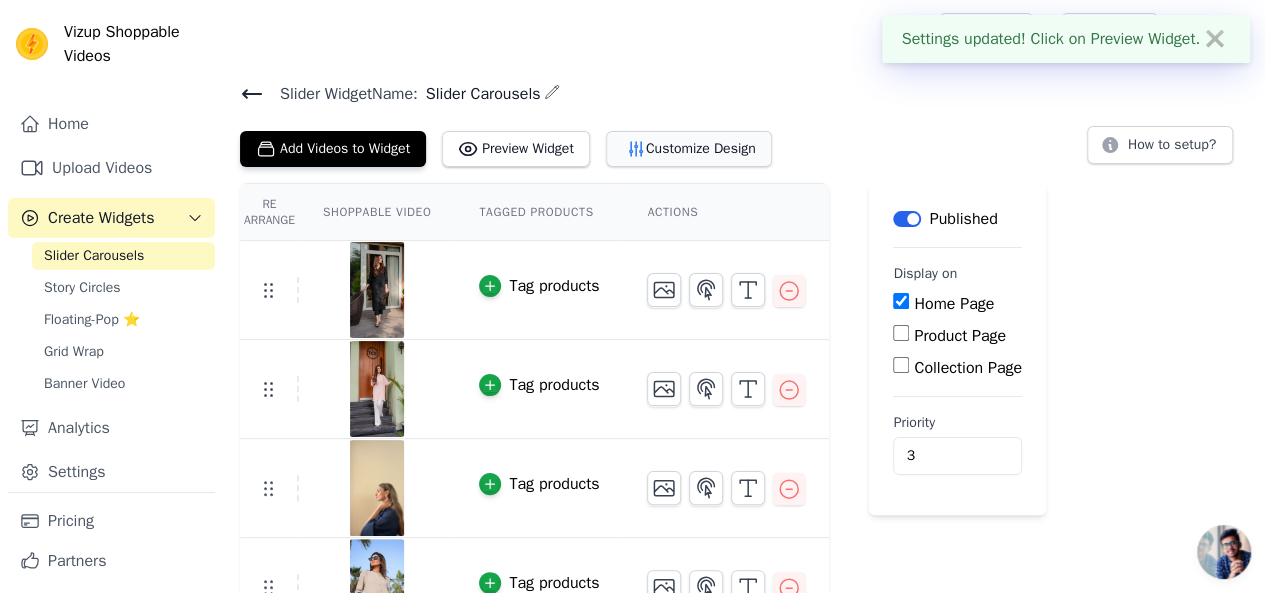 click on "Customize Design" at bounding box center (689, 149) 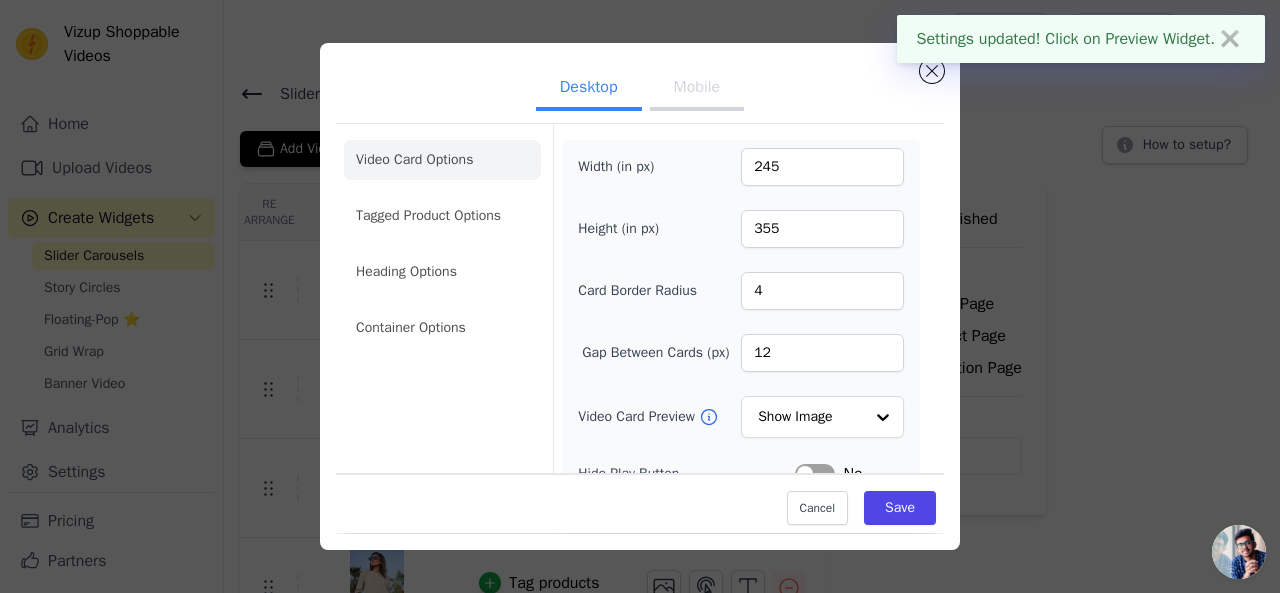click on "Mobile" at bounding box center (697, 89) 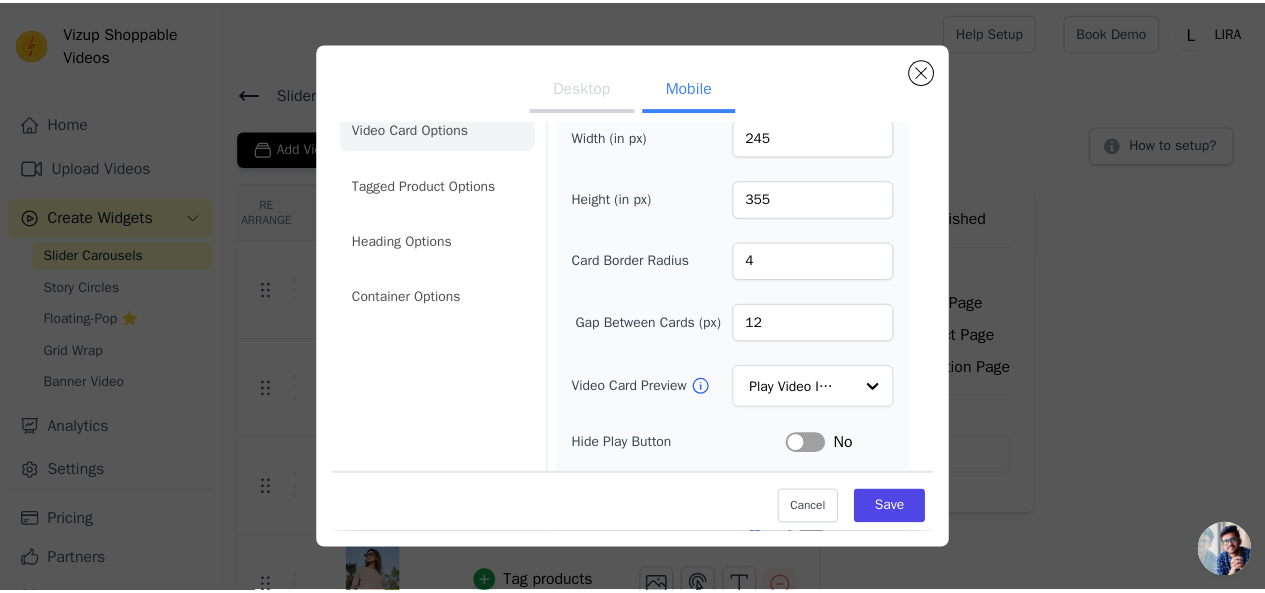 scroll, scrollTop: 0, scrollLeft: 0, axis: both 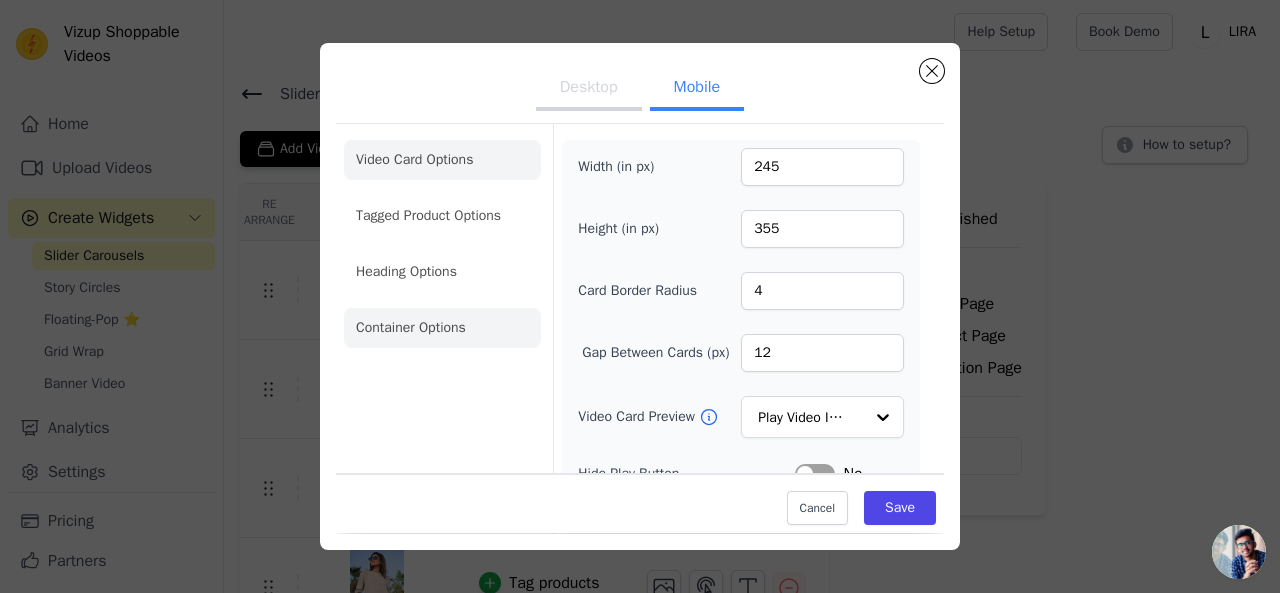 click on "Container Options" 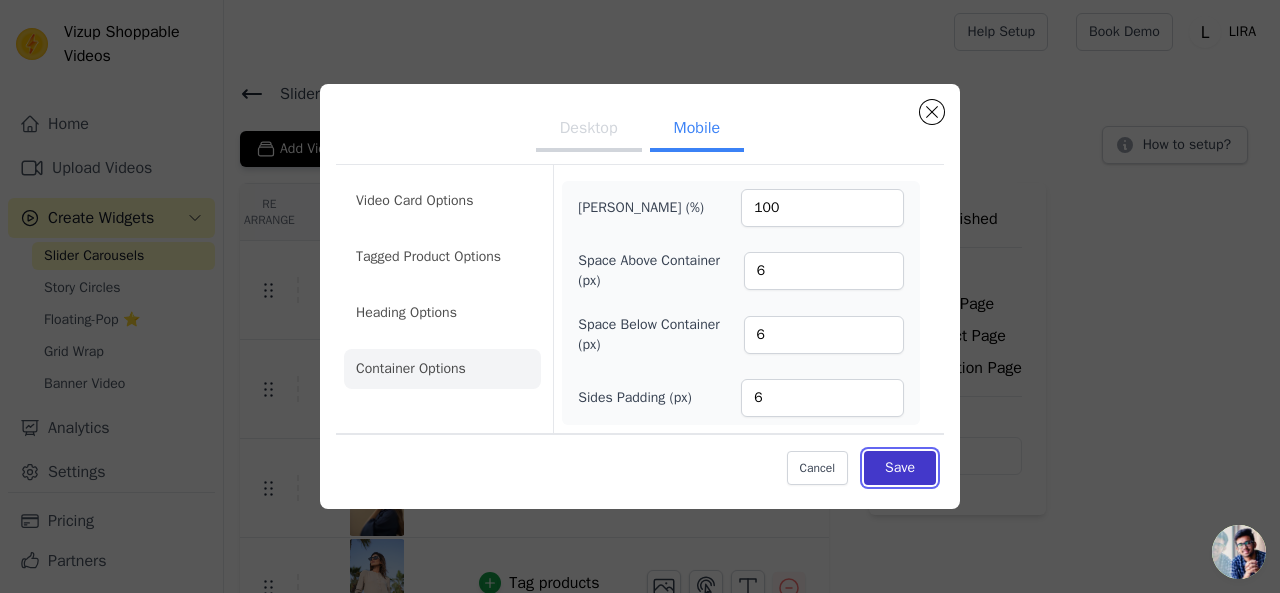 click on "Save" at bounding box center (900, 468) 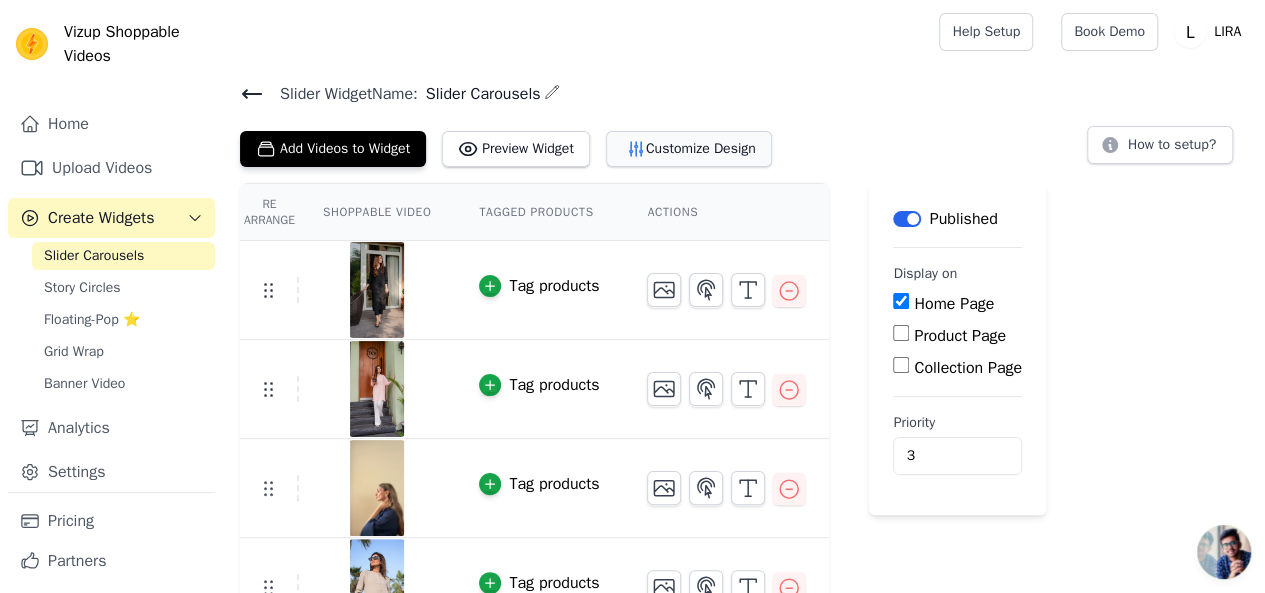 click on "Customize Design" at bounding box center (689, 149) 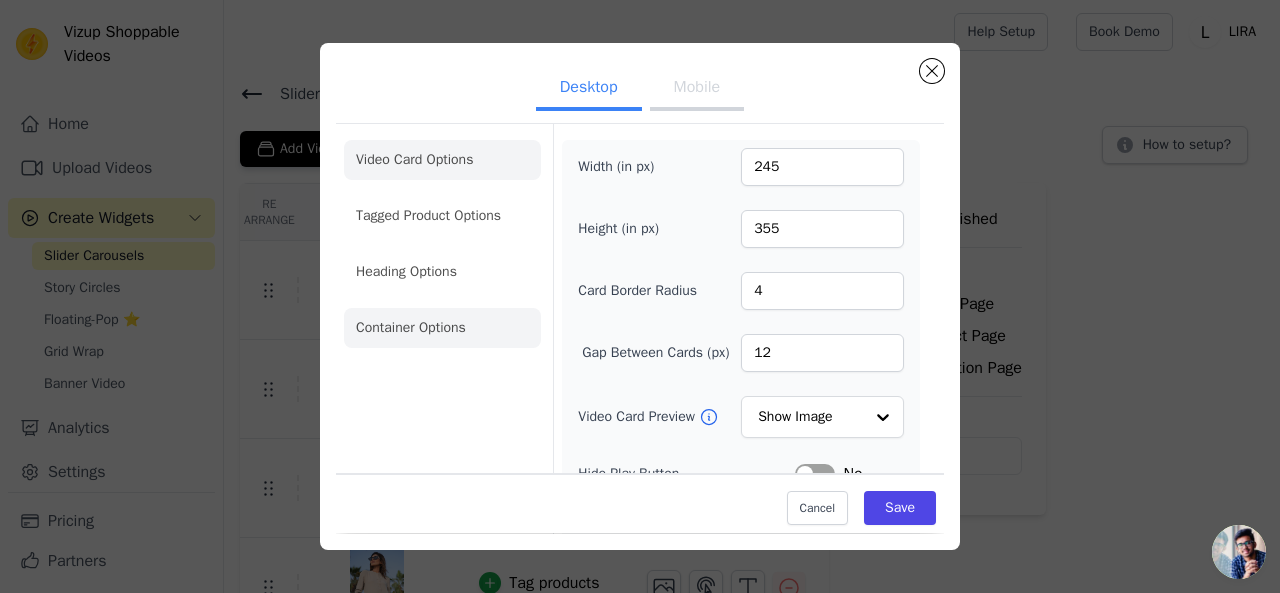 click on "Container Options" 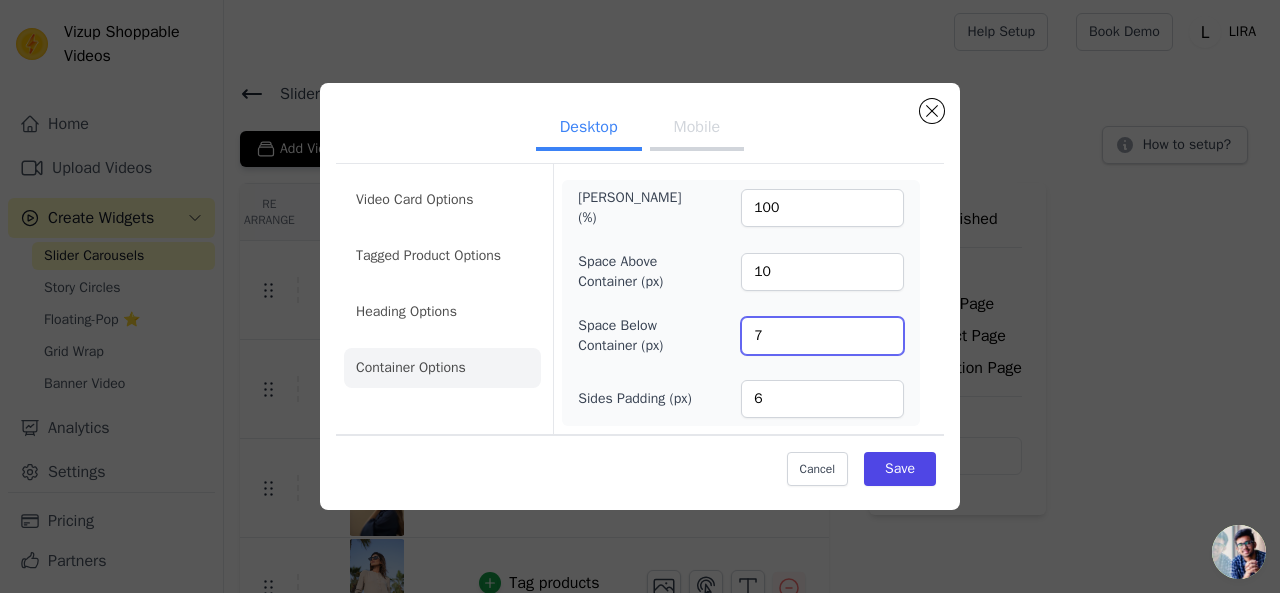 click on "7" at bounding box center (822, 336) 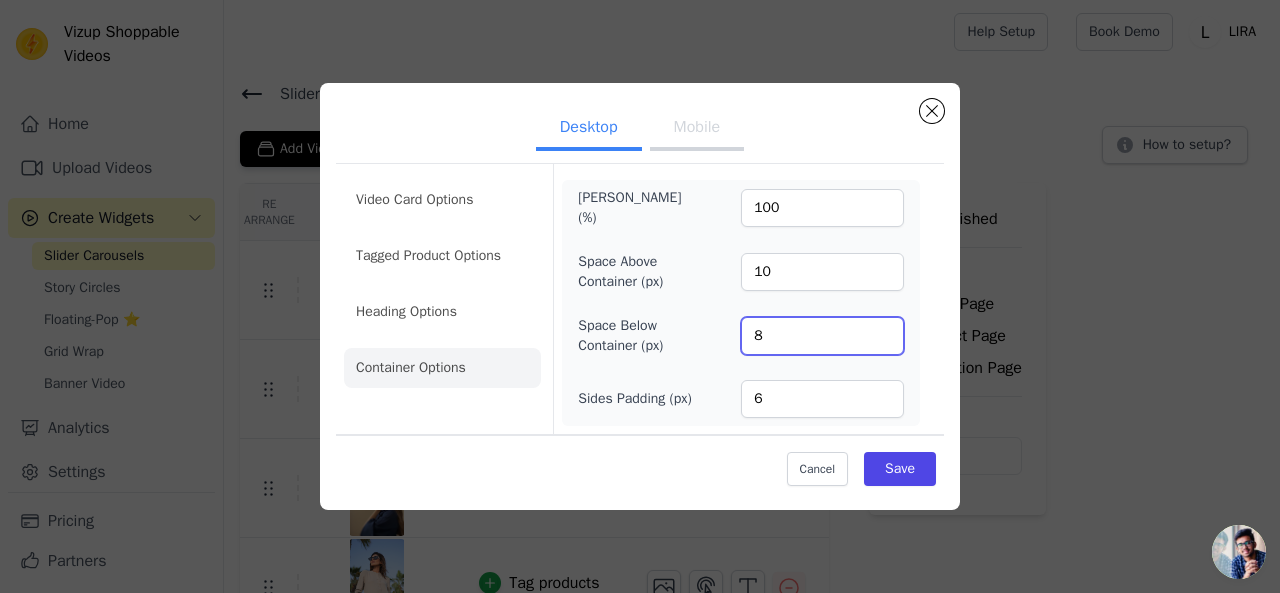 click on "8" at bounding box center (822, 336) 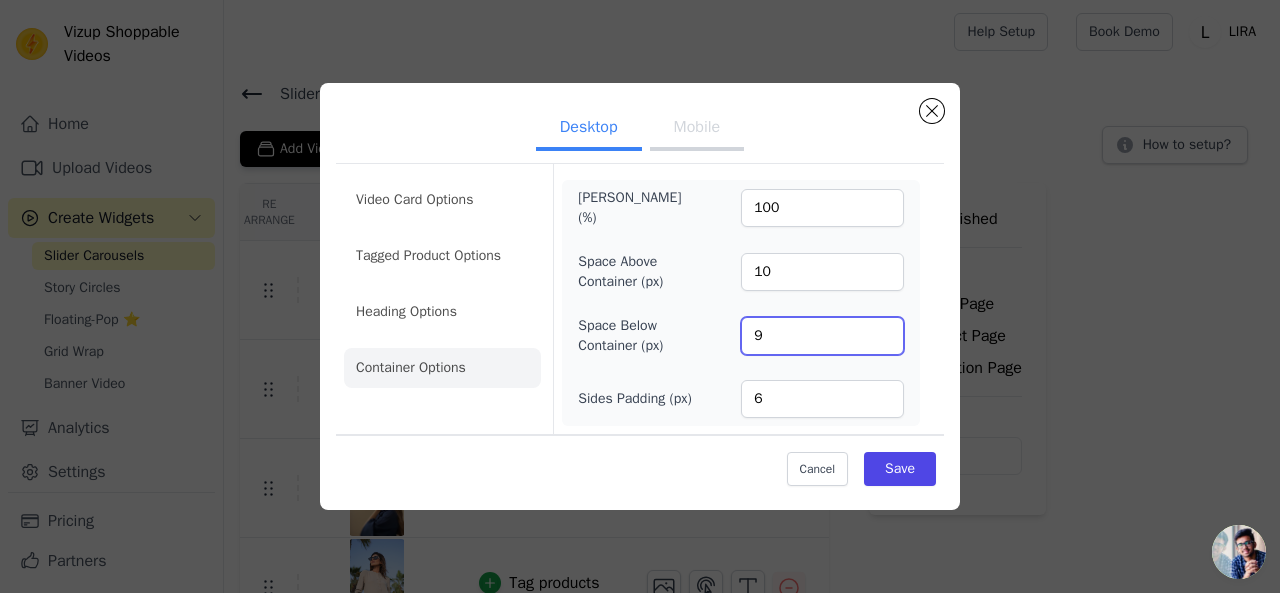 click on "9" at bounding box center (822, 336) 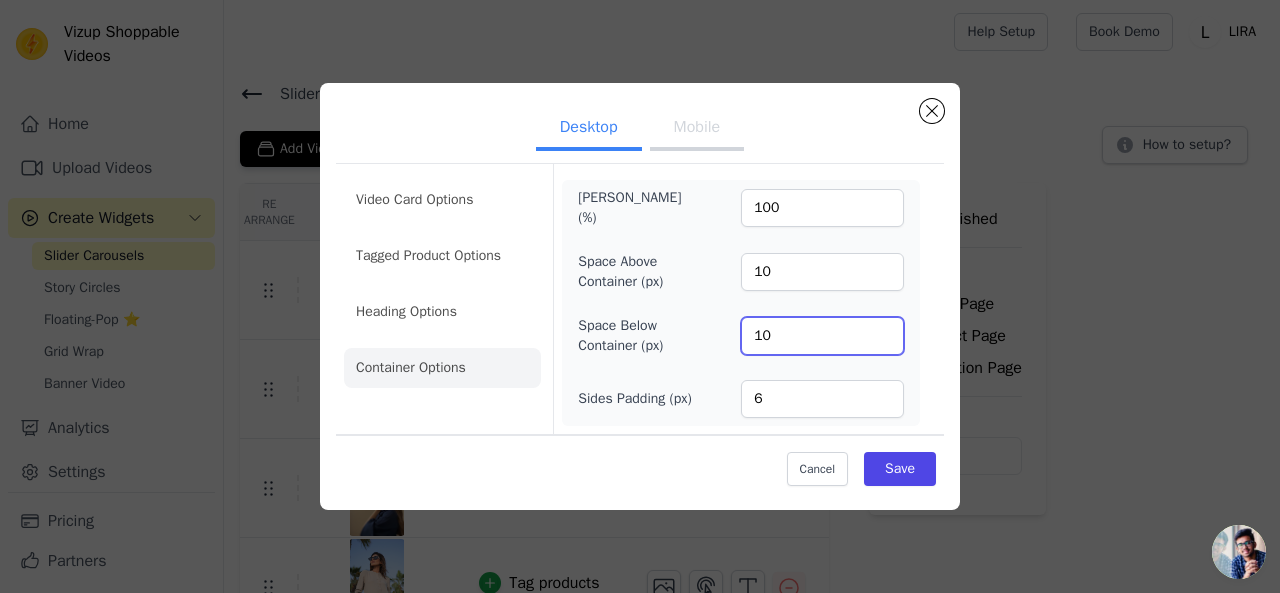 click on "10" at bounding box center (822, 336) 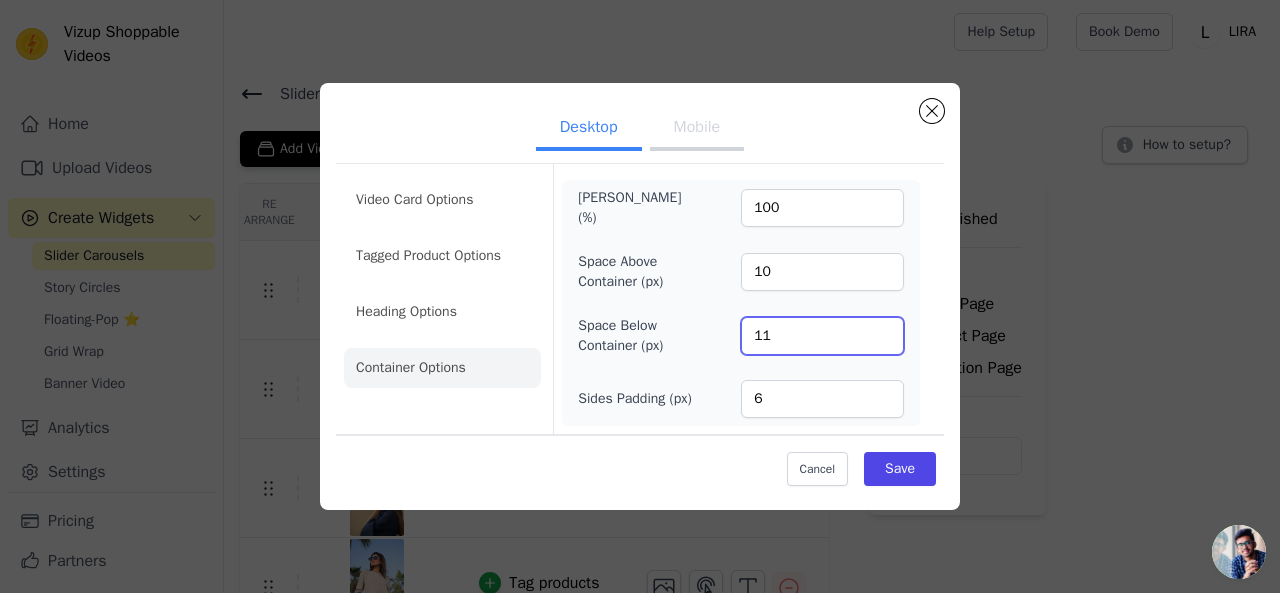 click on "11" at bounding box center (822, 336) 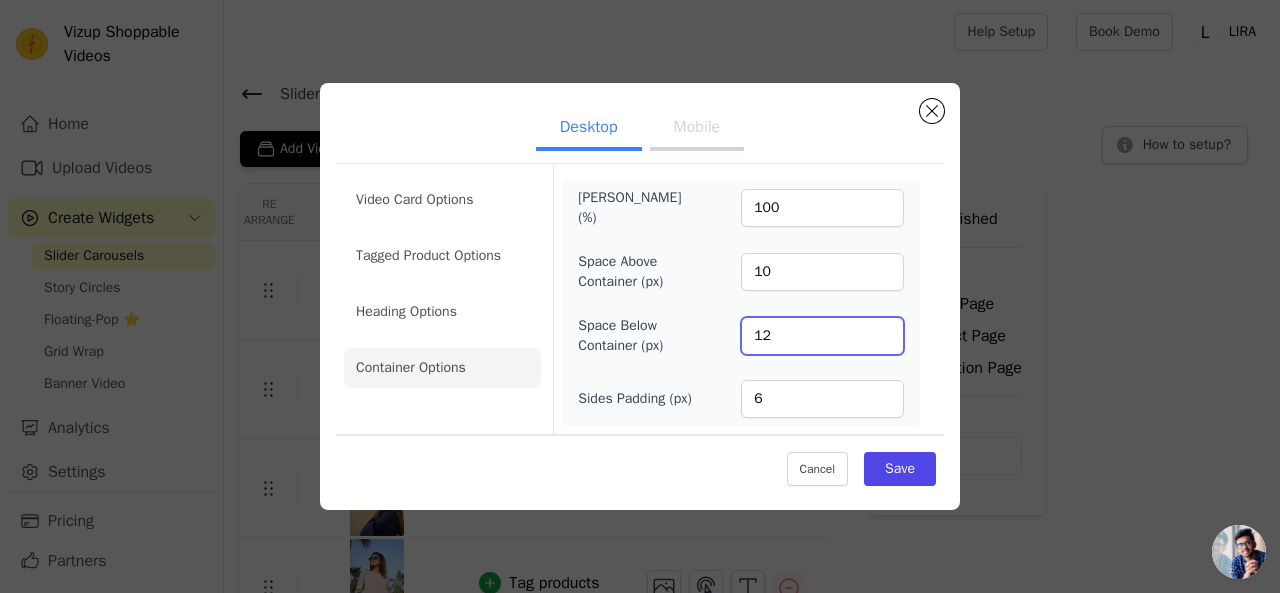 click on "12" at bounding box center (822, 336) 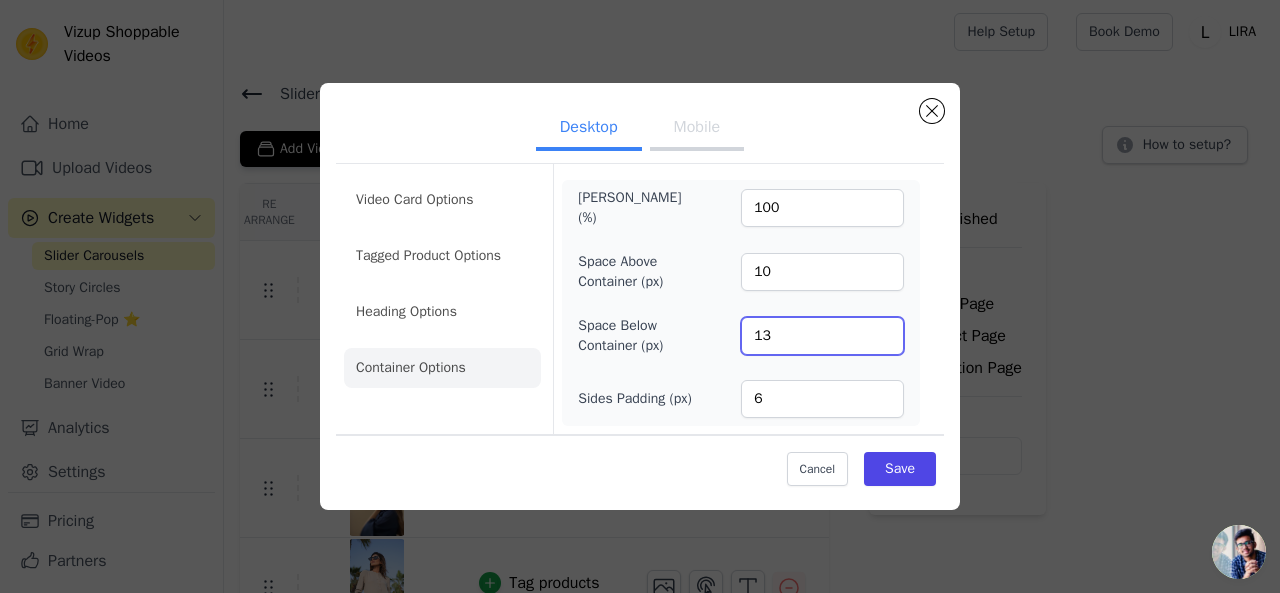 click on "13" at bounding box center [822, 336] 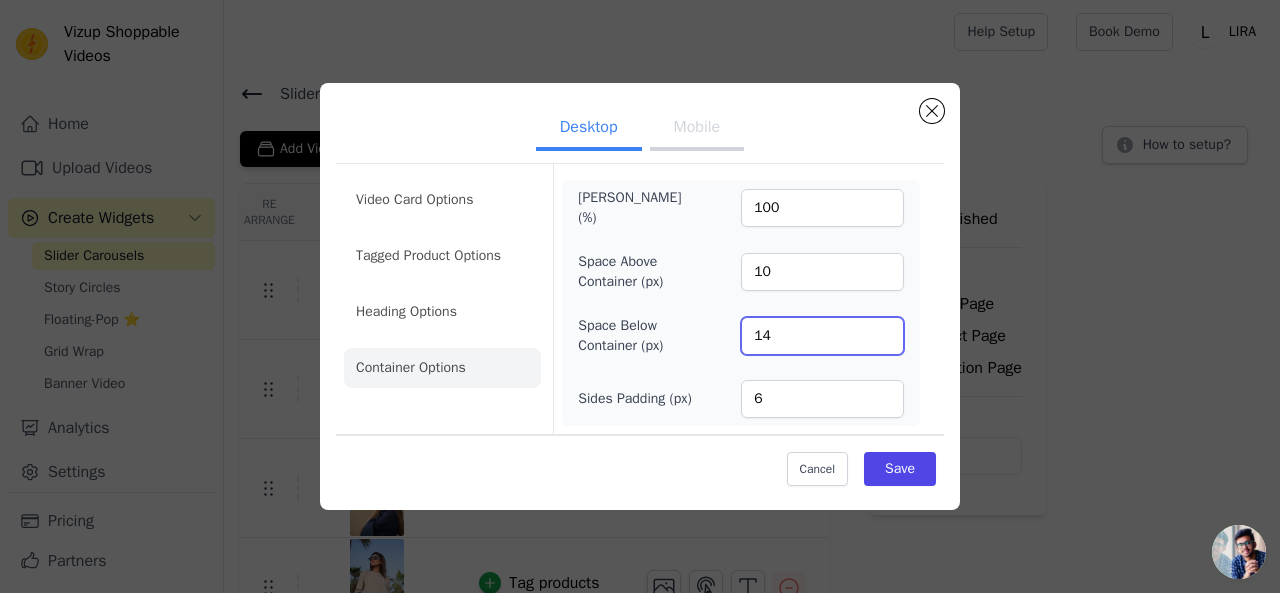 click on "14" at bounding box center [822, 336] 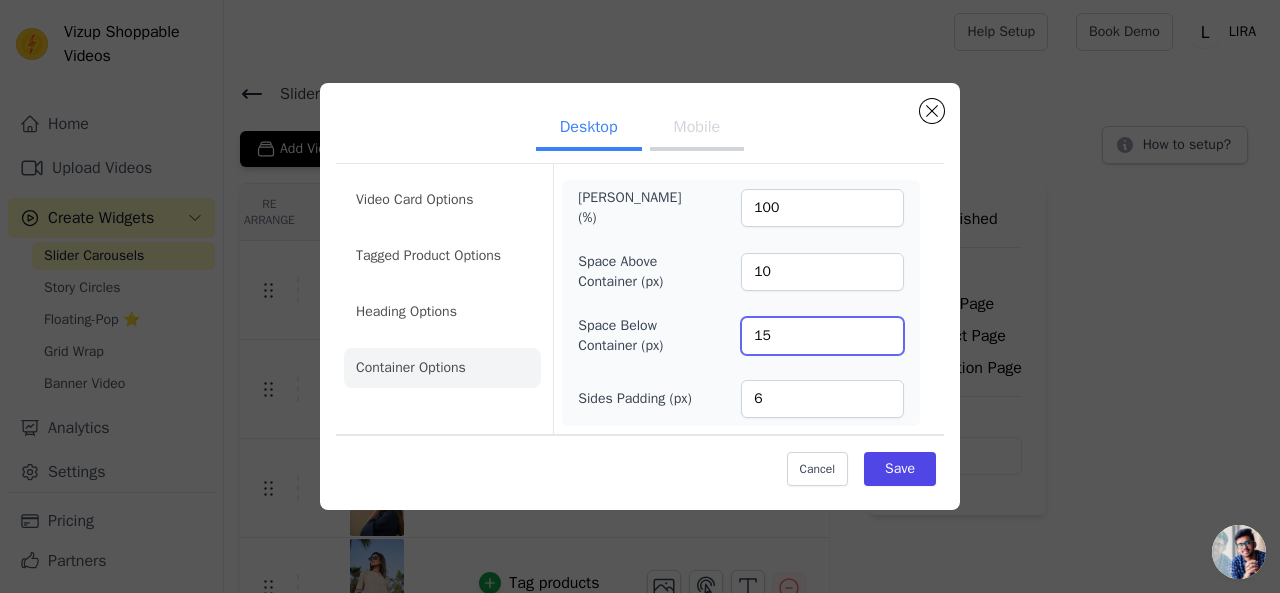 type on "15" 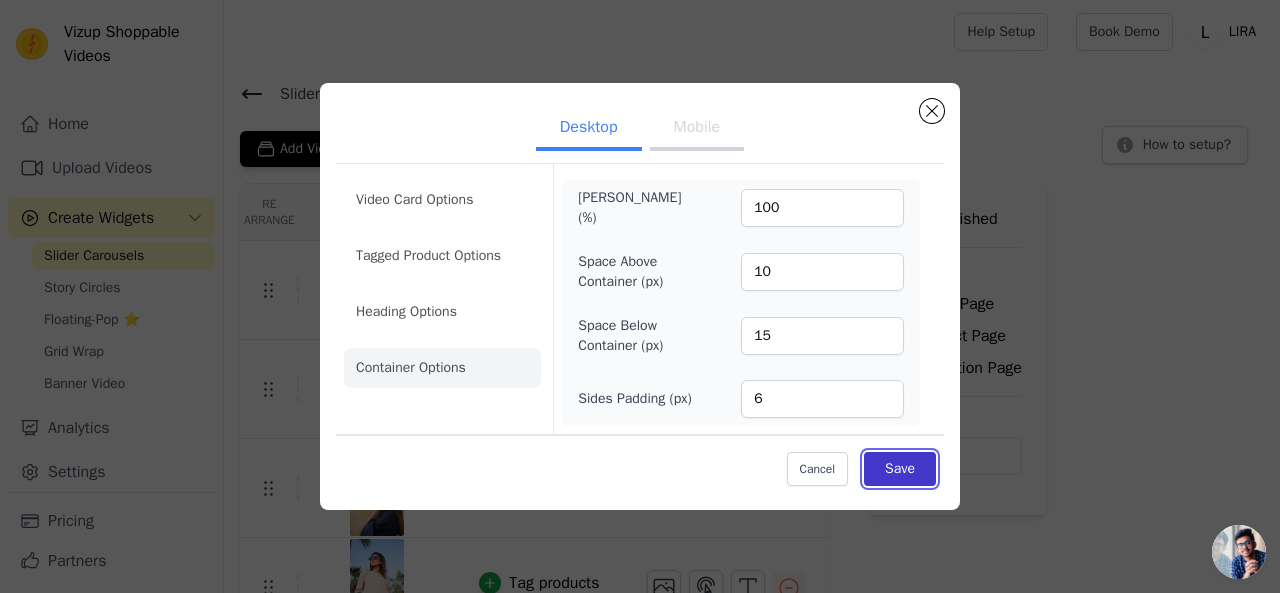 click on "Save" at bounding box center [900, 469] 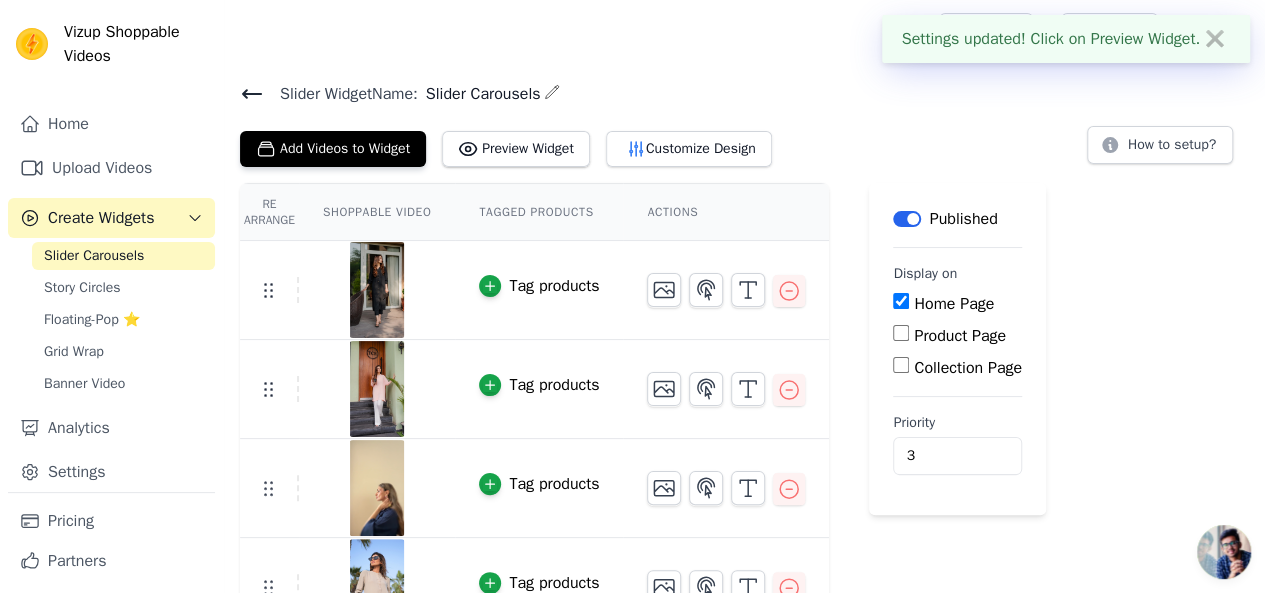 click on "Re Arrange   Shoppable Video   Tagged Products   Actions             Tag products                             Tag products                             Tag products                             Tag products                             Tag products                             Tag products                             Tag products                             Tag products                             Tag products                             Tag products                             Tag products                             Tag products                             Tag products                             Tag products                             Tag products                             Tag products                             Tag products                             Tag products                             Tag products                             Tag products                             Tag products                             Tag products                       Save Videos In This New Order   Save   Dismiss" at bounding box center [744, 1301] 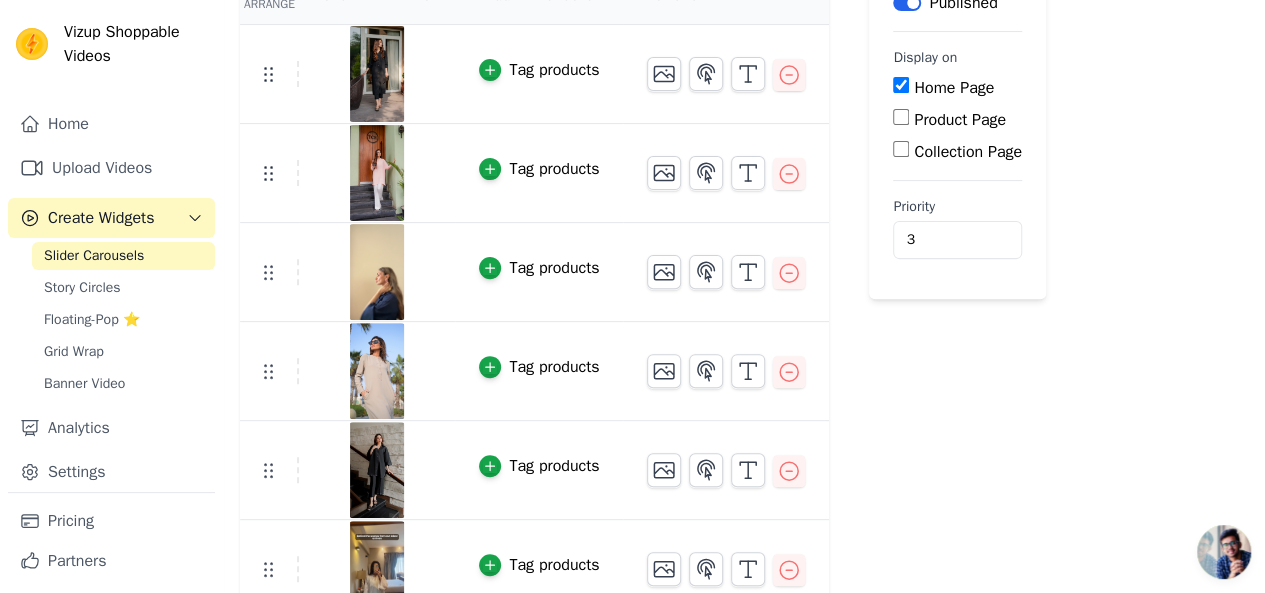 scroll, scrollTop: 0, scrollLeft: 0, axis: both 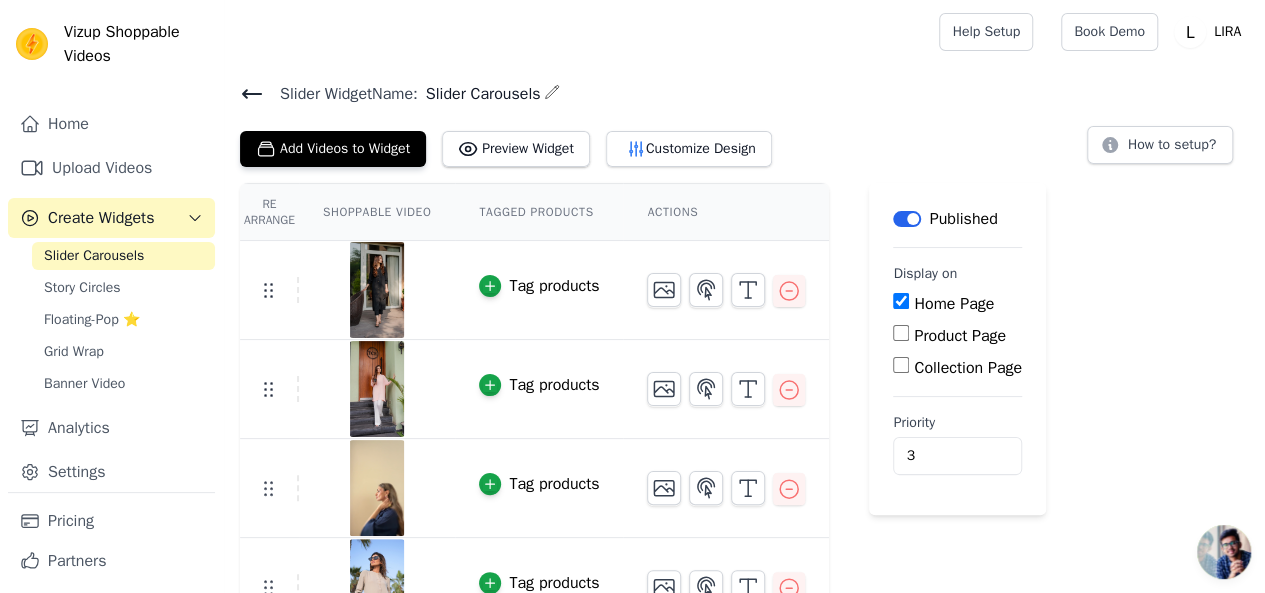 click on "Re Arrange   Shoppable Video   Tagged Products   Actions             Tag products                             Tag products                             Tag products                             Tag products                             Tag products                             Tag products                             Tag products                             Tag products                             Tag products                             Tag products                             Tag products                             Tag products                             Tag products                             Tag products                             Tag products                             Tag products                             Tag products                             Tag products                             Tag products                             Tag products                             Tag products                             Tag products                       Save Videos In This New Order   Save   Dismiss" at bounding box center [744, 1301] 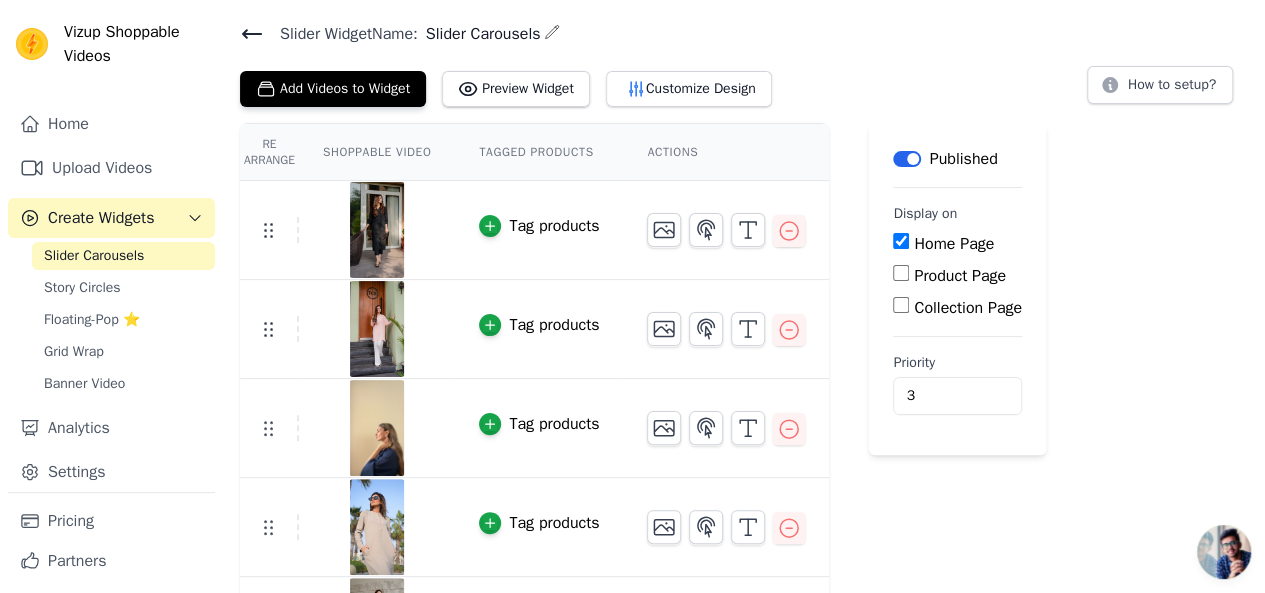 scroll, scrollTop: 0, scrollLeft: 0, axis: both 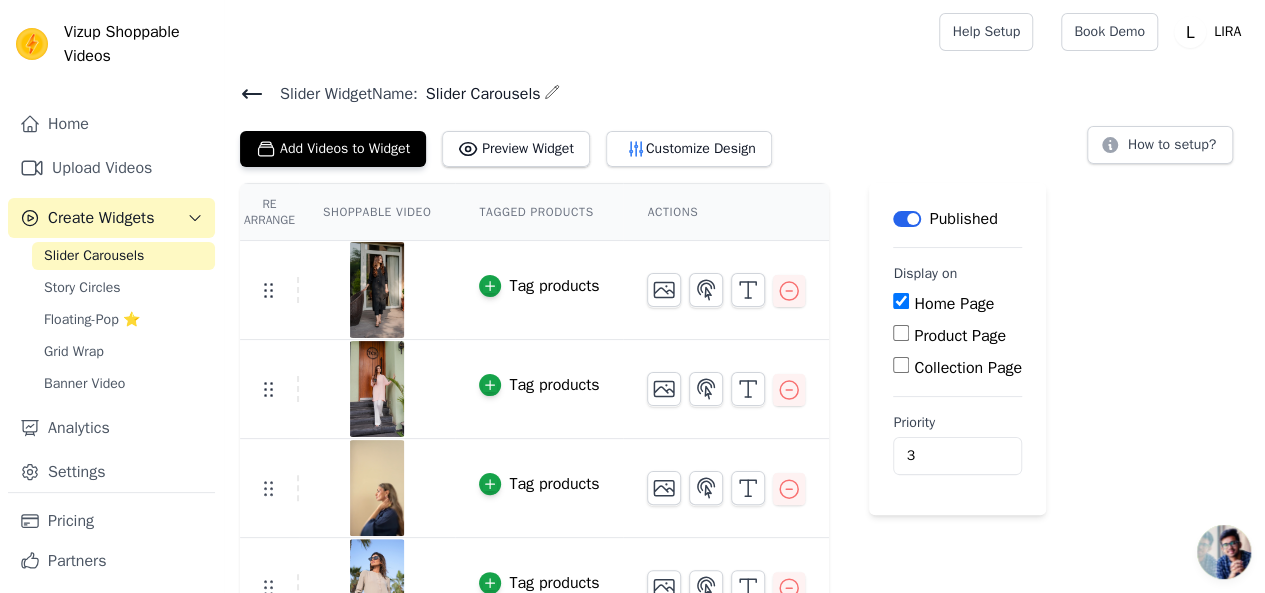click at bounding box center [577, 32] 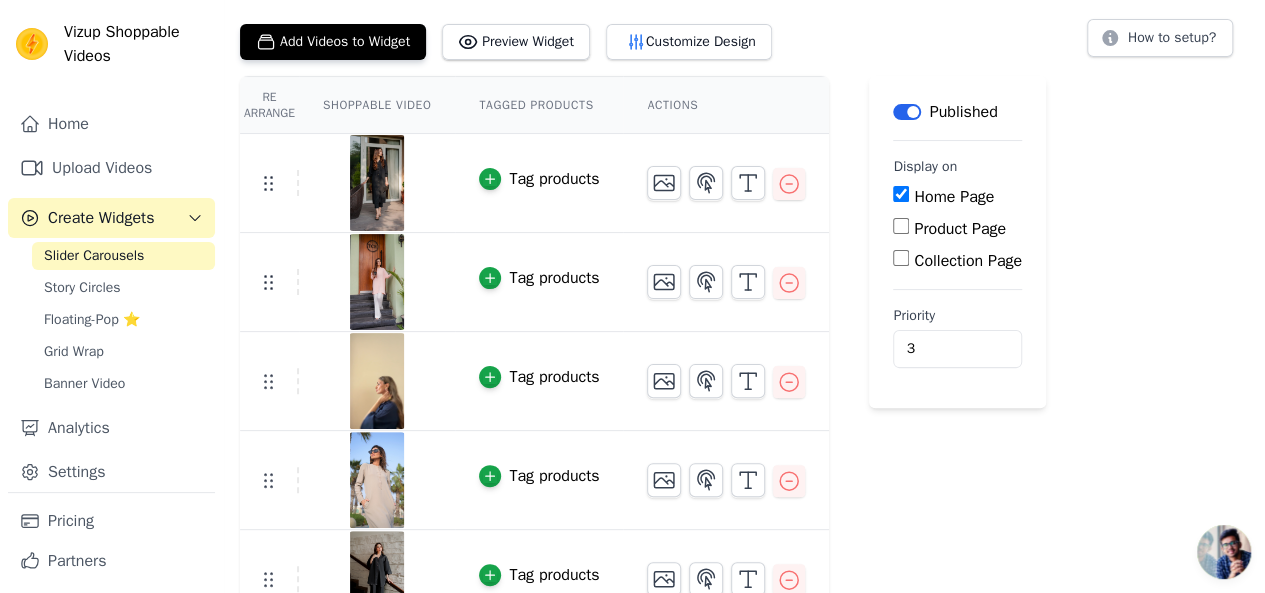 scroll, scrollTop: 0, scrollLeft: 0, axis: both 